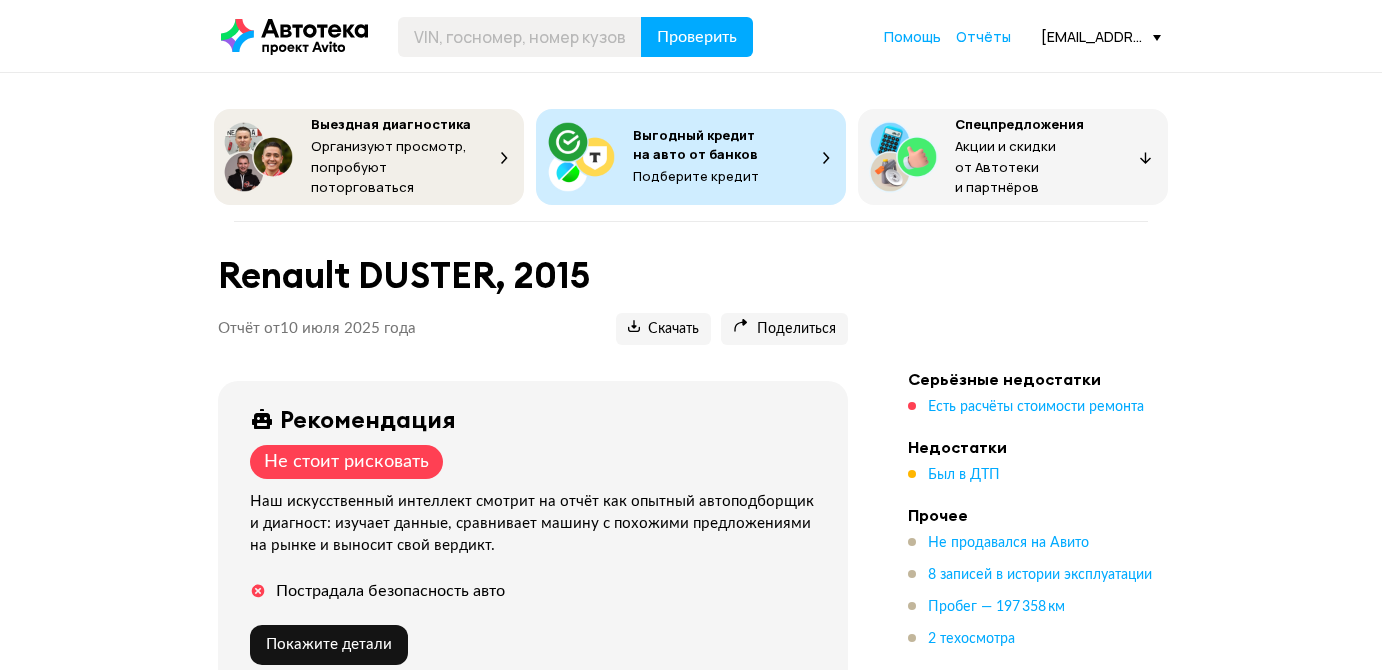 scroll, scrollTop: 0, scrollLeft: 0, axis: both 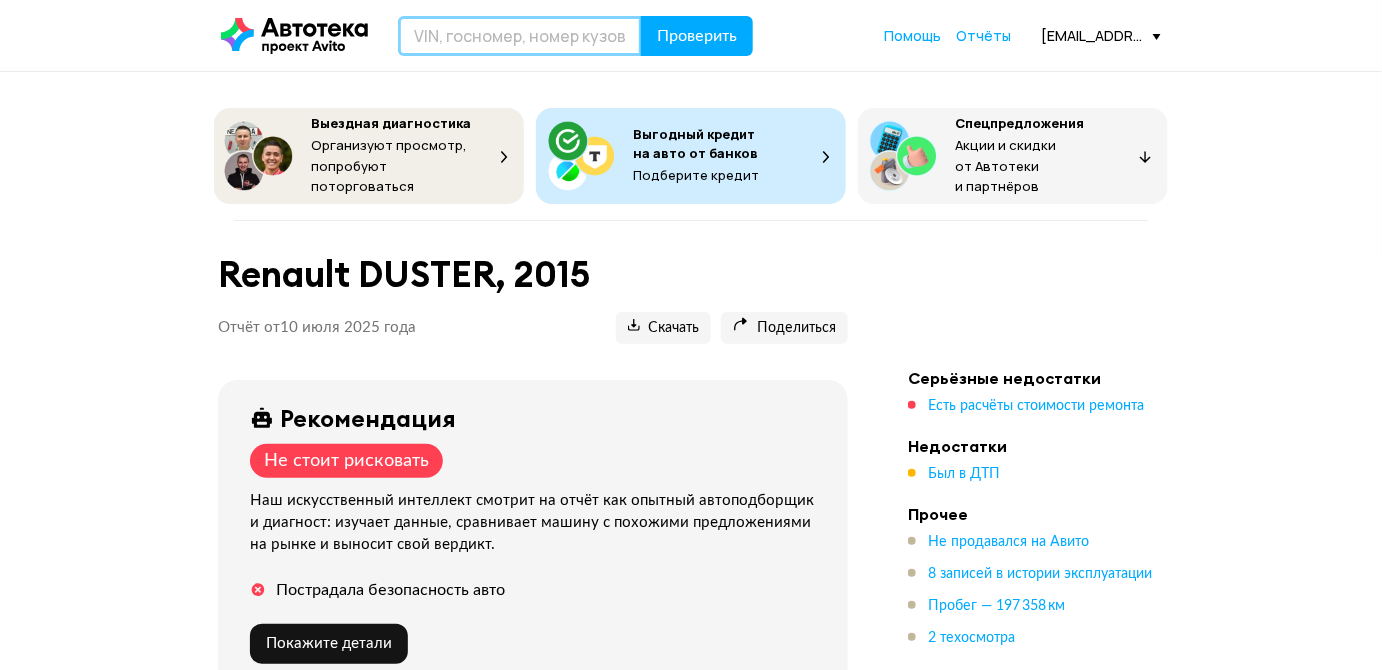 click at bounding box center [520, 36] 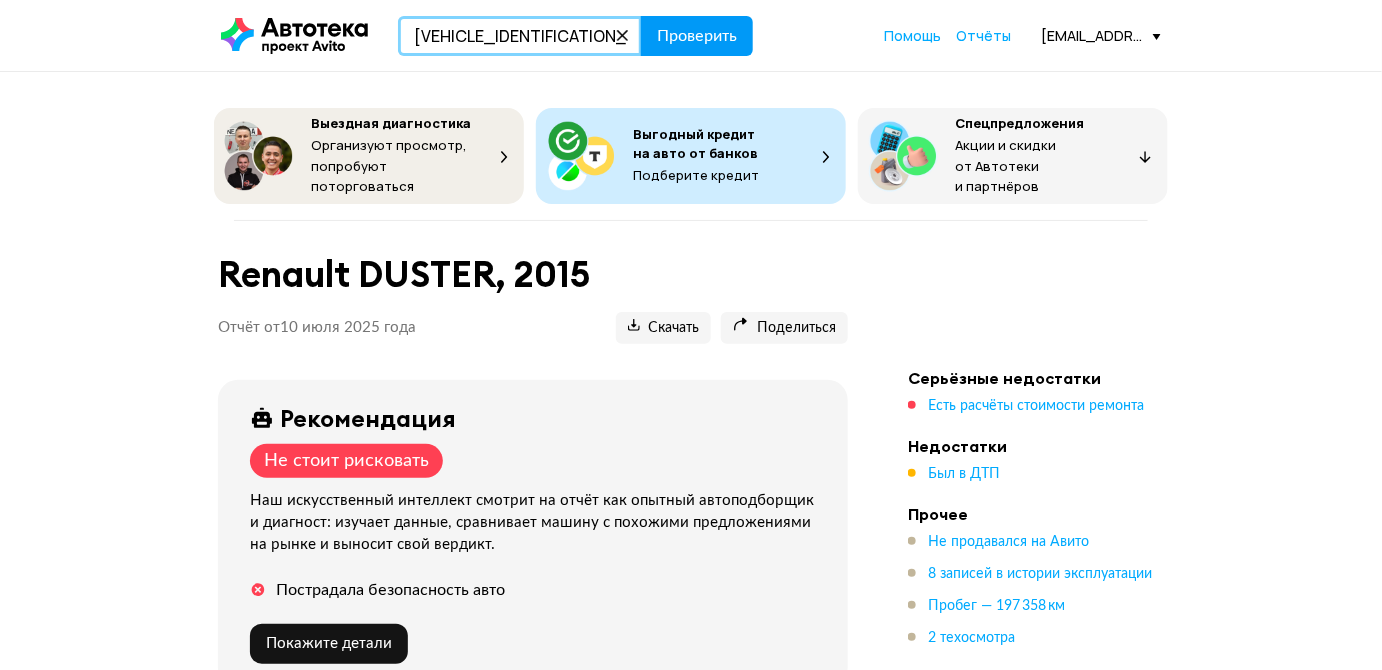type on "KMHS581HHMU322584" 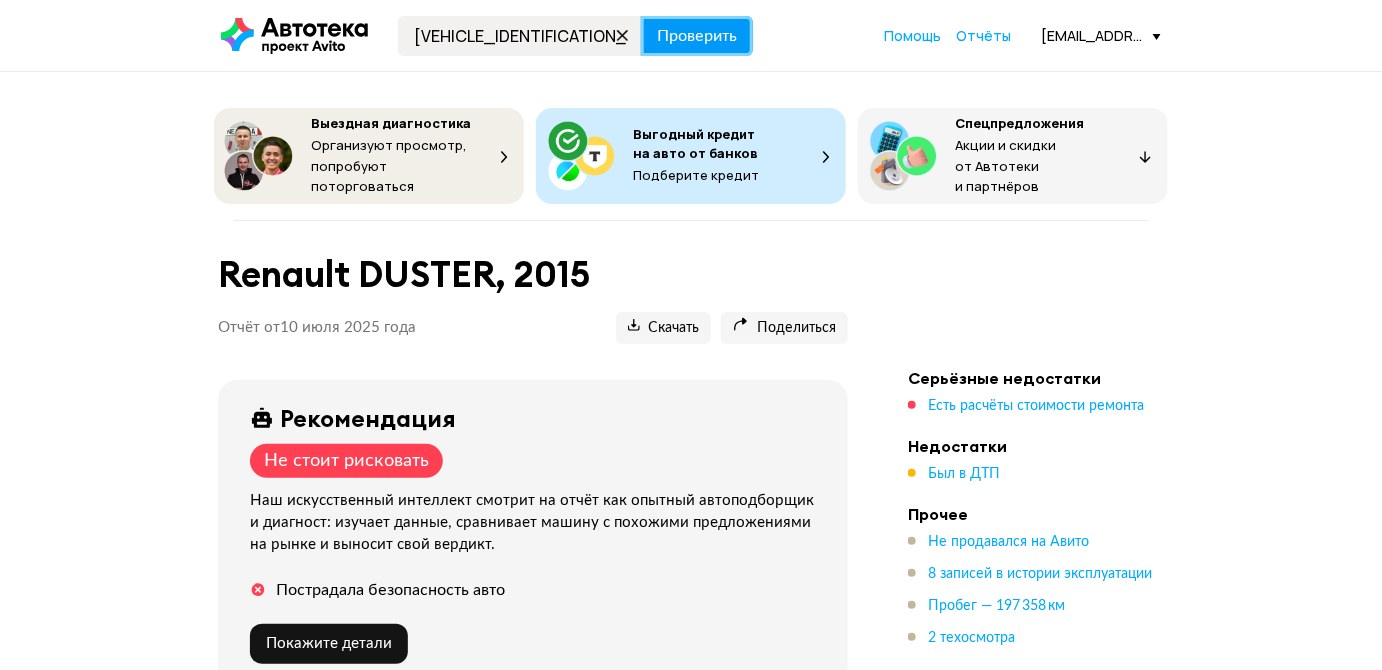 click on "Проверить" at bounding box center [697, 36] 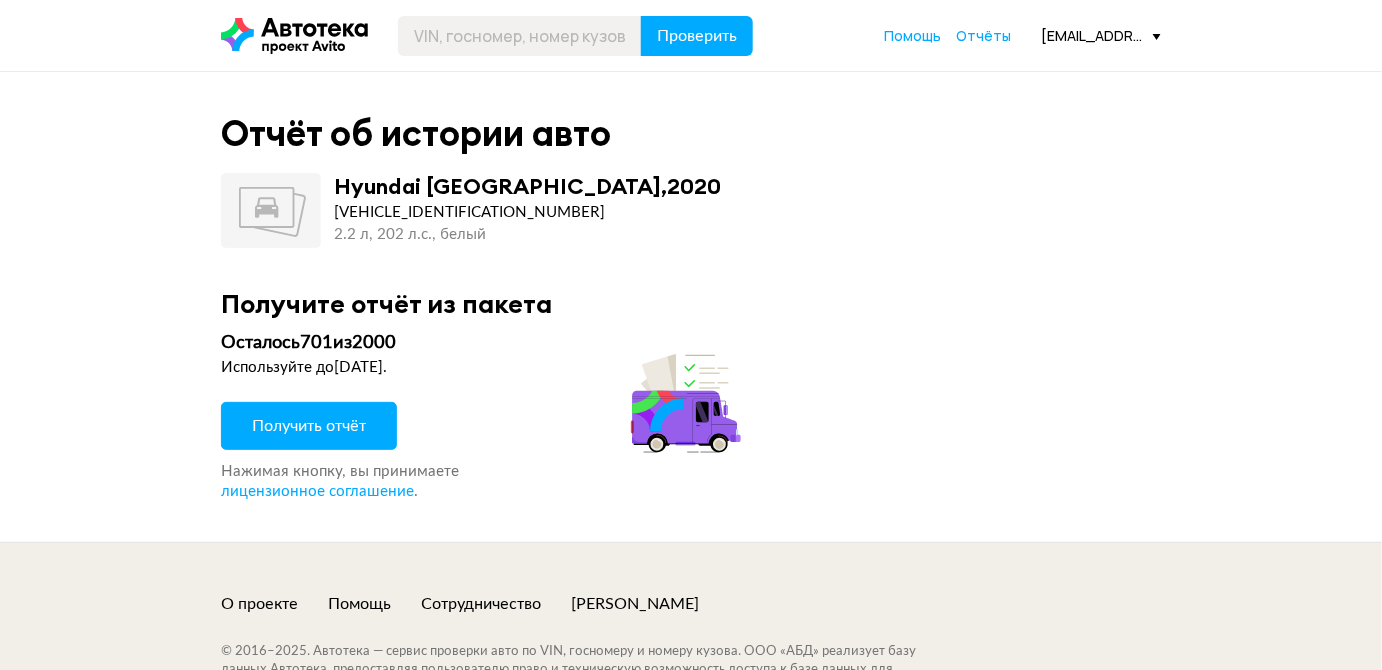click on "Получить отчёт" at bounding box center [309, 426] 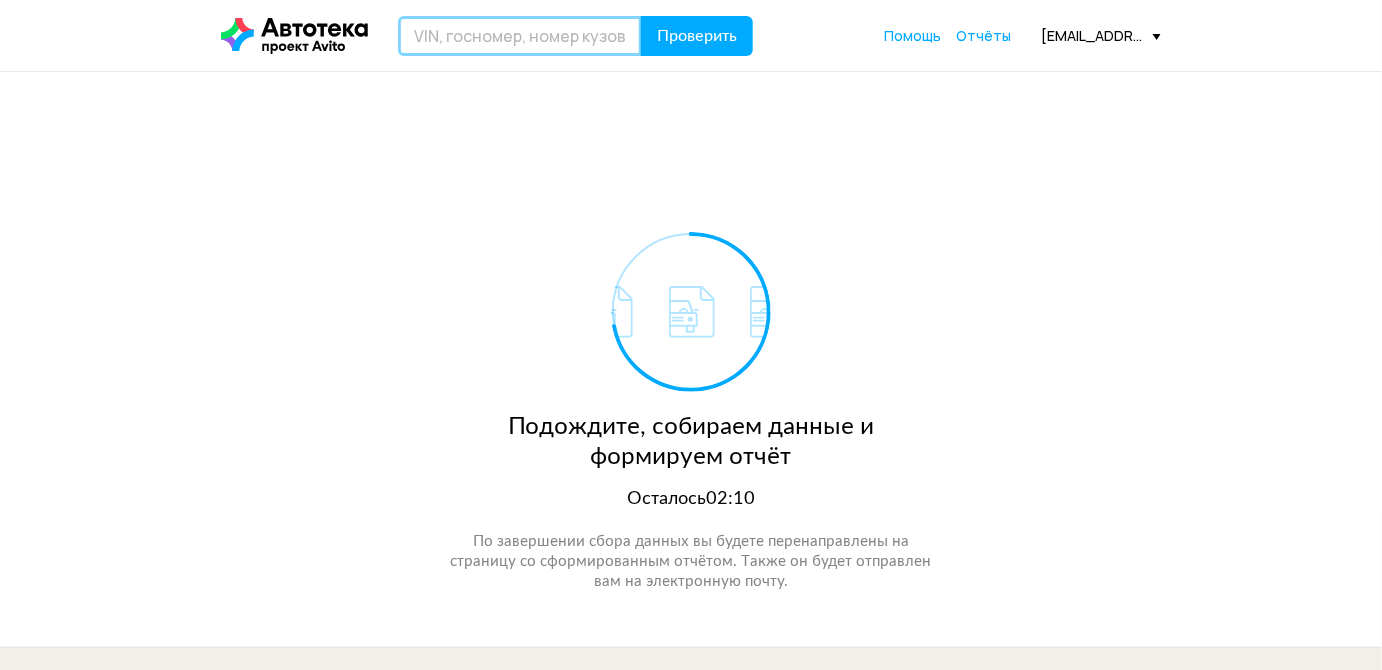 click at bounding box center [520, 36] 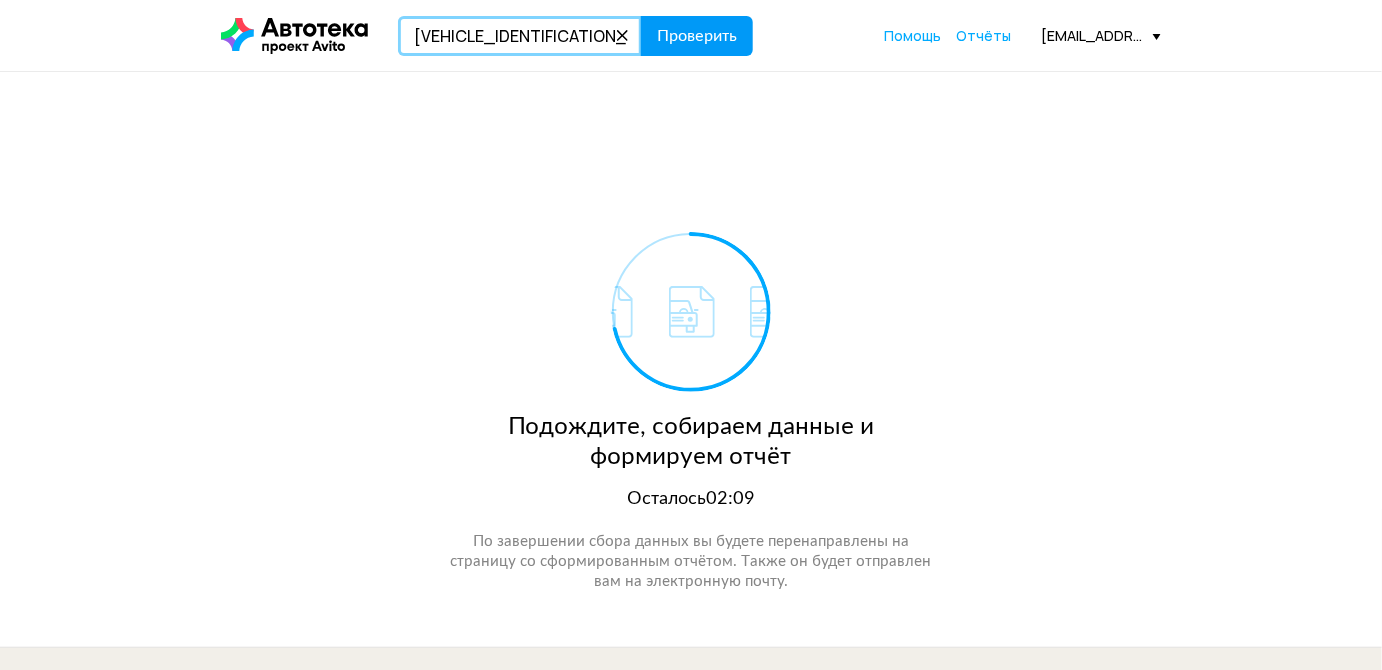 type on "[VEHICLE_IDENTIFICATION_NUMBER]" 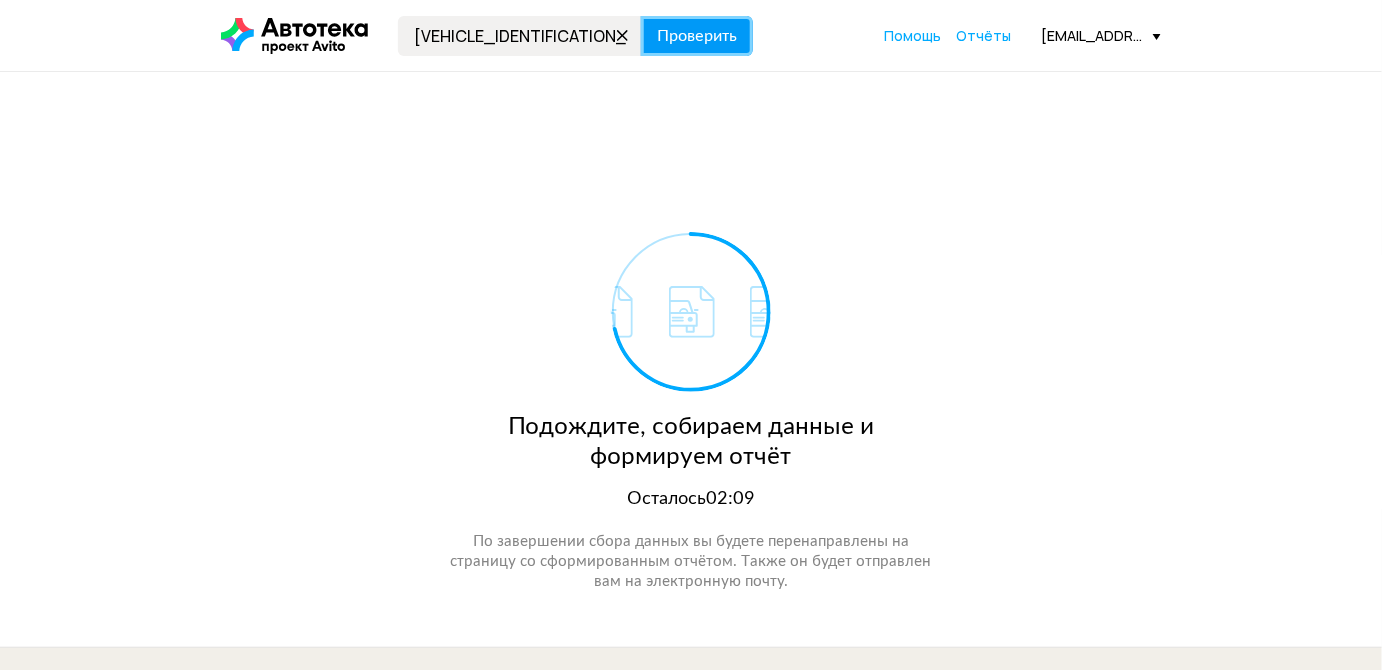 click on "Проверить" at bounding box center [697, 36] 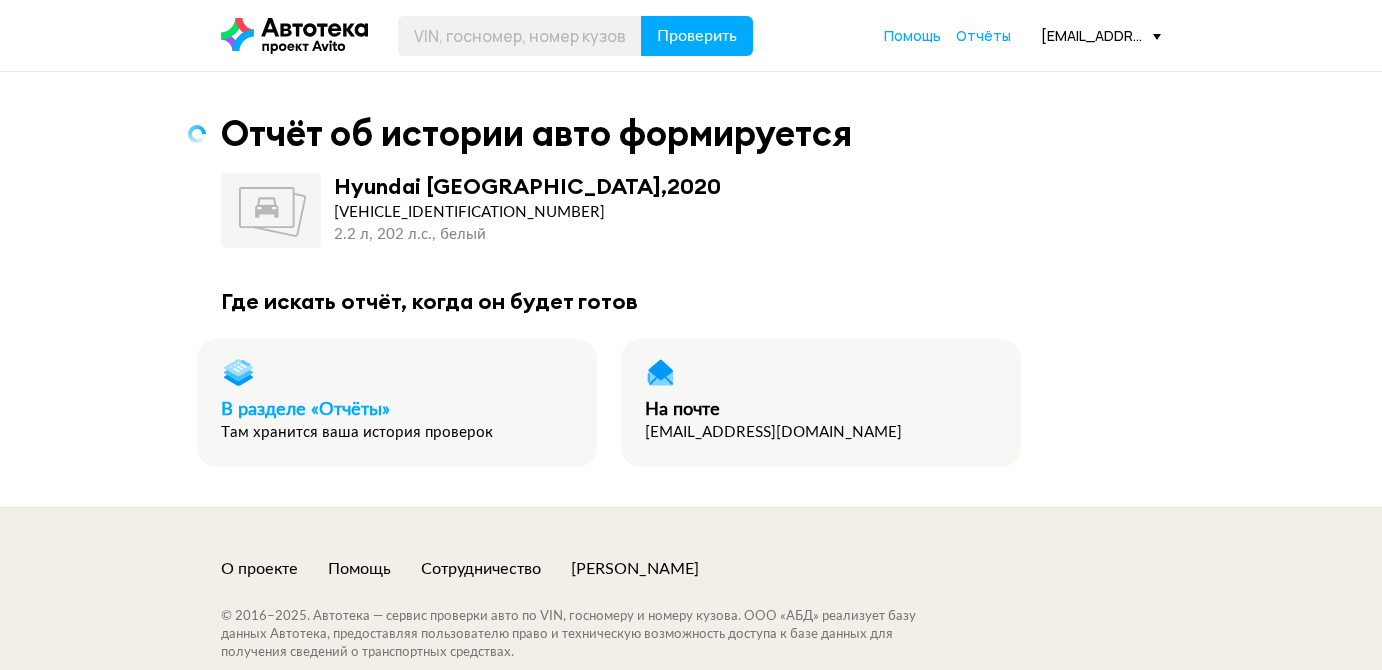 scroll, scrollTop: 0, scrollLeft: 0, axis: both 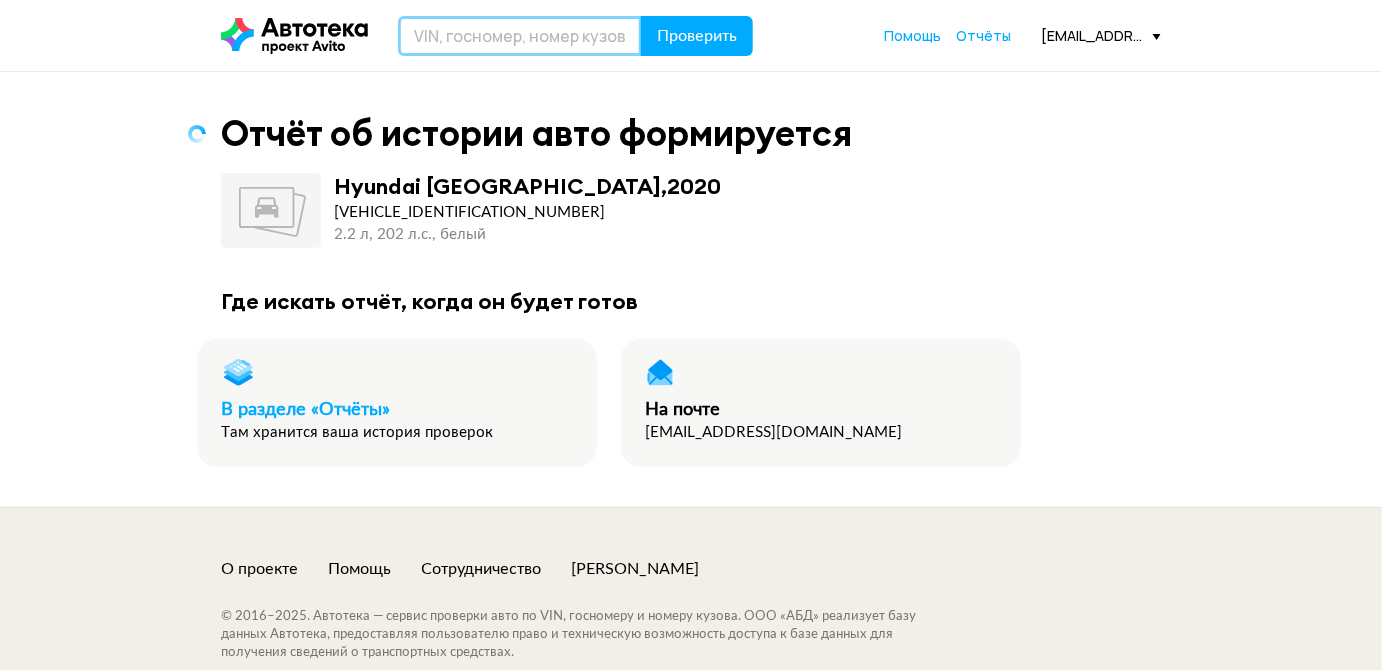 click at bounding box center (520, 36) 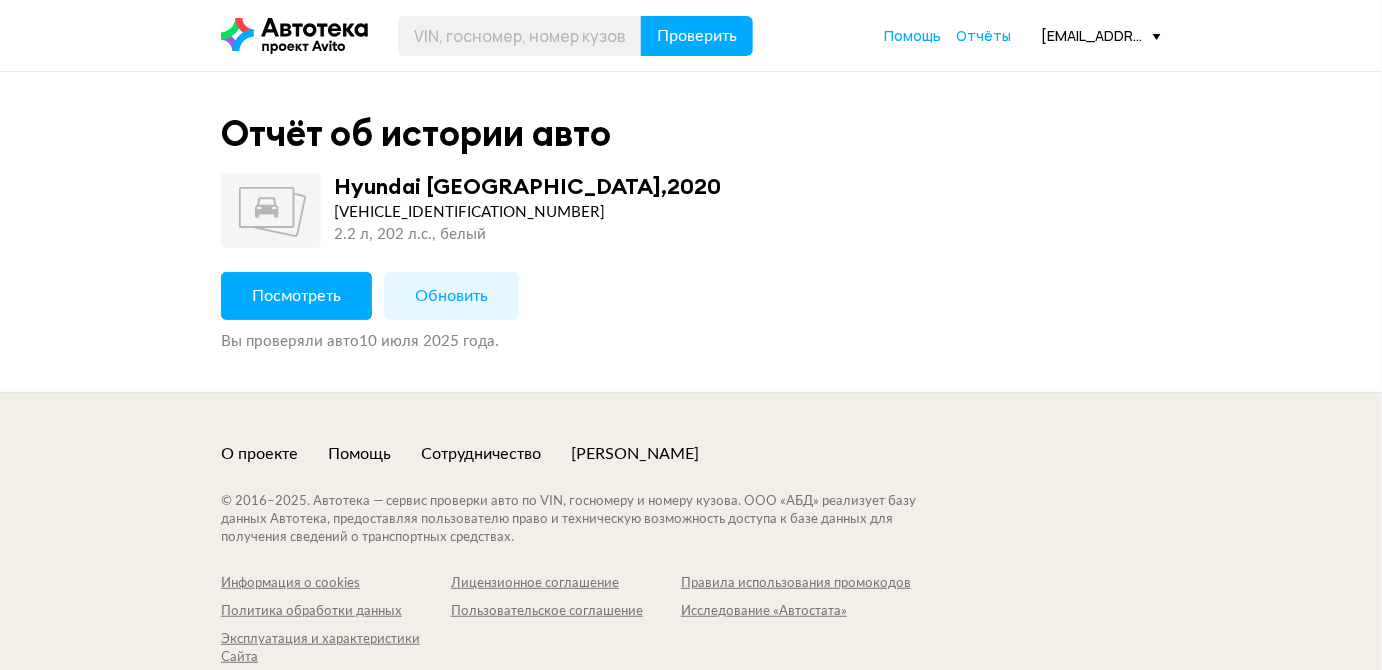 click on "Обновить" at bounding box center [451, 296] 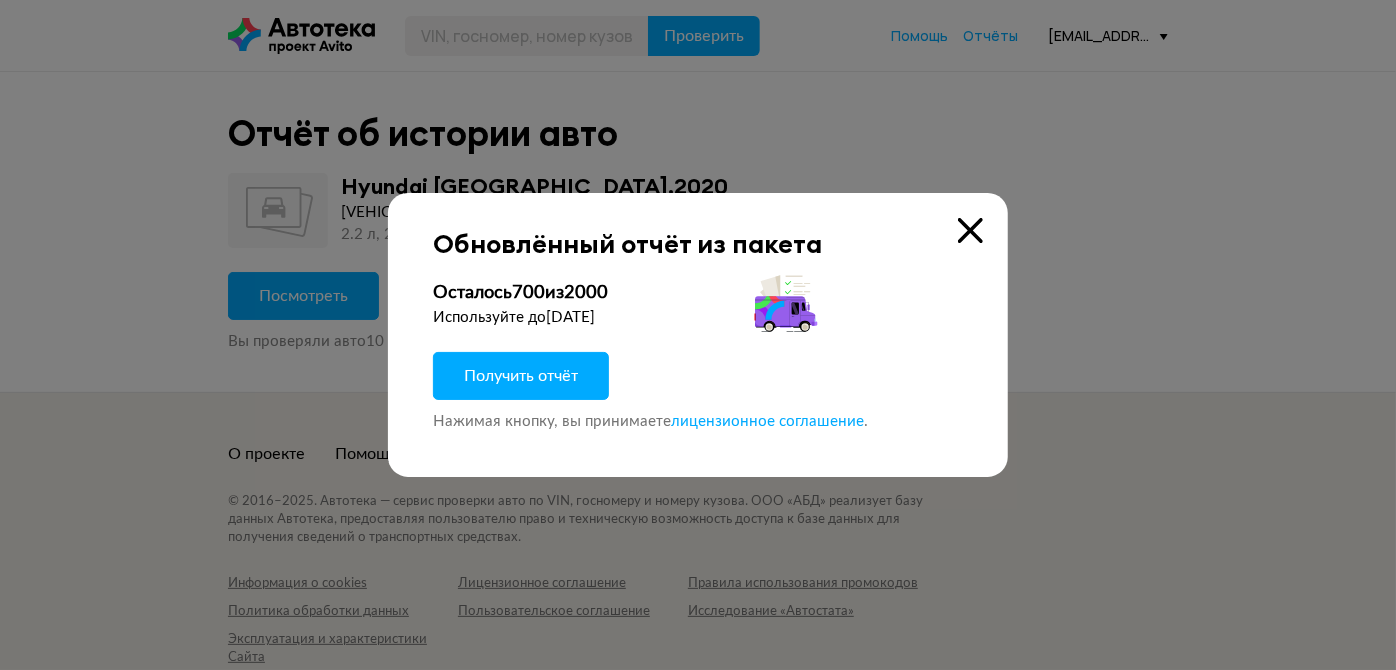 click on "Получить отчёт" at bounding box center [521, 376] 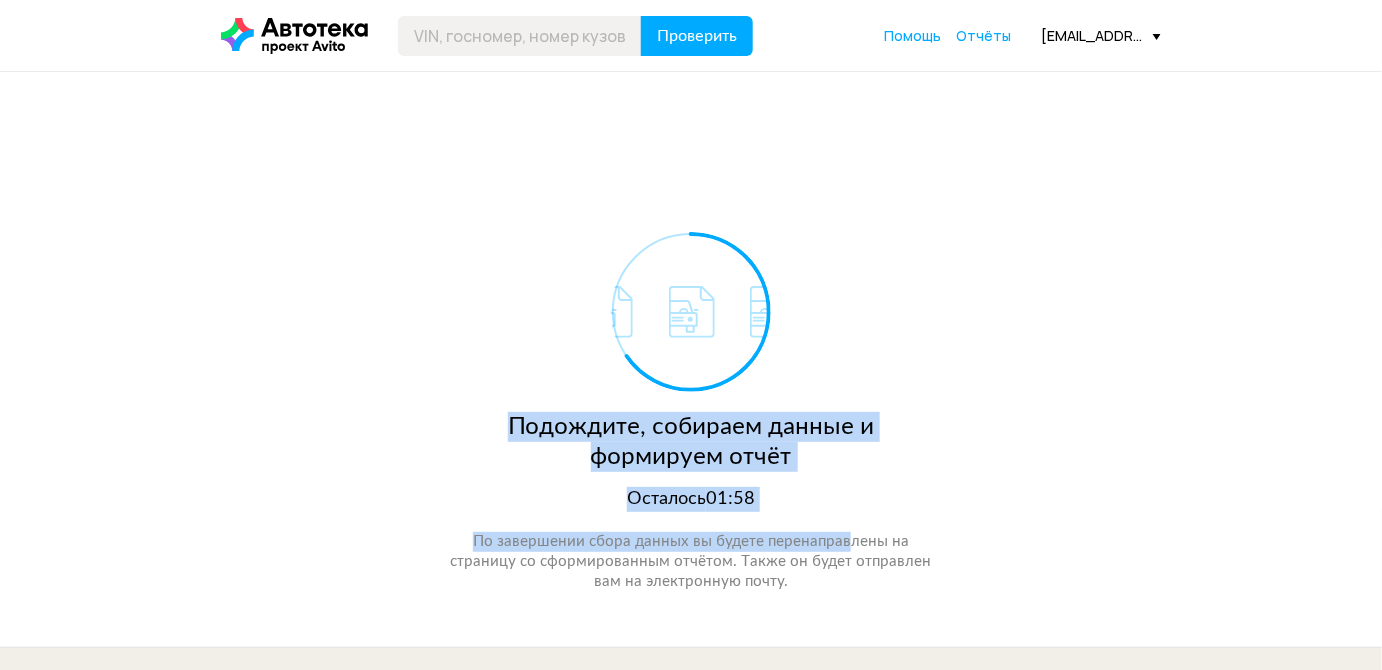 drag, startPoint x: 493, startPoint y: 361, endPoint x: 1096, endPoint y: 585, distance: 643.2612 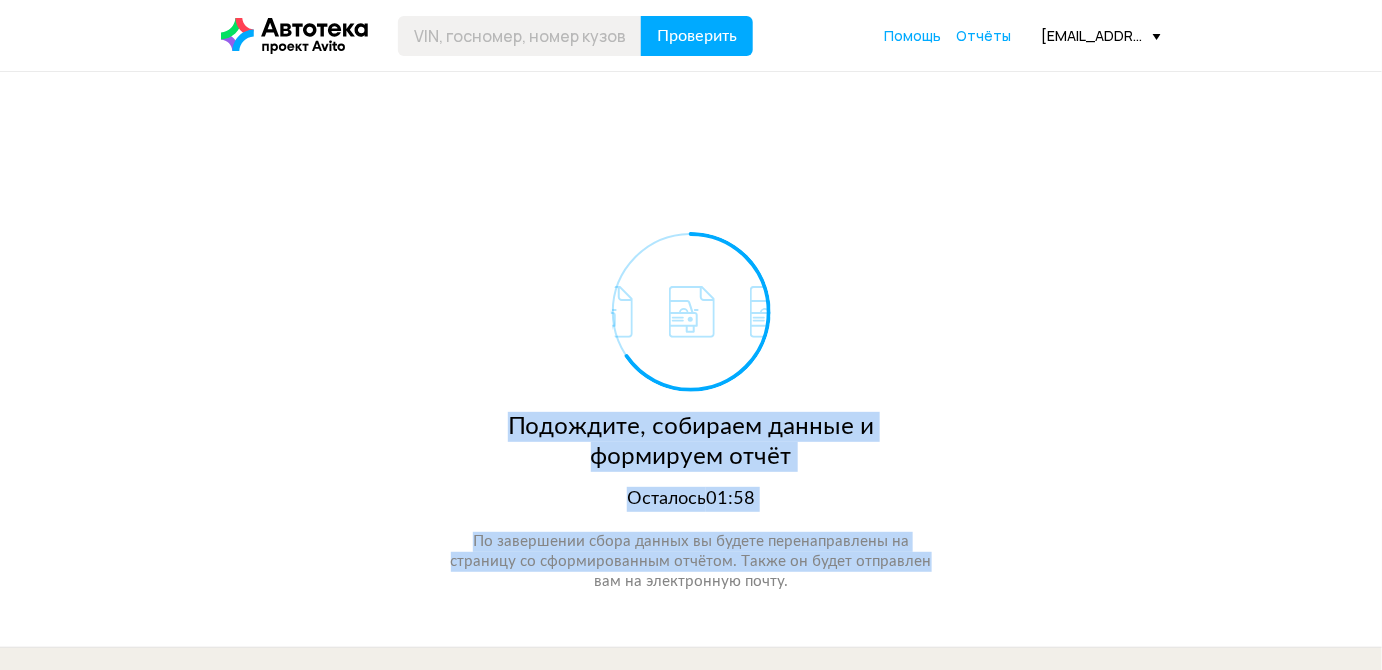 click on "Подождите, собираем данные и формируем отчёт Осталось  01:58 По завершении сбора данных вы будете перенаправлены на страницу со сформированным отчётом. Также он будет отправлен вам на электронную почту." at bounding box center (691, 359) 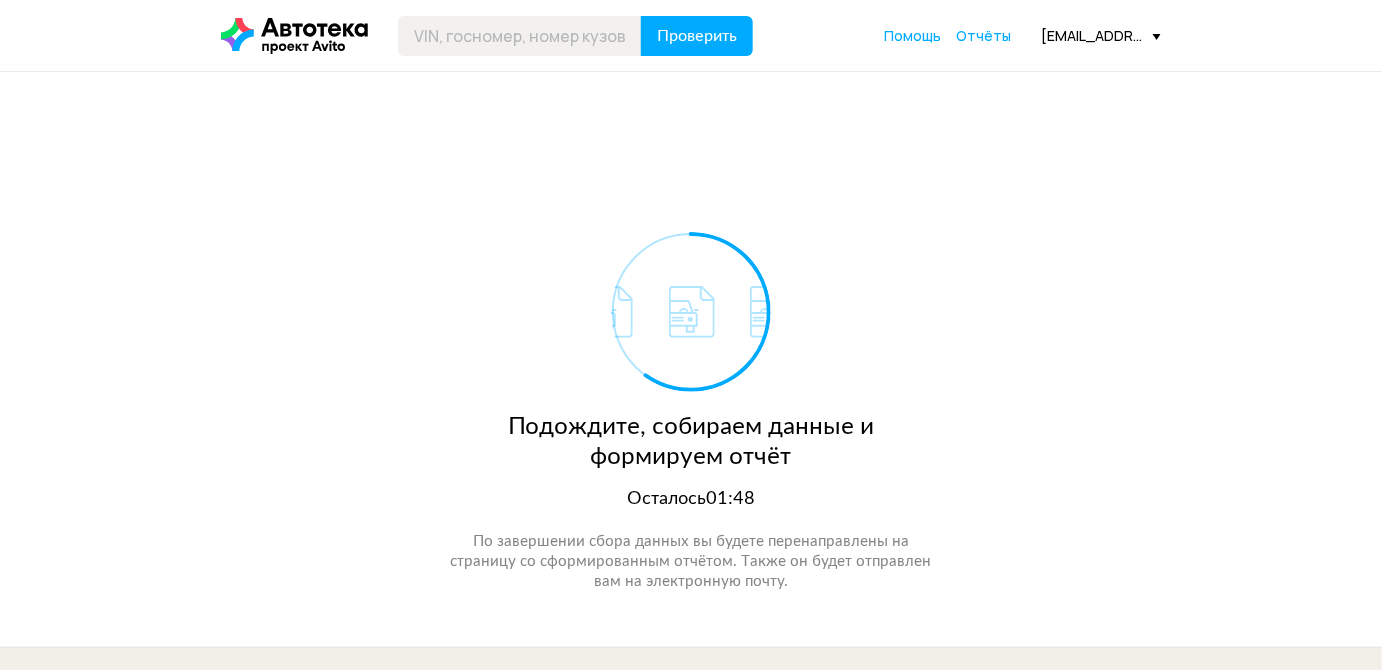 click on "Подождите, собираем данные и формируем отчёт Осталось  01:48 По завершении сбора данных вы будете перенаправлены на страницу со сформированным отчётом. Также он будет отправлен вам на электронную почту." at bounding box center (691, 359) 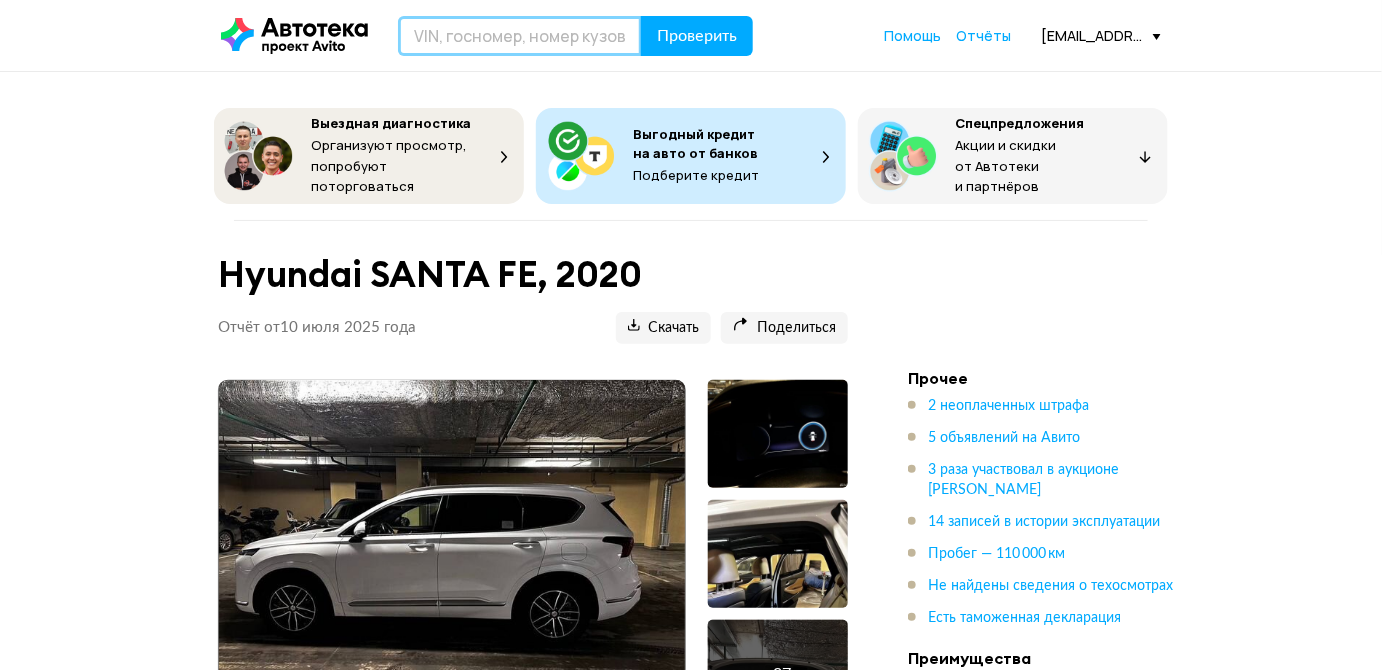 click at bounding box center (520, 36) 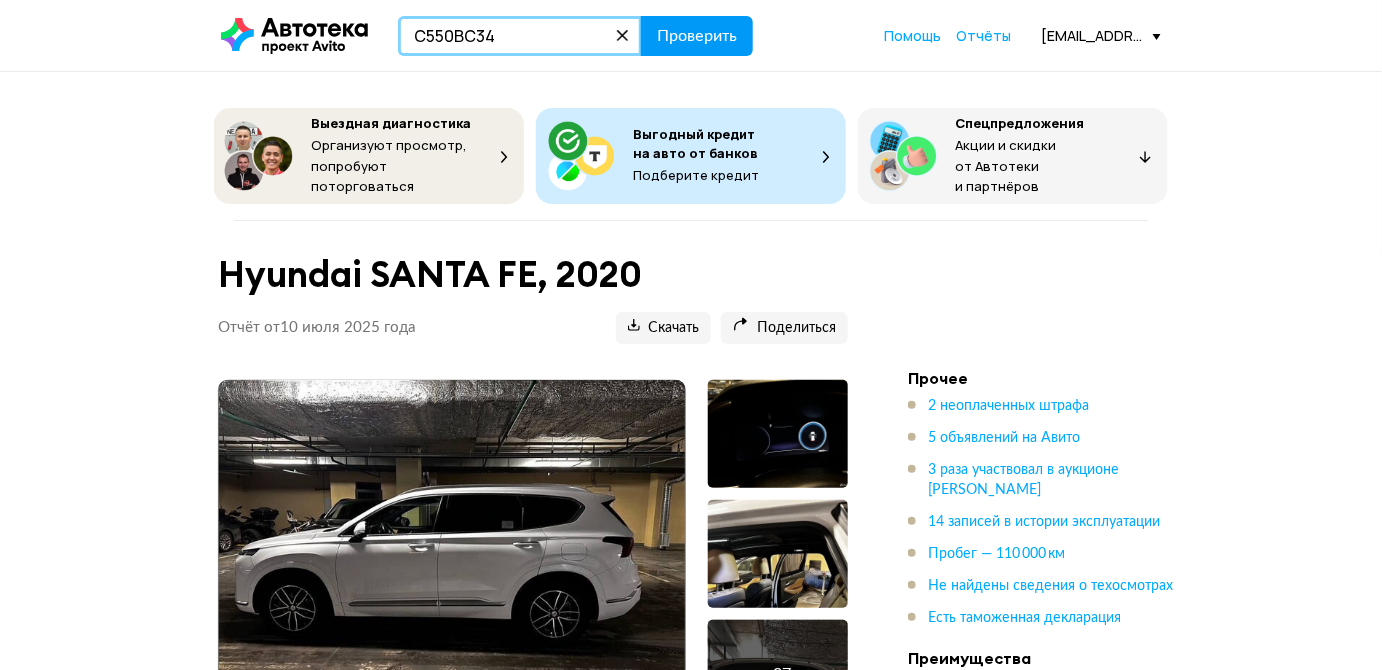type on "С550ВС34" 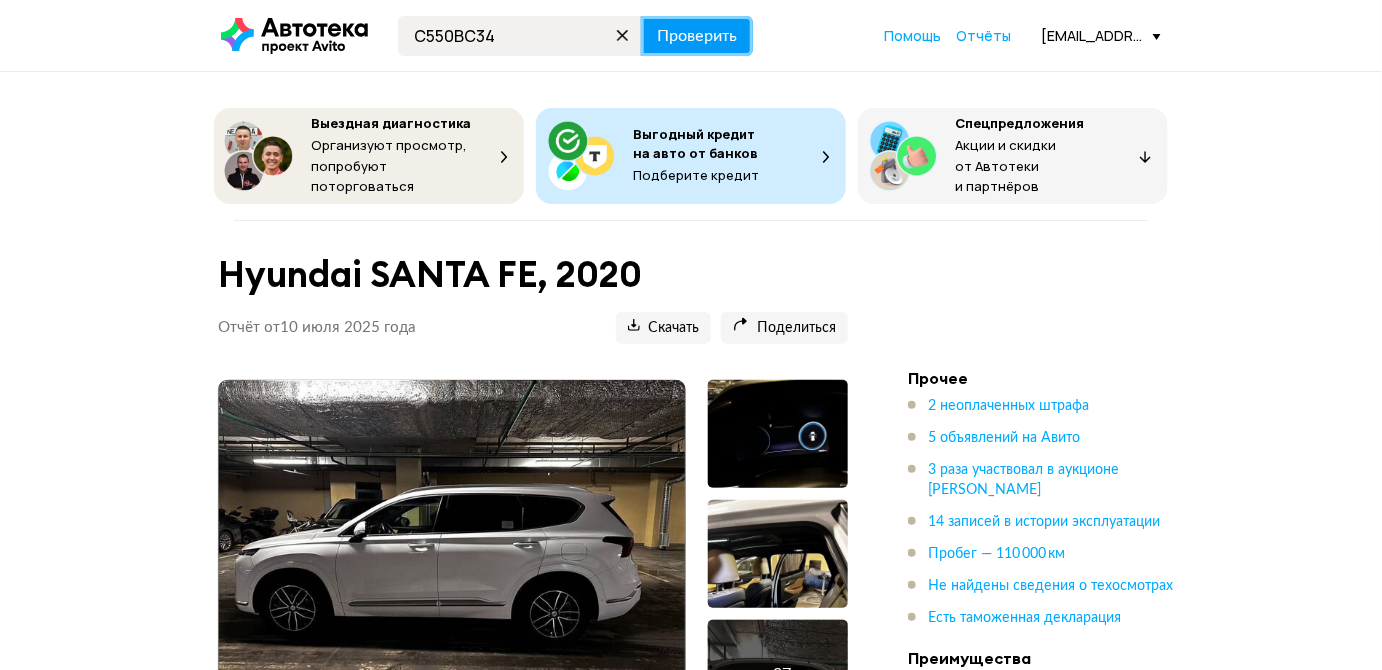 click on "Проверить" at bounding box center [697, 36] 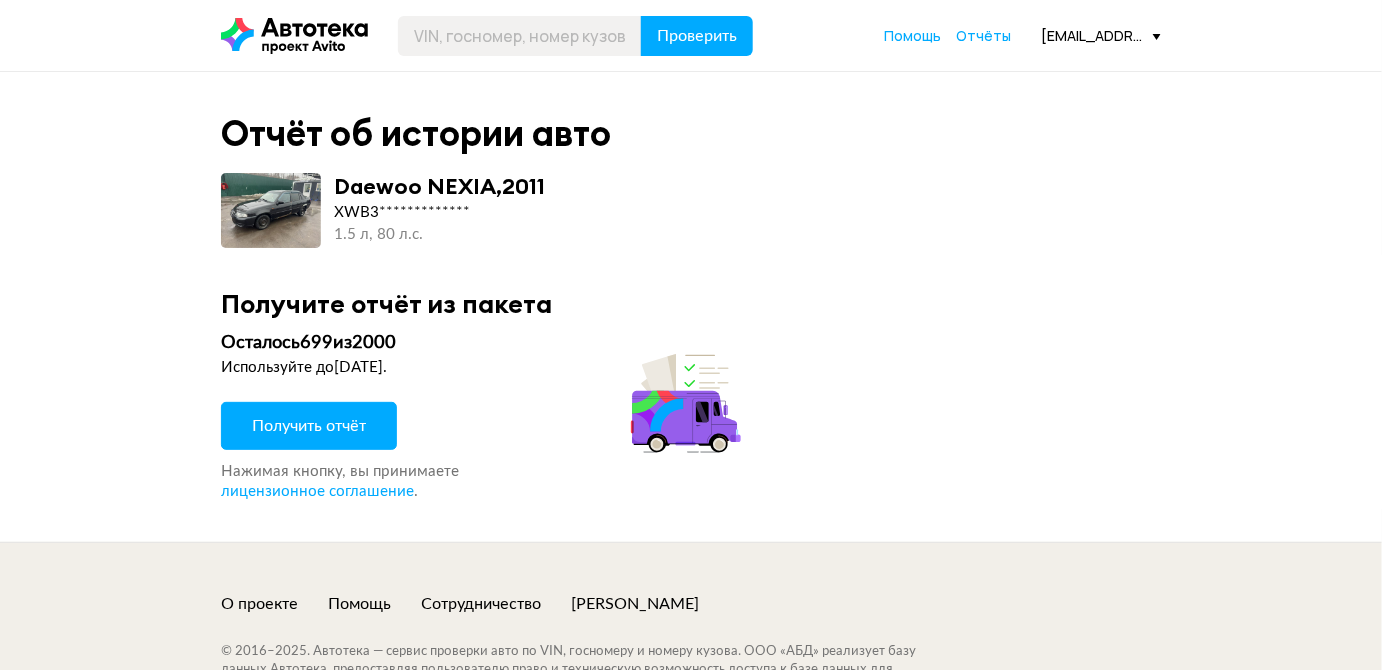 click on "Получить отчёт" at bounding box center [309, 426] 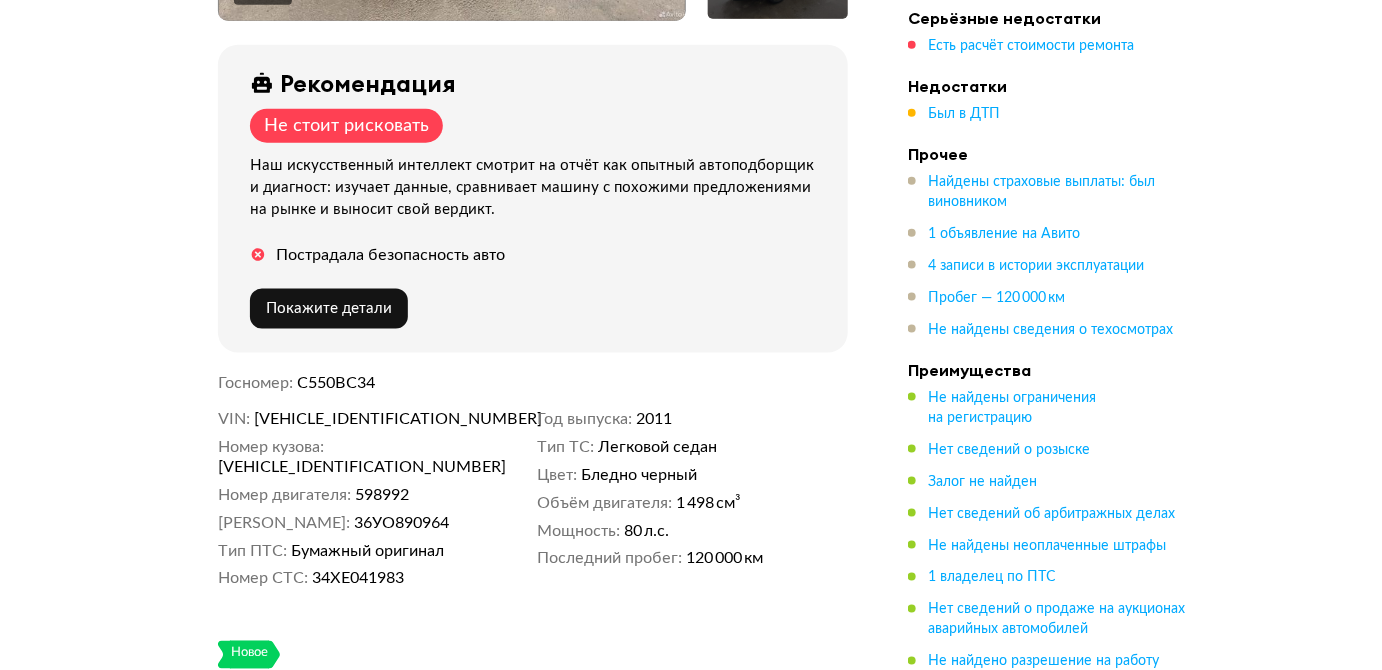 scroll, scrollTop: 818, scrollLeft: 0, axis: vertical 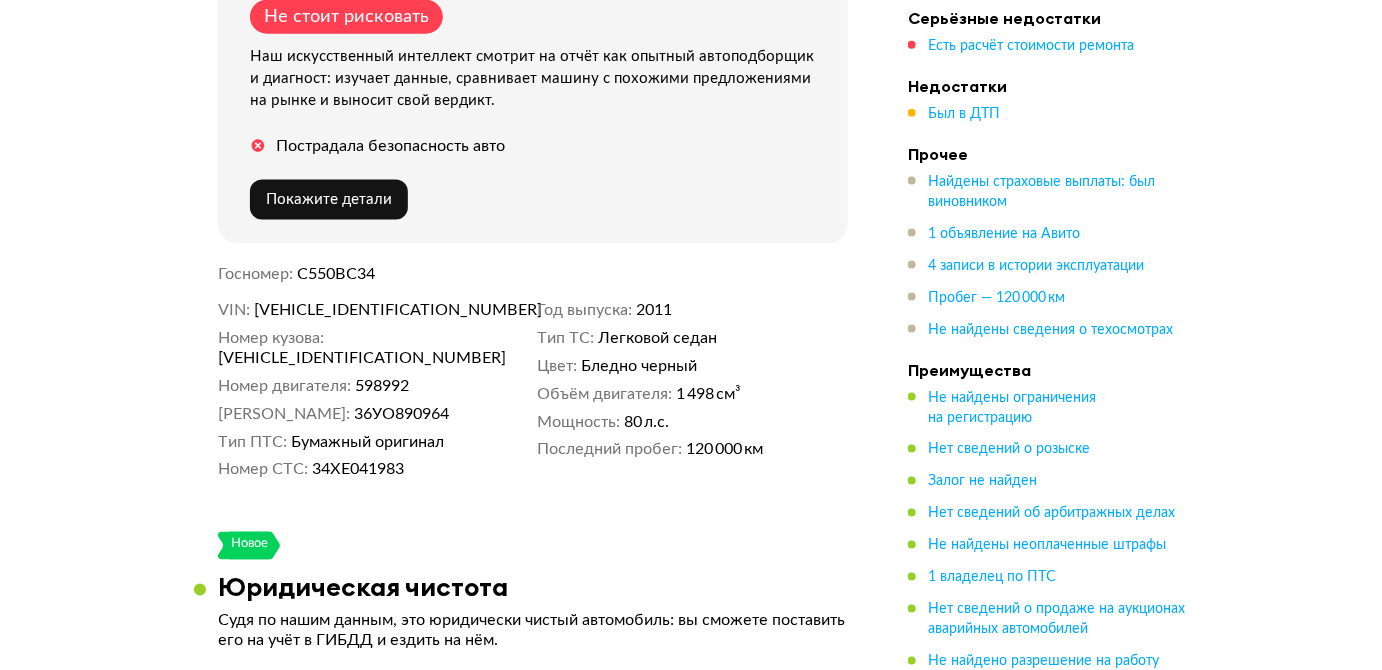 click on "XWB3L32EDBA256926" at bounding box center (333, 358) 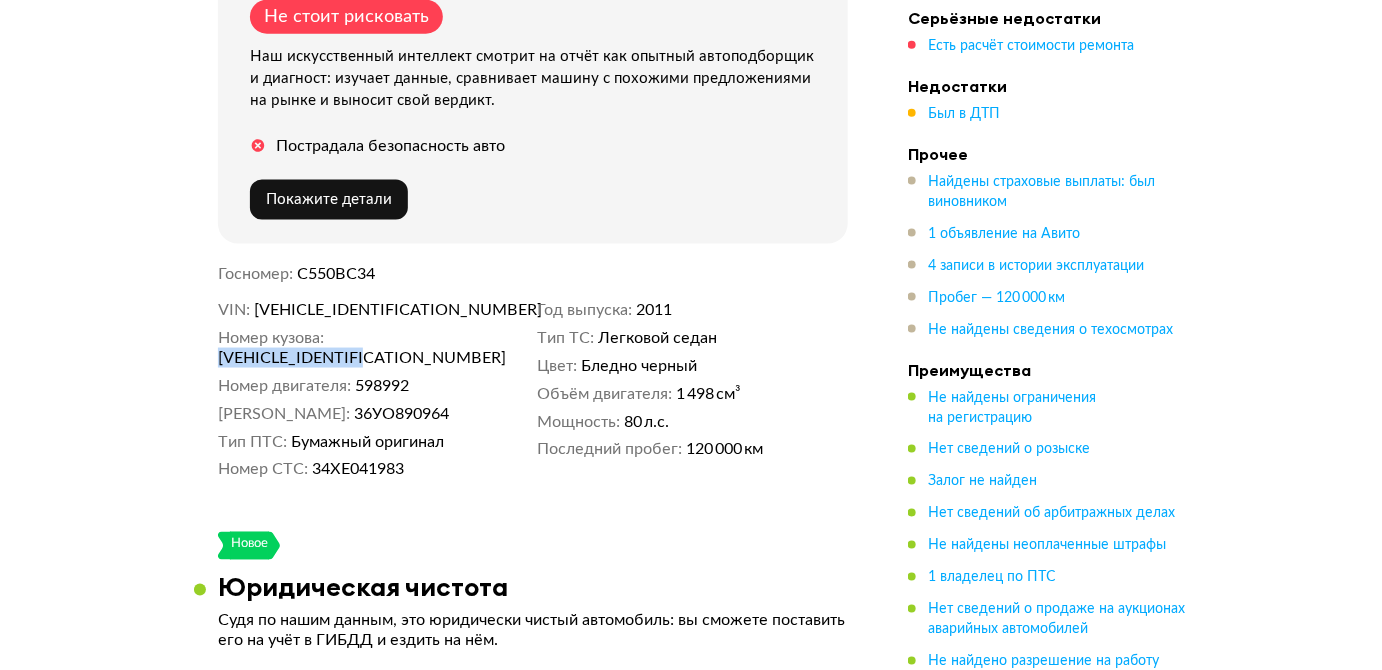 click on "XWB3L32EDBA256926" at bounding box center [333, 358] 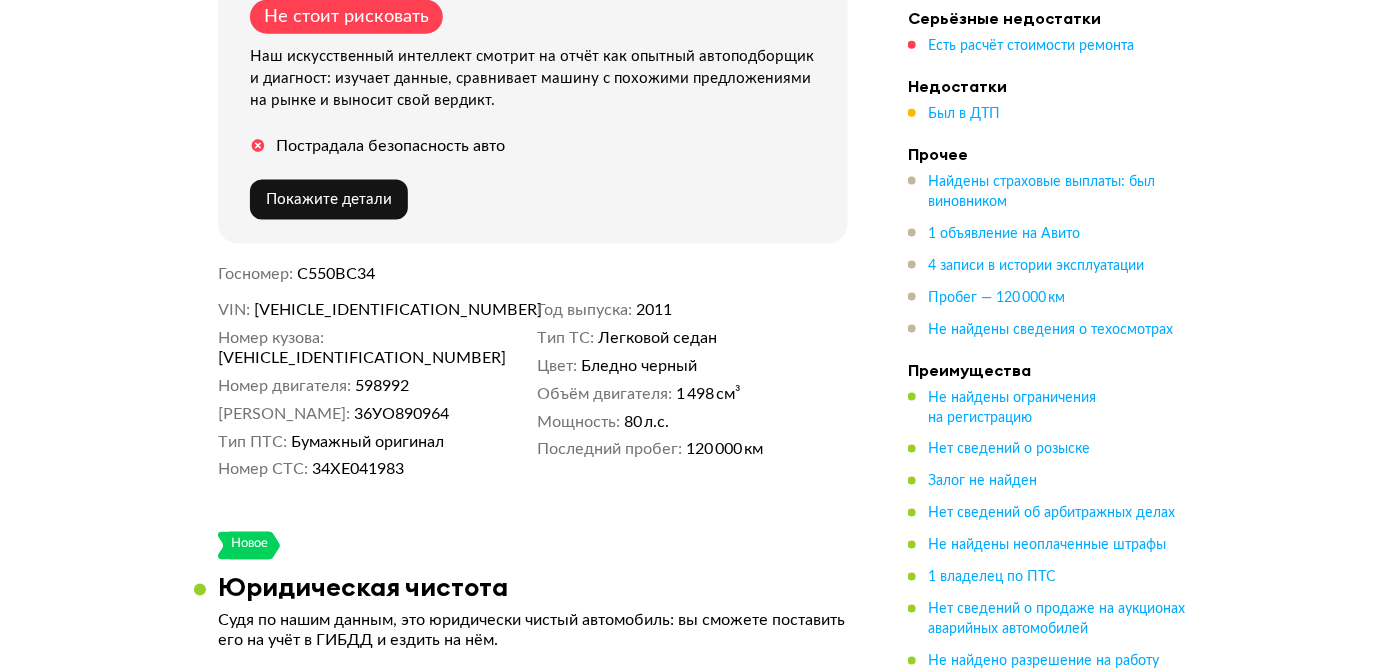 click on "XWB3L32EDBA256926" at bounding box center (370, 310) 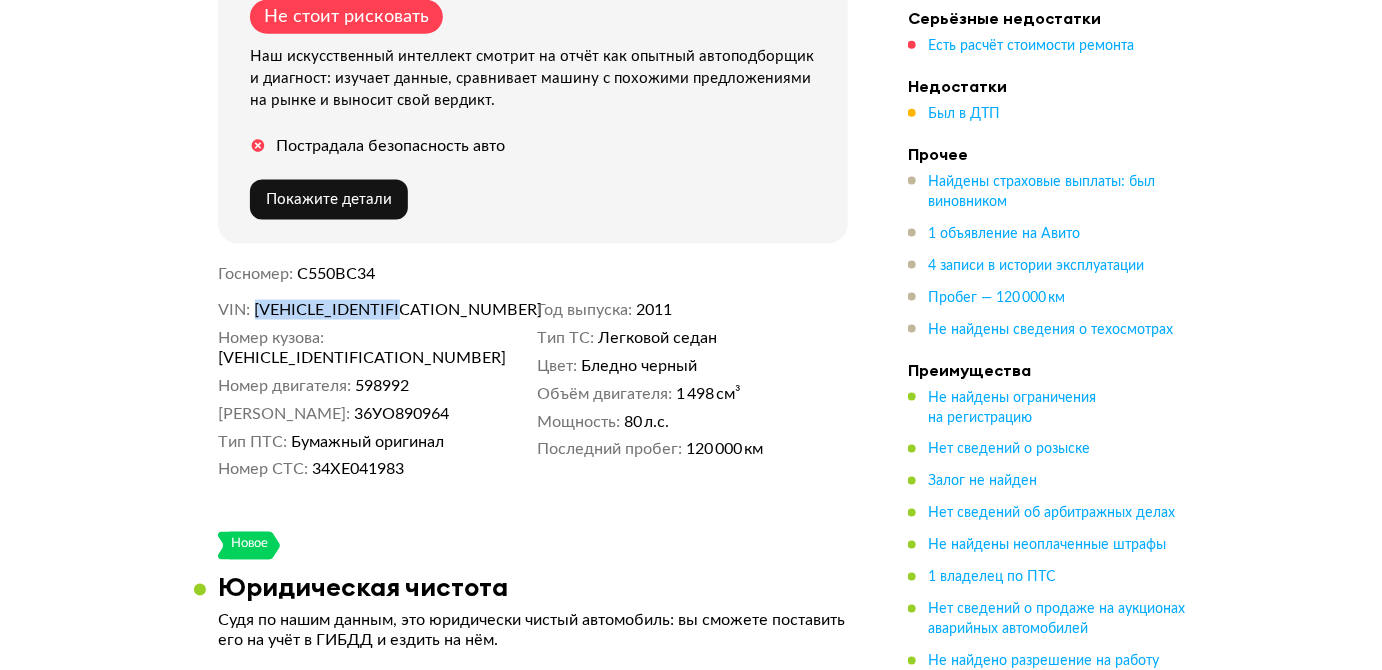click on "XWB3L32EDBA256926" at bounding box center [370, 310] 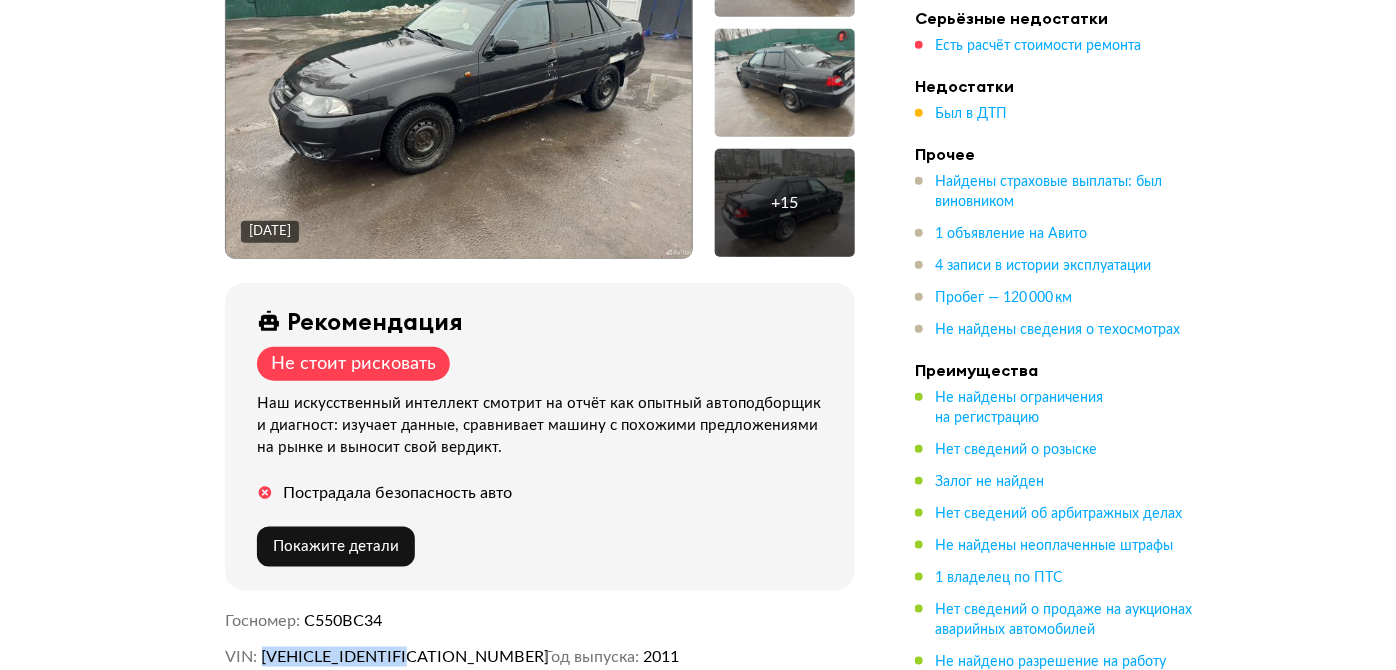 scroll, scrollTop: 363, scrollLeft: 0, axis: vertical 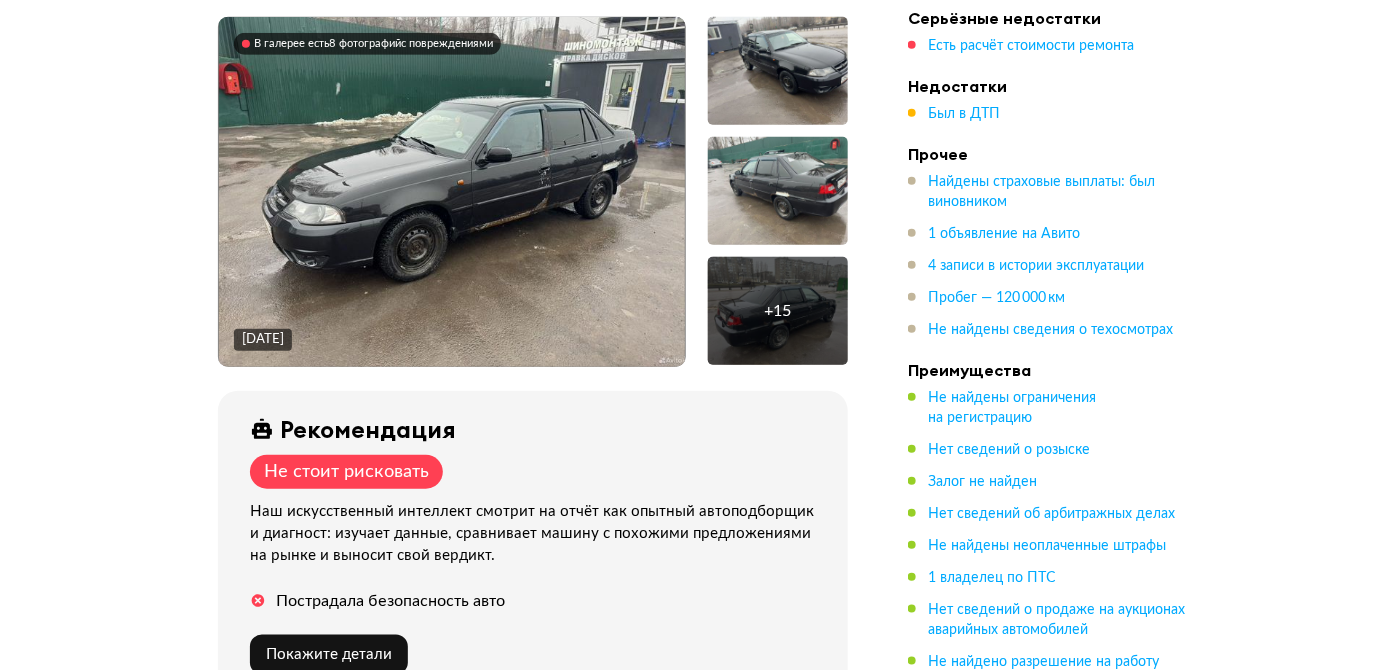 click on "+ 15" at bounding box center [778, 311] 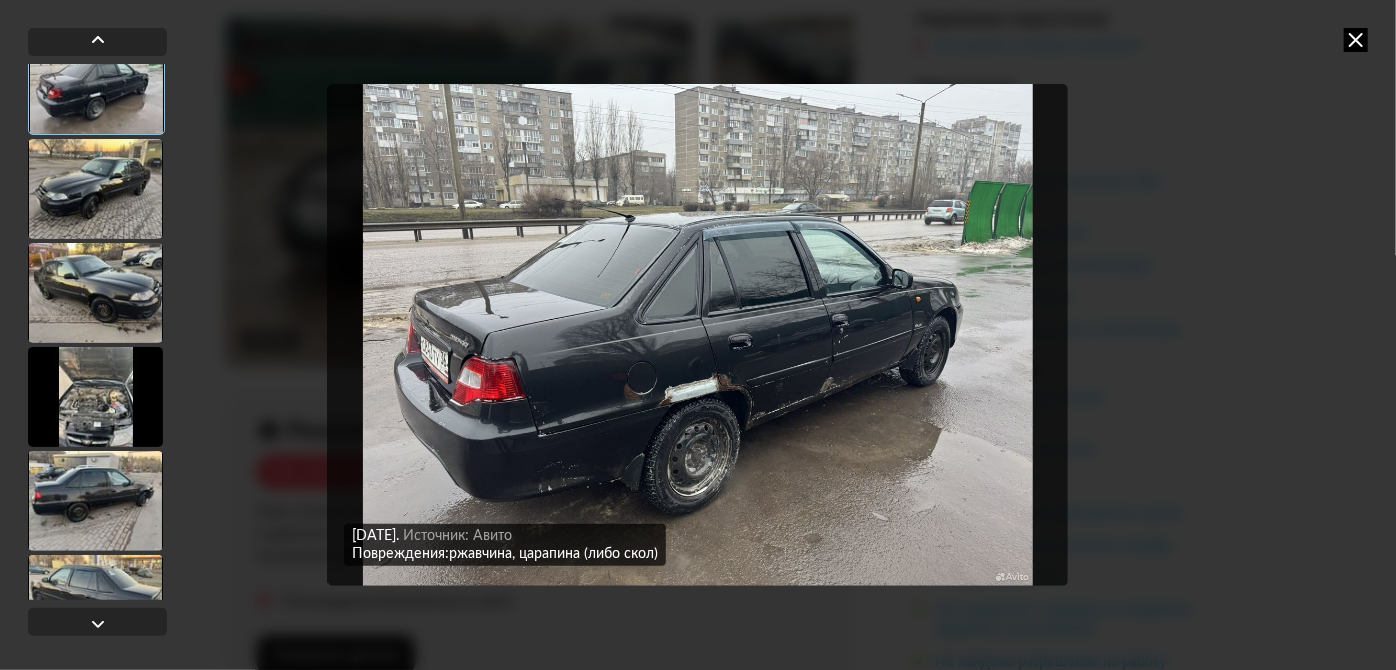 scroll, scrollTop: 454, scrollLeft: 0, axis: vertical 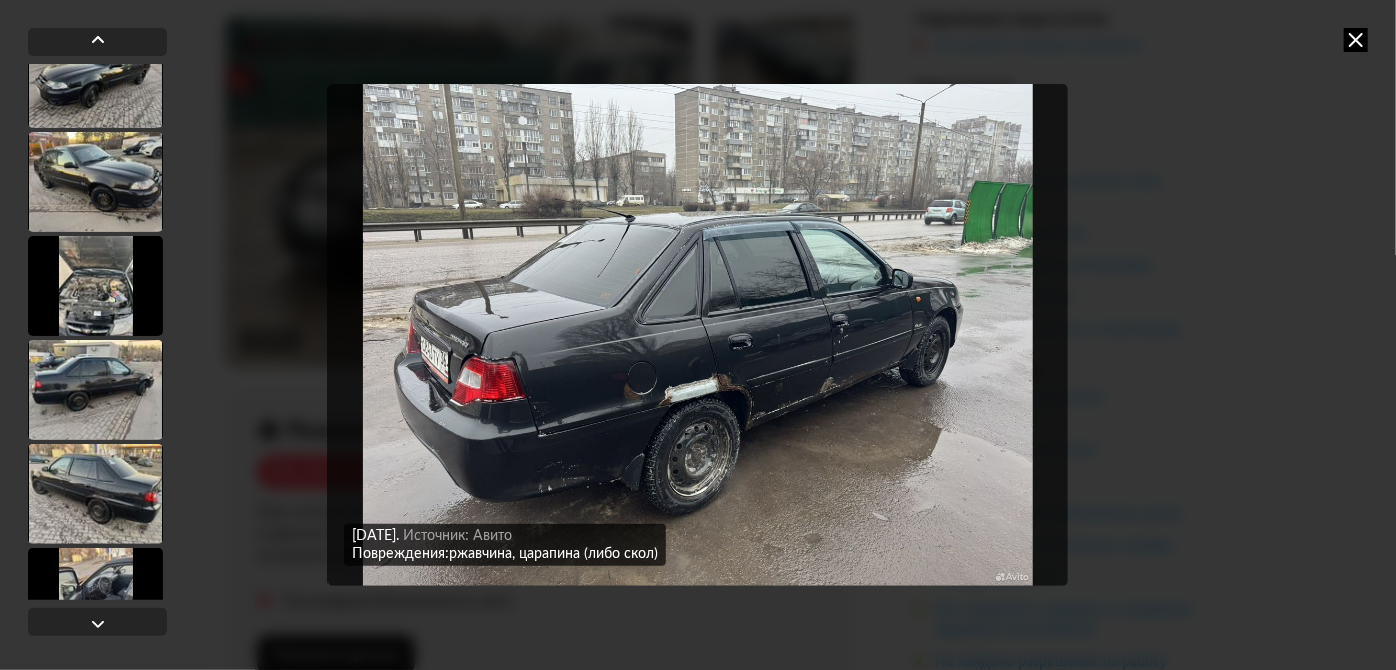 click on "8 января 2025 года Источник: Авито Повреждения:  ржавчина 8 января 2025 года Источник: Авито 8 января 2025 года Источник: Авито Повреждения:  ржавчина 8 января 2025 года Источник: Авито Повреждения:  ржавчина, царапина (либо скол) 2 января 2025 года Источник: Авито" at bounding box center (698, 335) 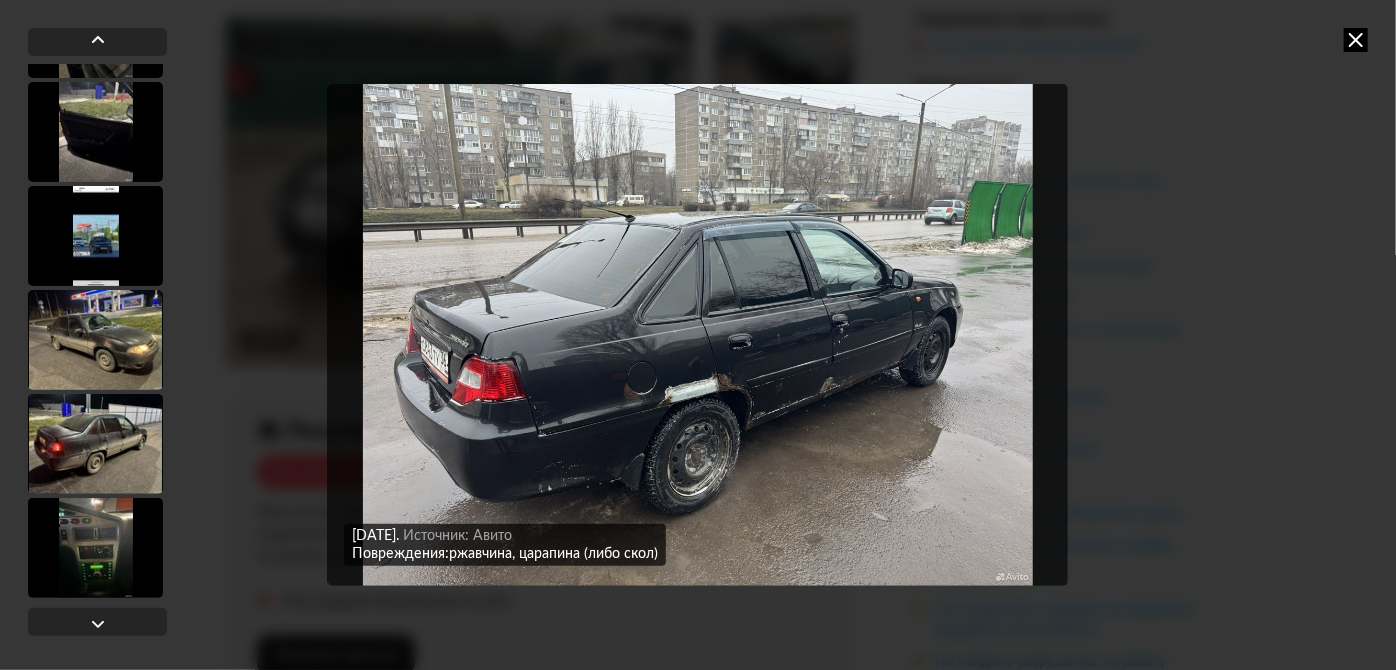 click at bounding box center [95, 340] 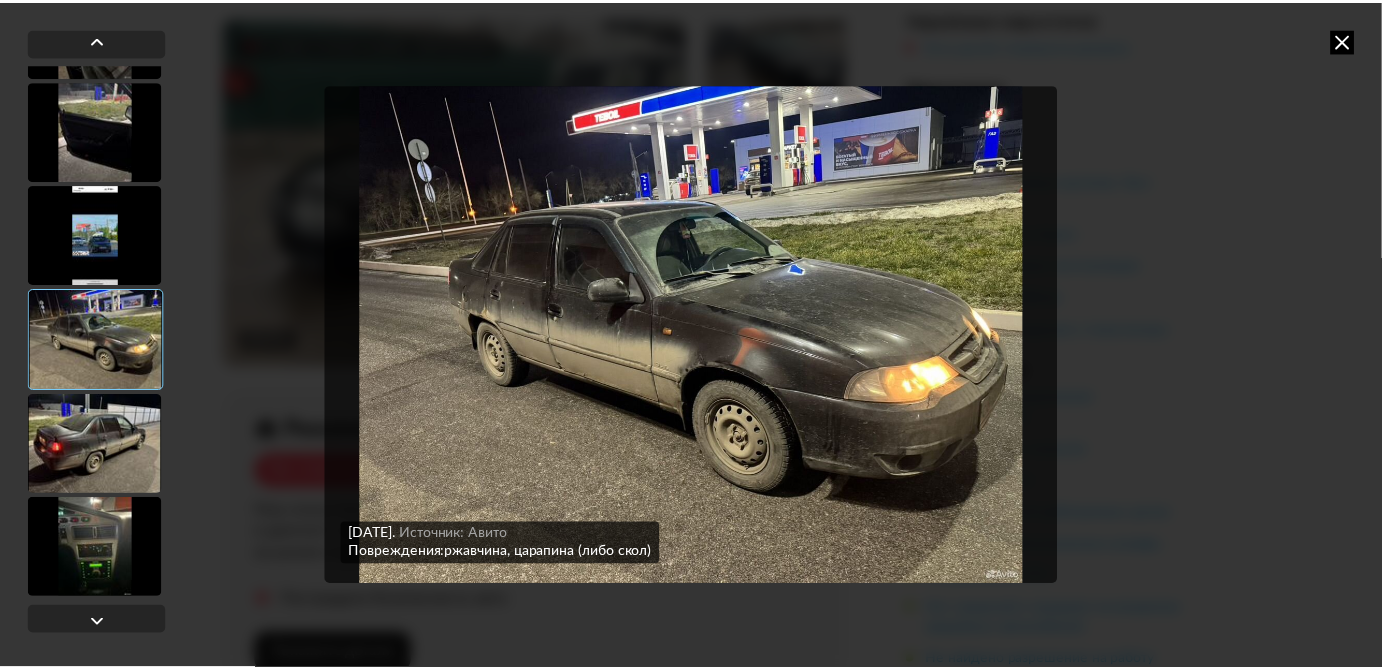 scroll, scrollTop: 1336, scrollLeft: 0, axis: vertical 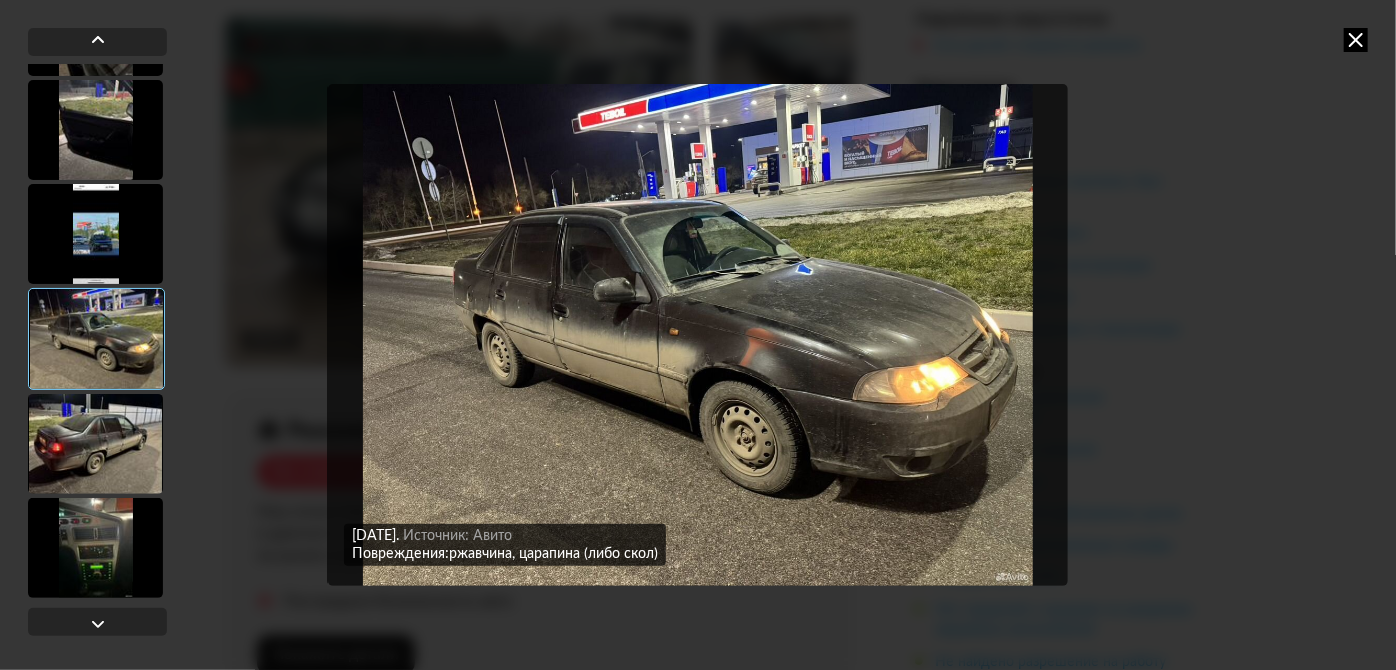 click at bounding box center [1356, 40] 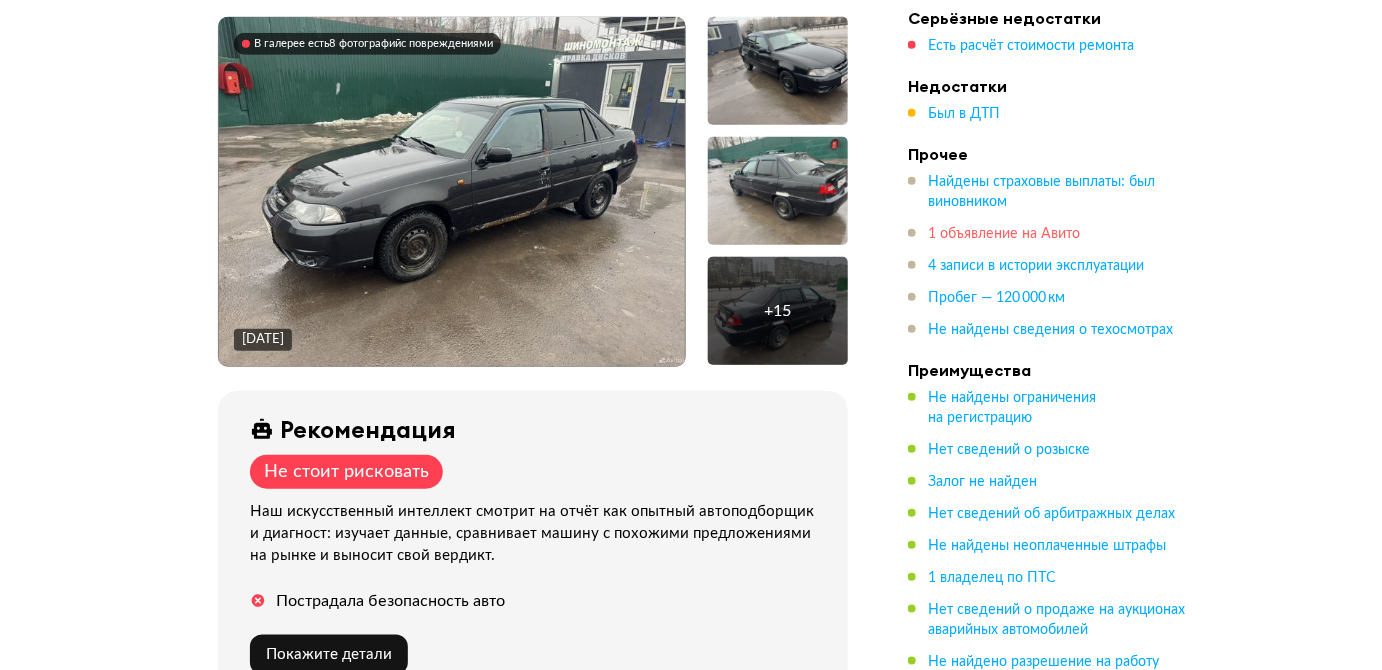 click on "1 объявление на Авито" at bounding box center [1004, 234] 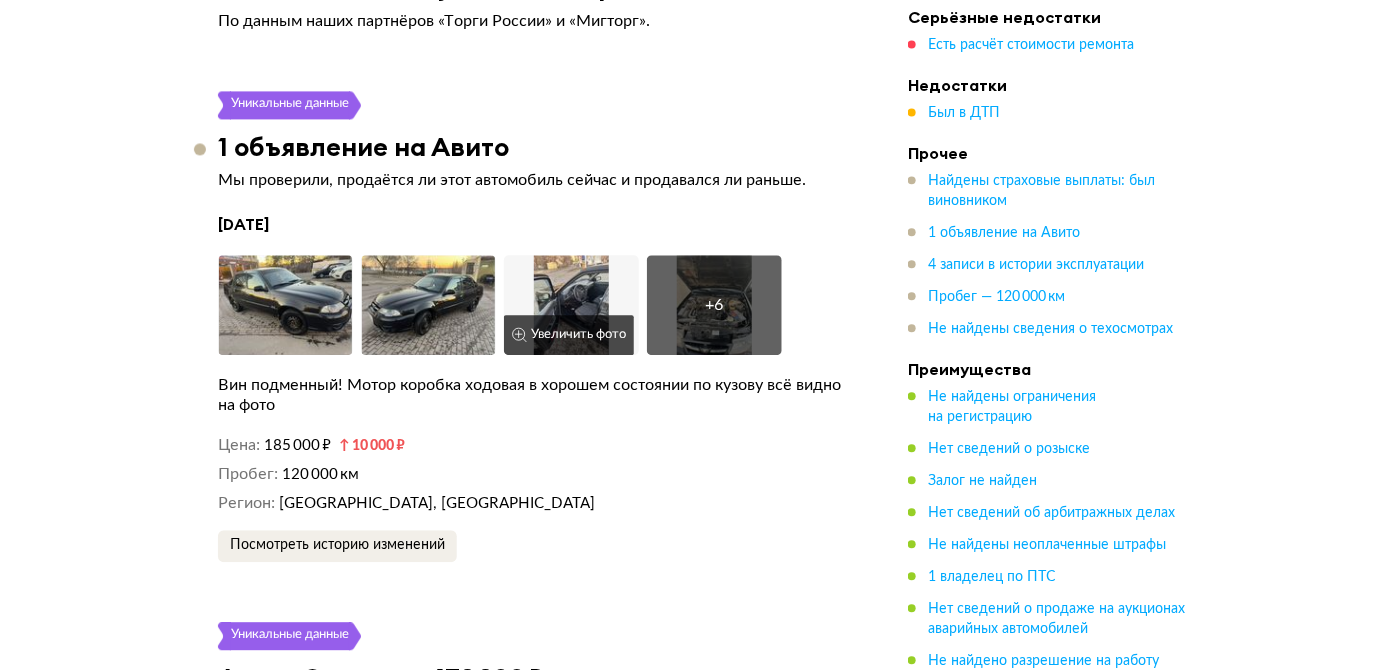 scroll, scrollTop: 4093, scrollLeft: 0, axis: vertical 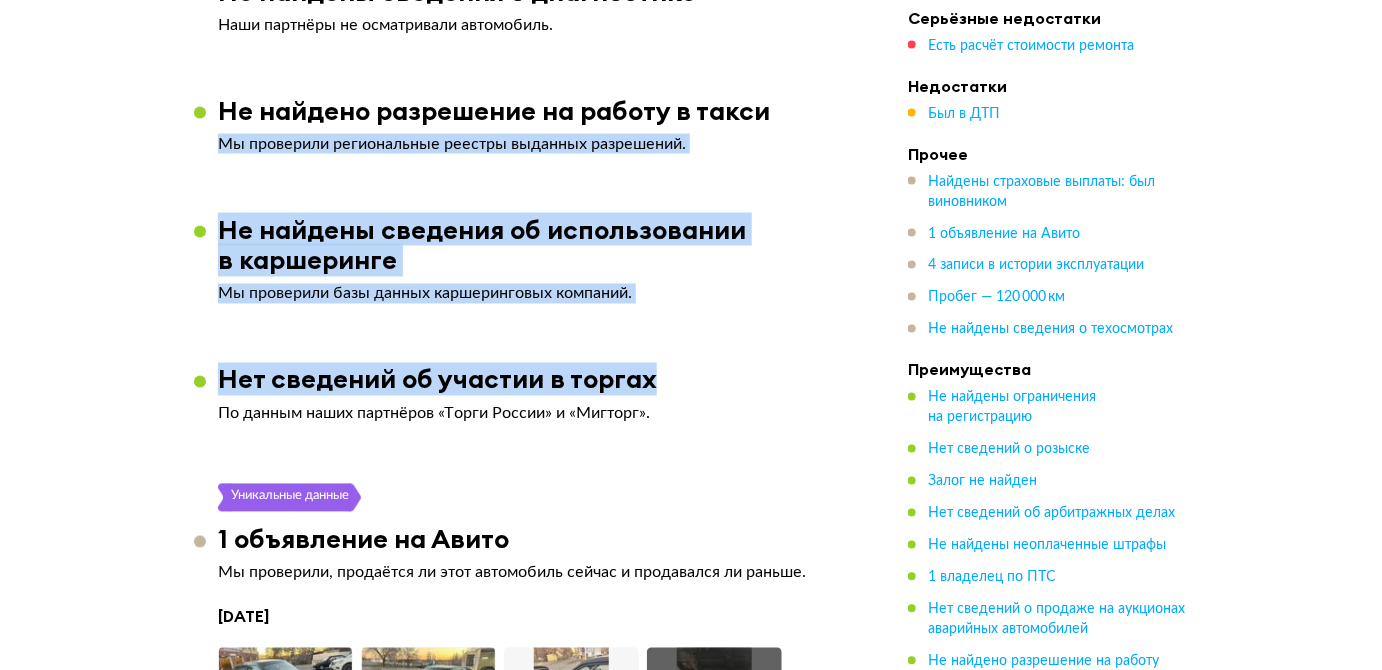 drag, startPoint x: 1378, startPoint y: 319, endPoint x: 1391, endPoint y: 87, distance: 232.36394 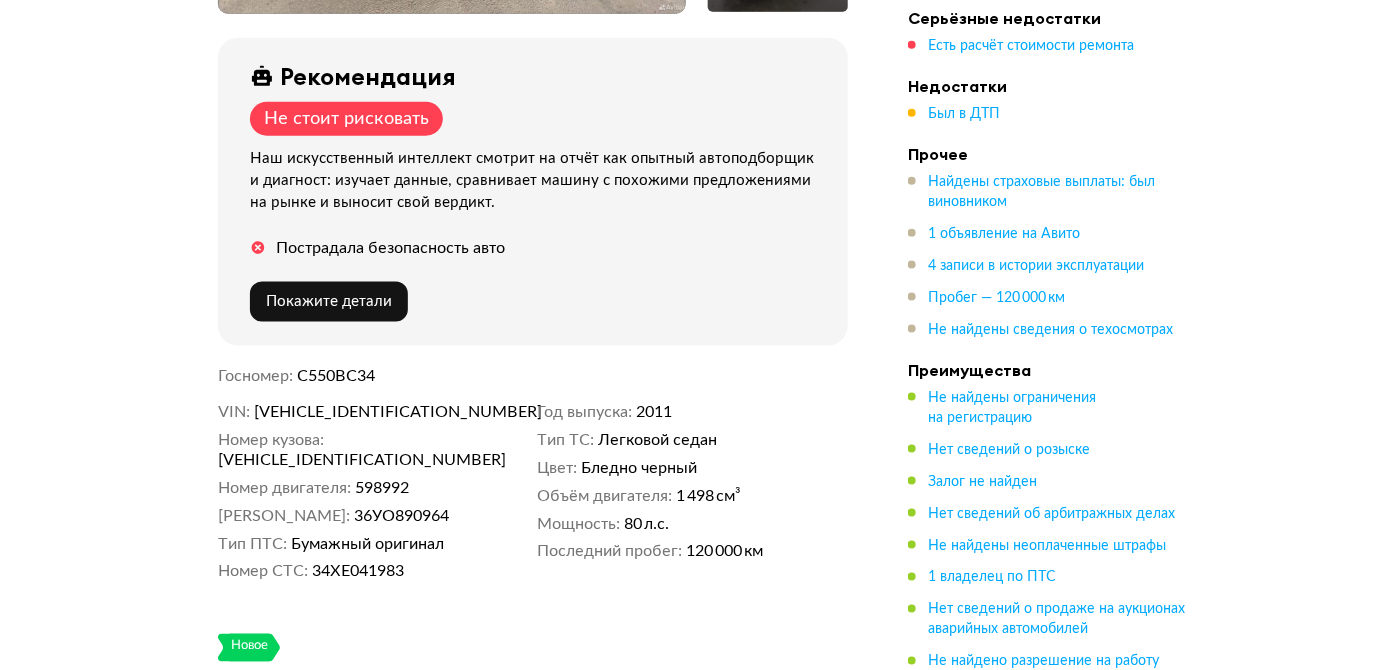 scroll, scrollTop: 0, scrollLeft: 0, axis: both 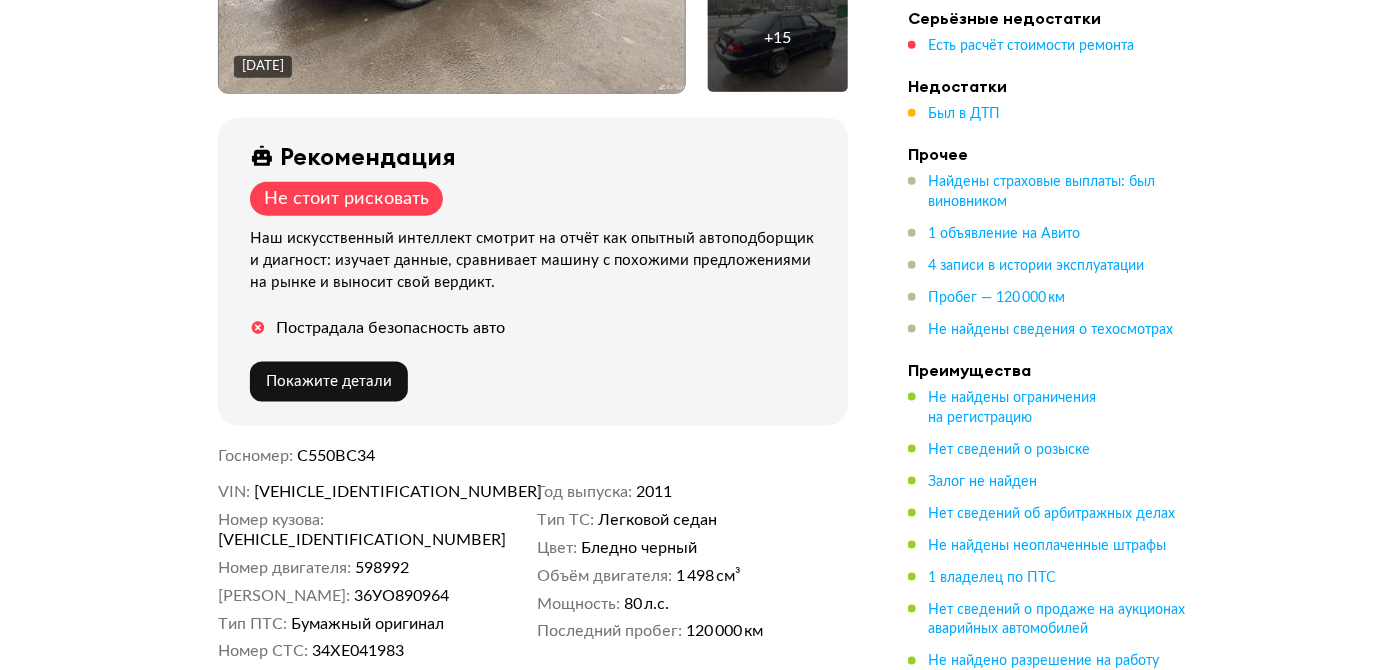 click on "XWB3L32EDBA256926" at bounding box center [370, 492] 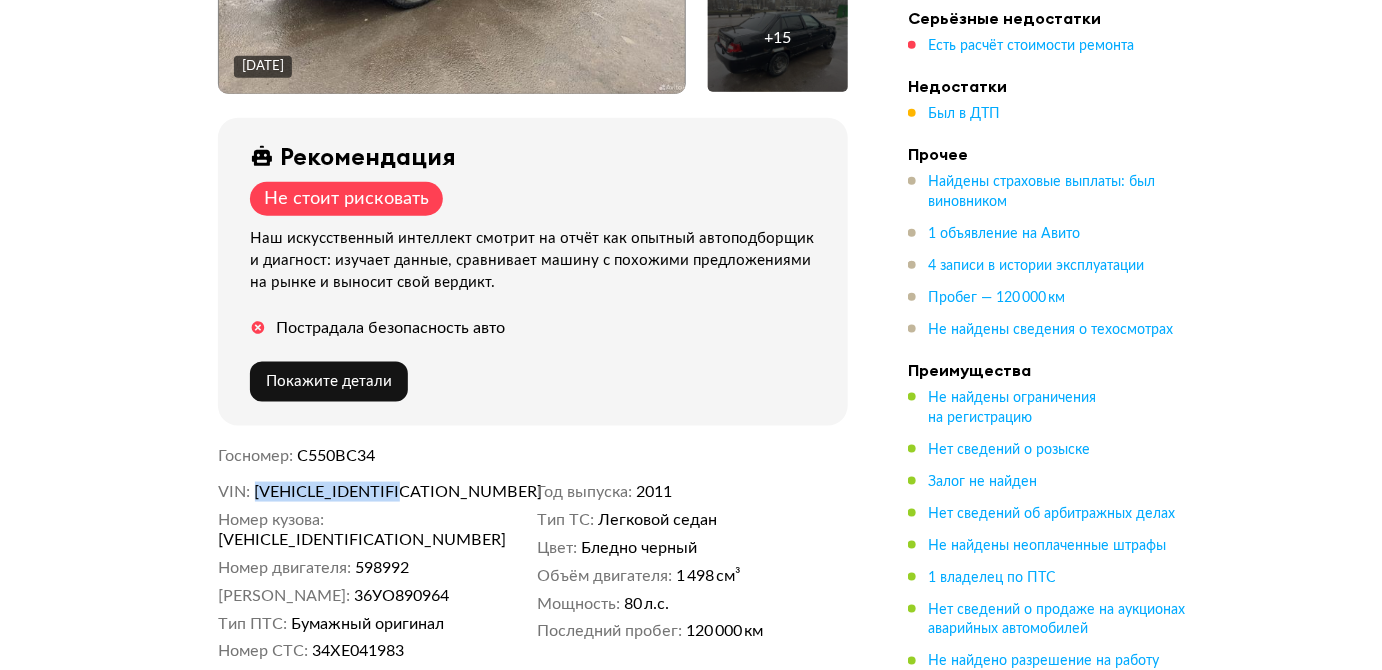 click on "XWB3L32EDBA256926" at bounding box center (370, 492) 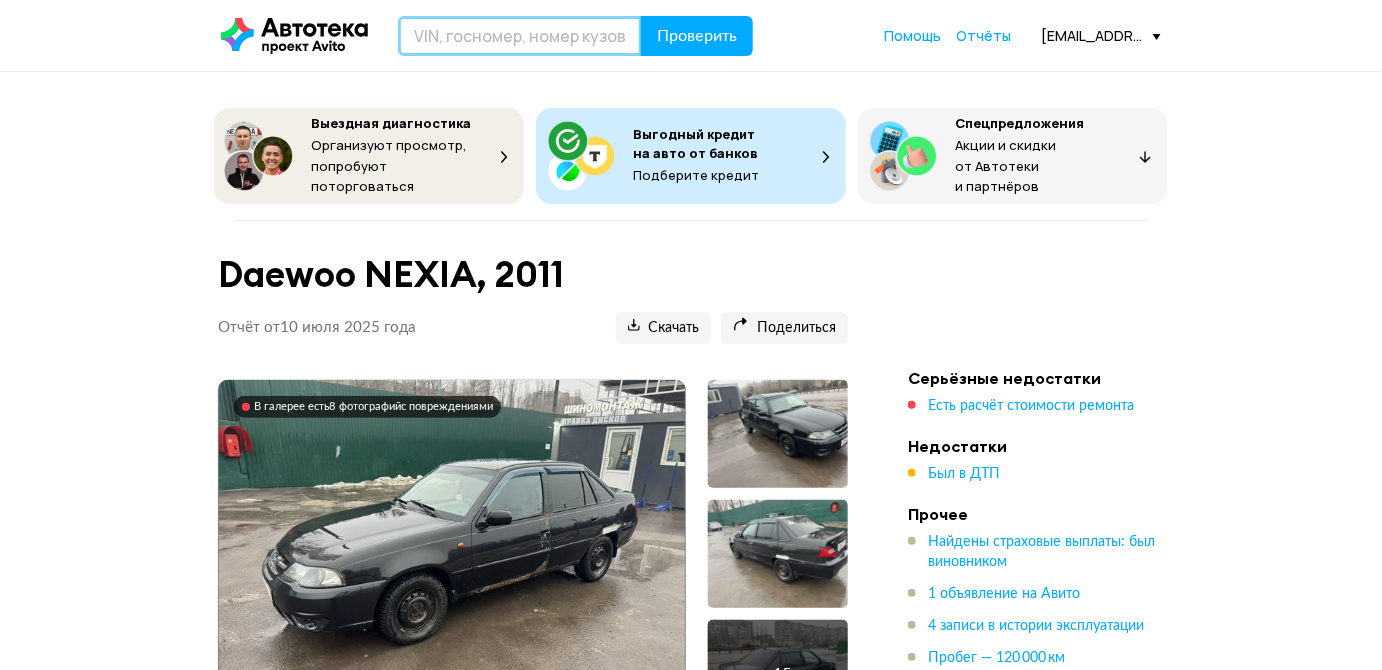 click at bounding box center [520, 36] 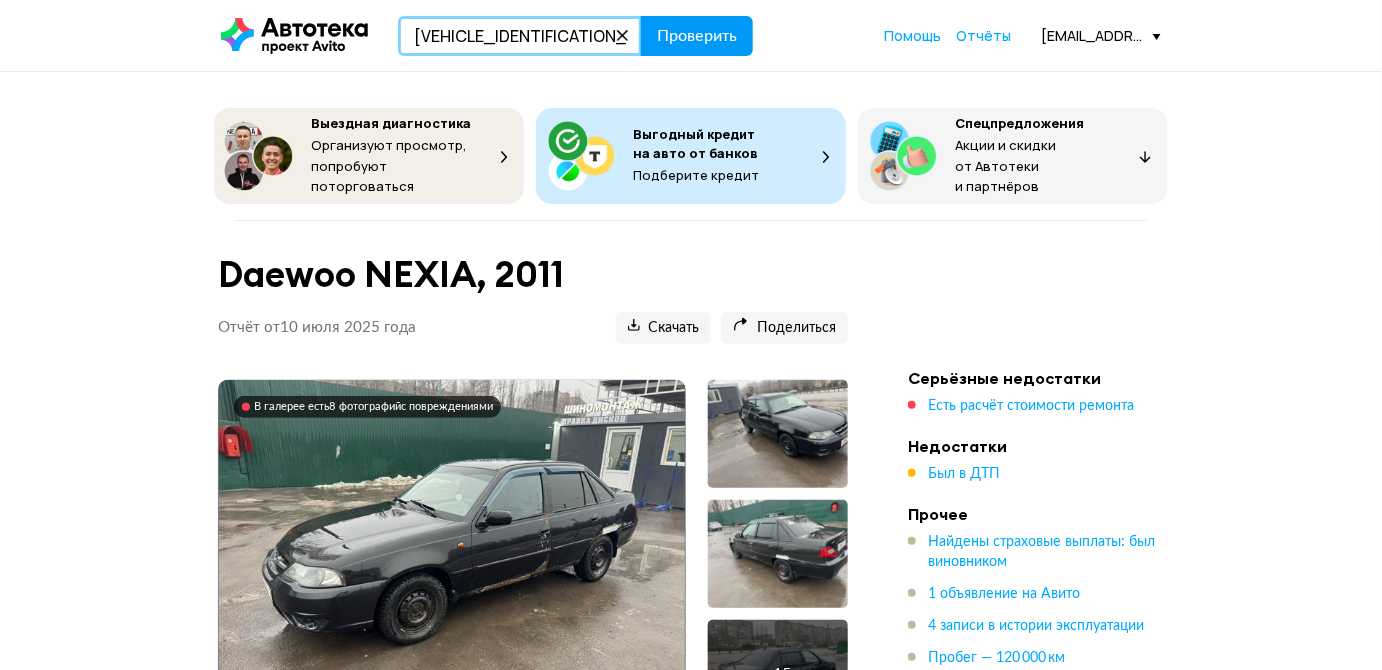 type on "XWB3L32EDBA256926" 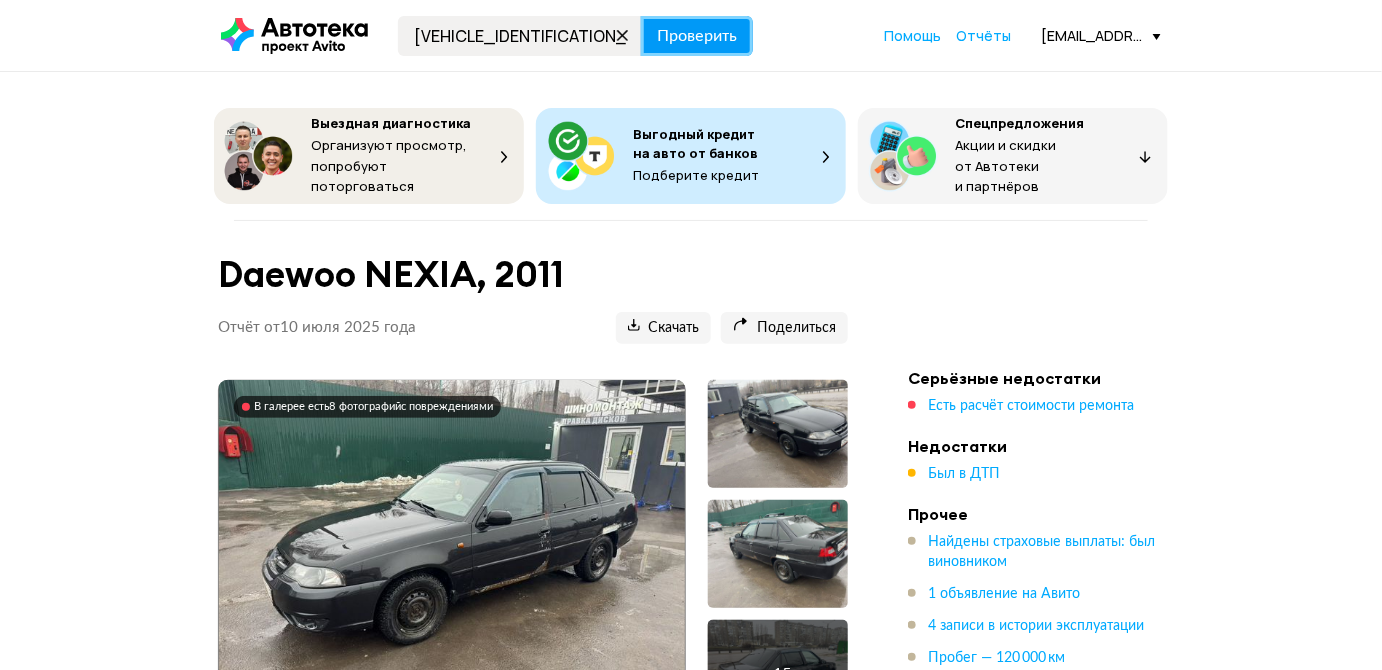 click on "Проверить" at bounding box center [697, 36] 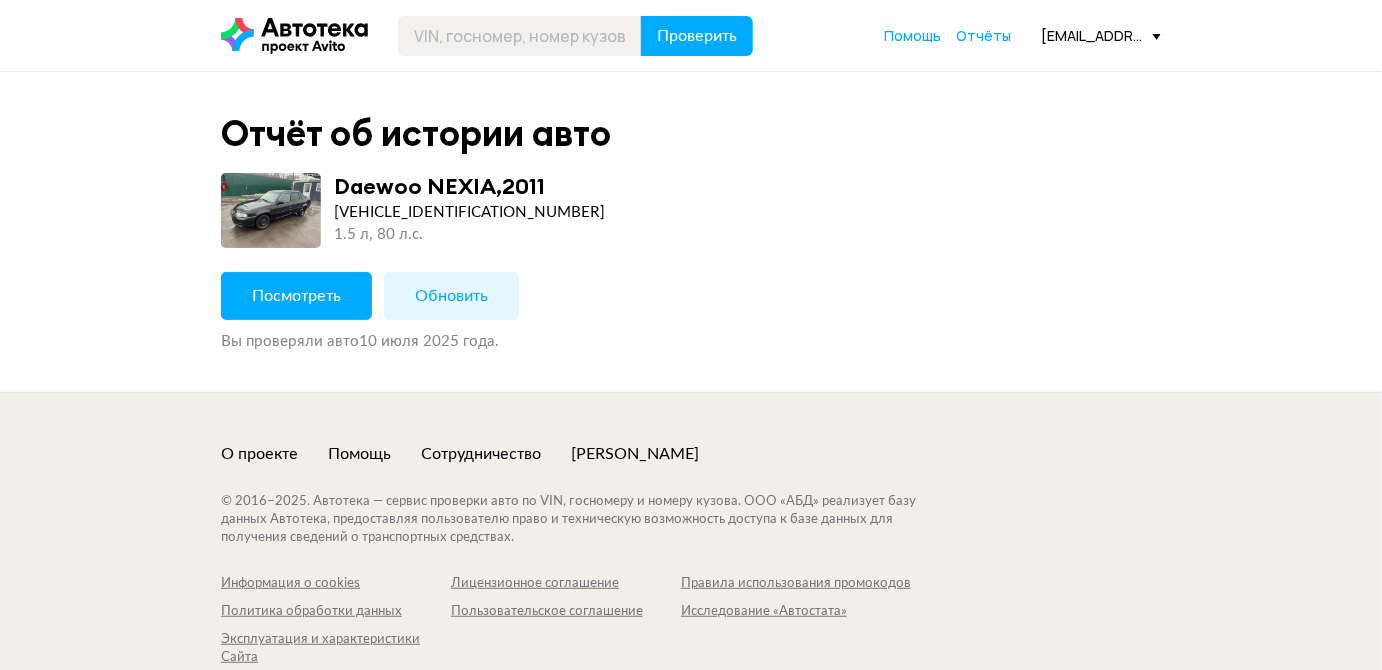 click on "Обновить" at bounding box center (451, 296) 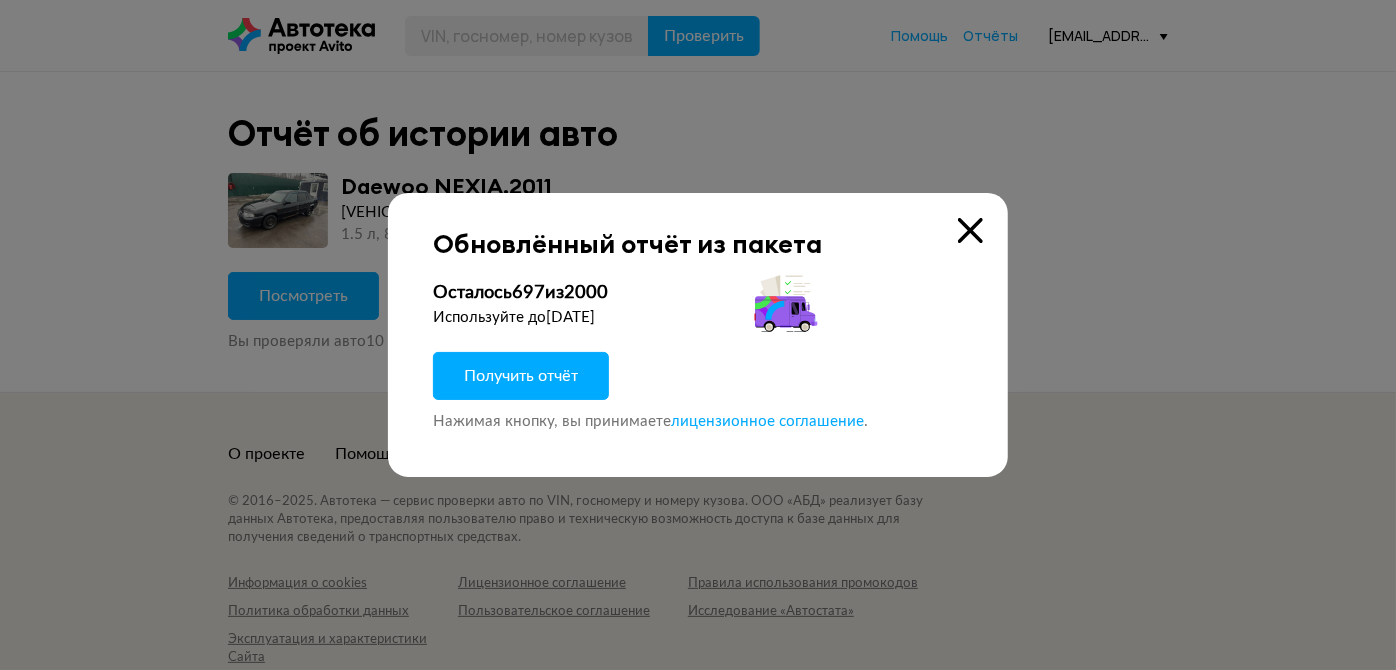 click on "Получить отчёт" at bounding box center (521, 376) 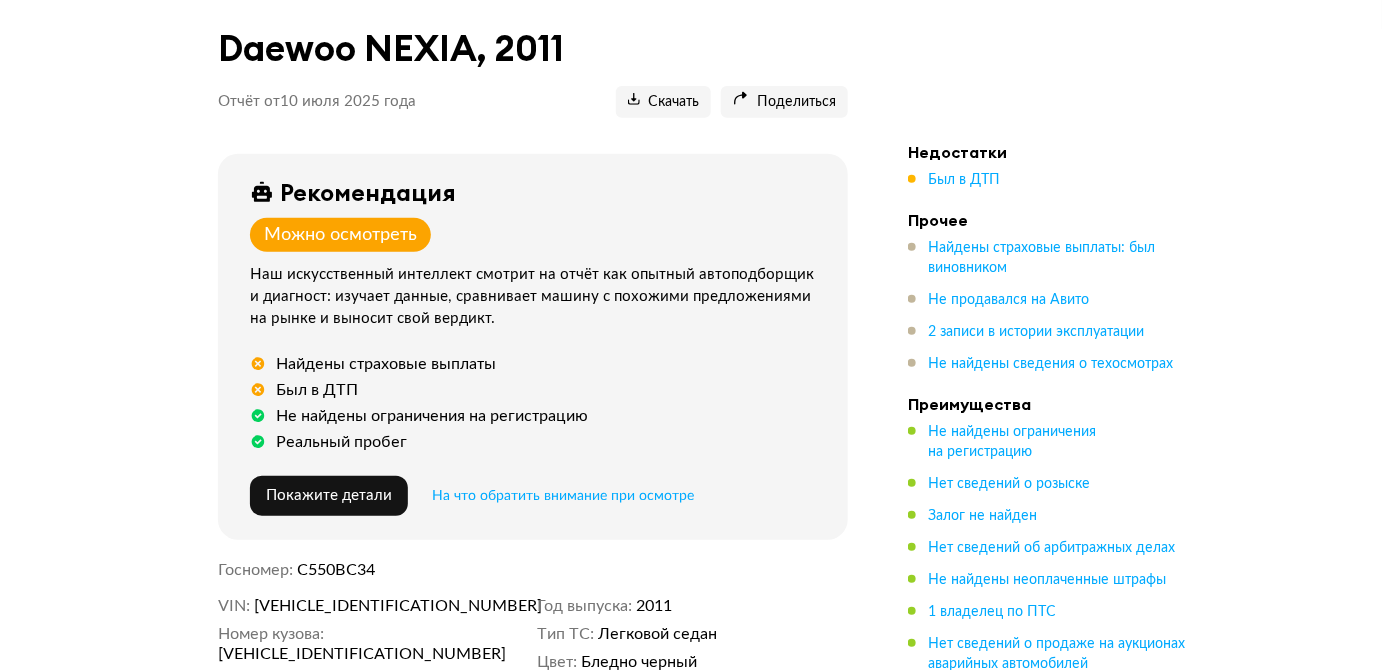 scroll, scrollTop: 363, scrollLeft: 0, axis: vertical 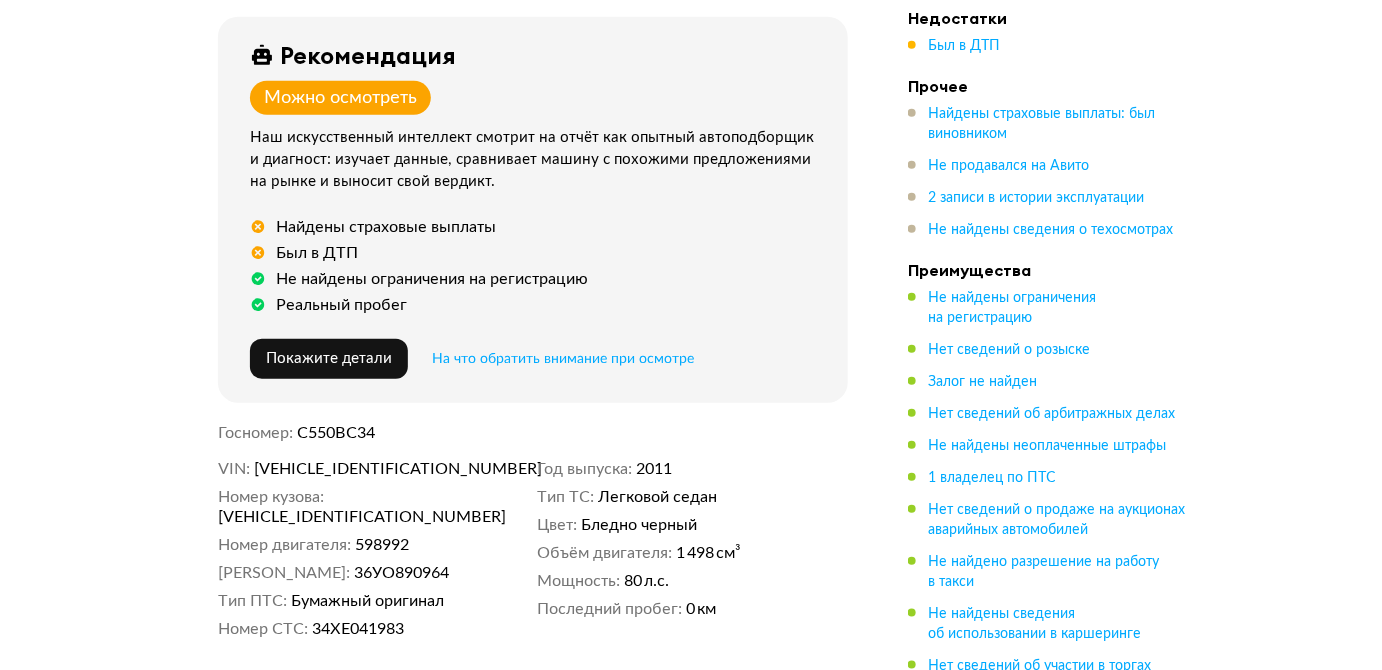 drag, startPoint x: 5, startPoint y: 147, endPoint x: 25, endPoint y: 151, distance: 20.396078 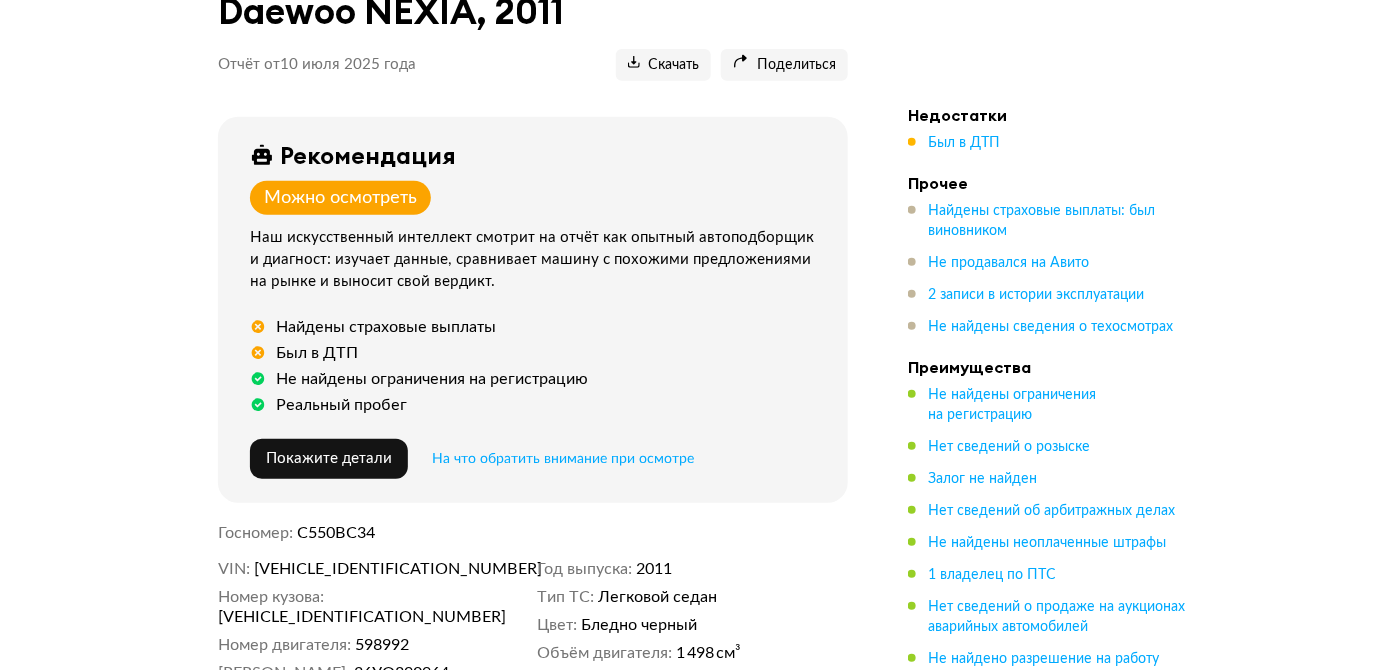 scroll, scrollTop: 0, scrollLeft: 0, axis: both 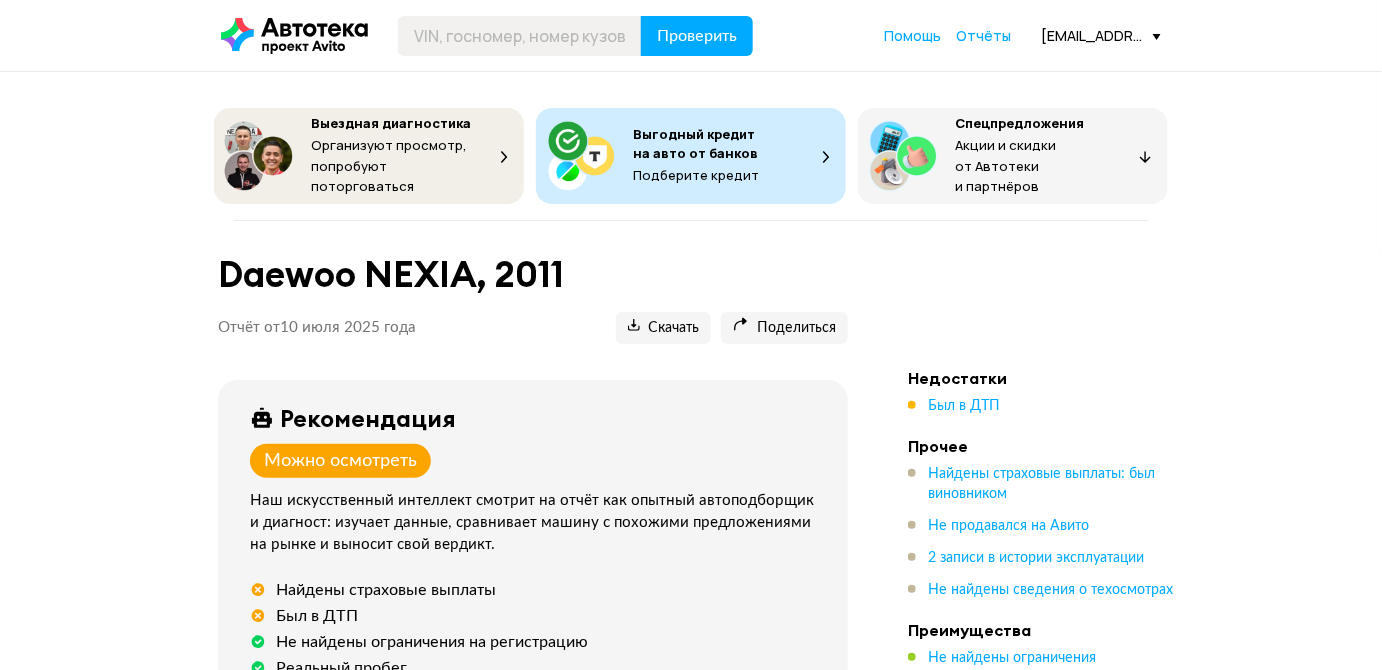 click on "Проверить Помощь Отчёты eagladysheva@avito.ru" at bounding box center [691, 35] 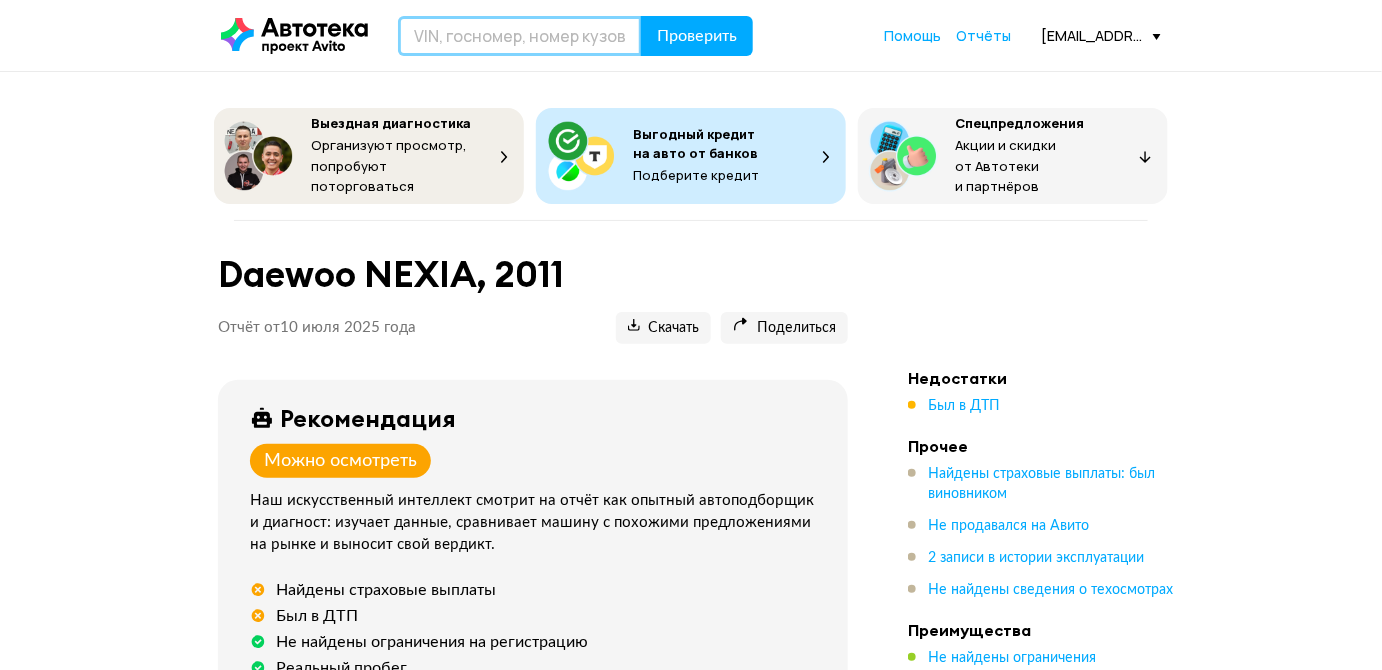 click at bounding box center [520, 36] 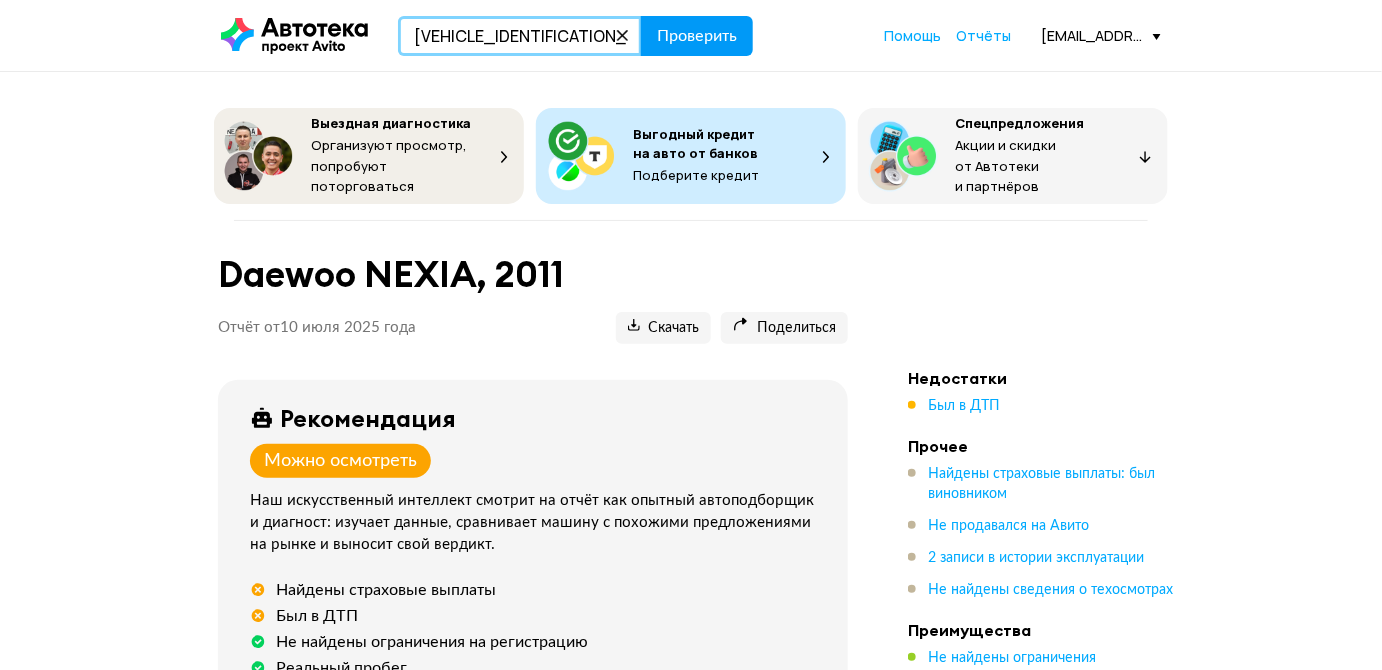 type on "Z94CC41BBGR347918" 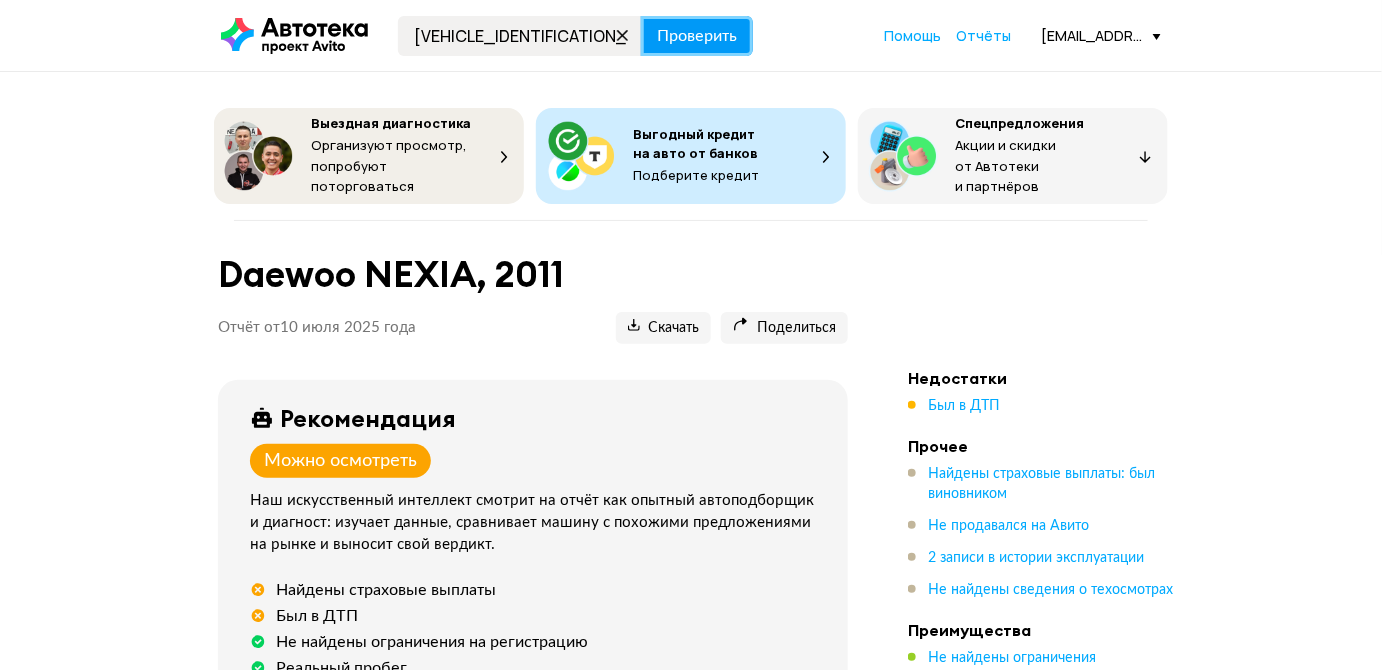 click on "Проверить" at bounding box center [697, 36] 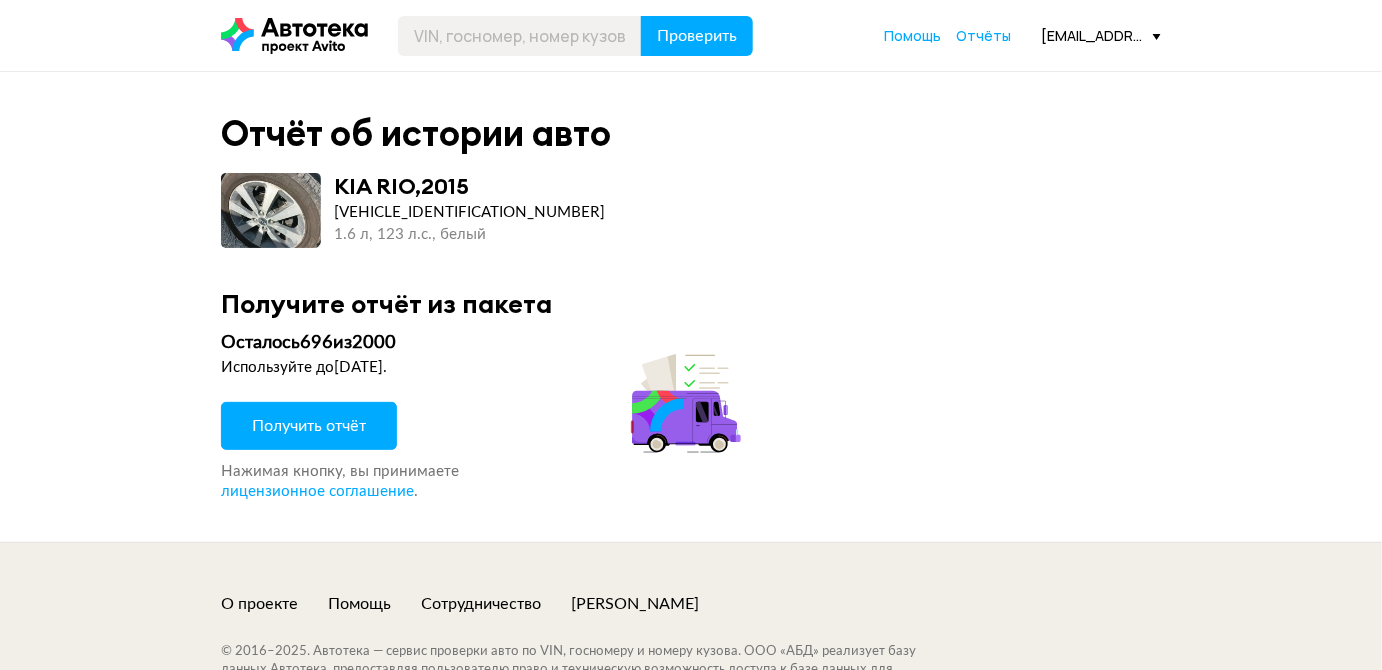 click on "Получить отчёт" at bounding box center (309, 426) 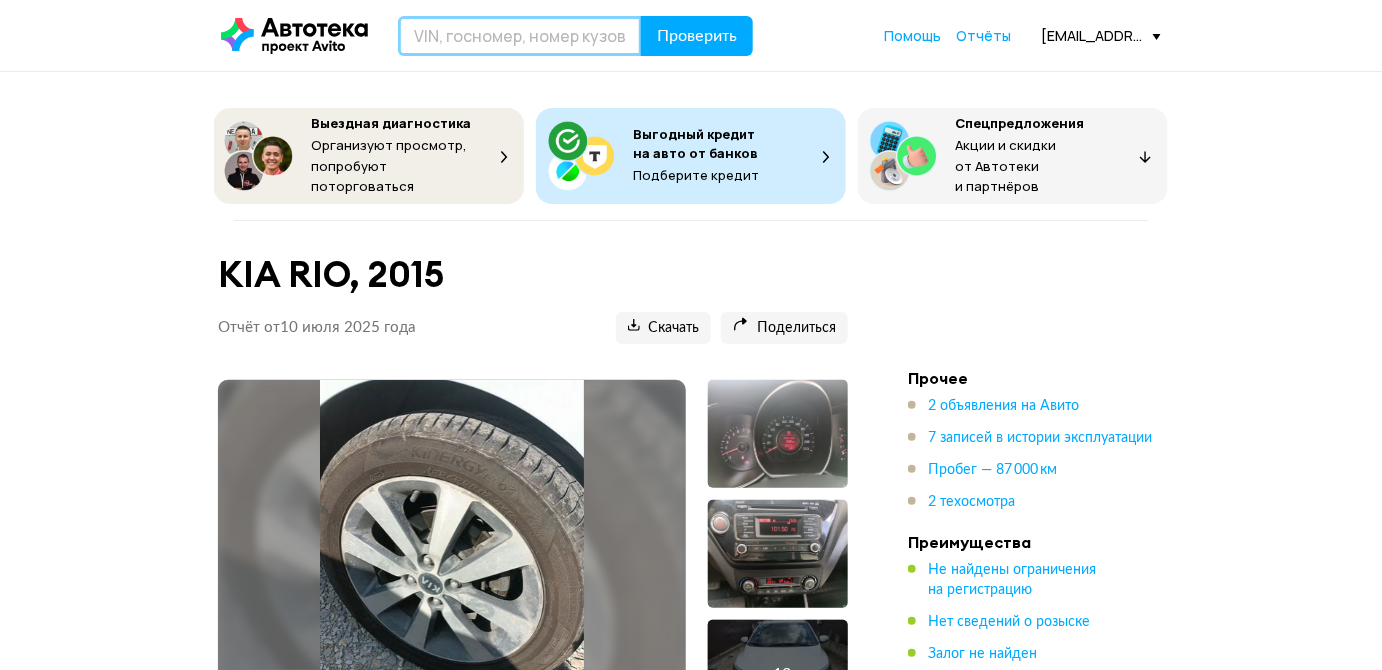 click at bounding box center (520, 36) 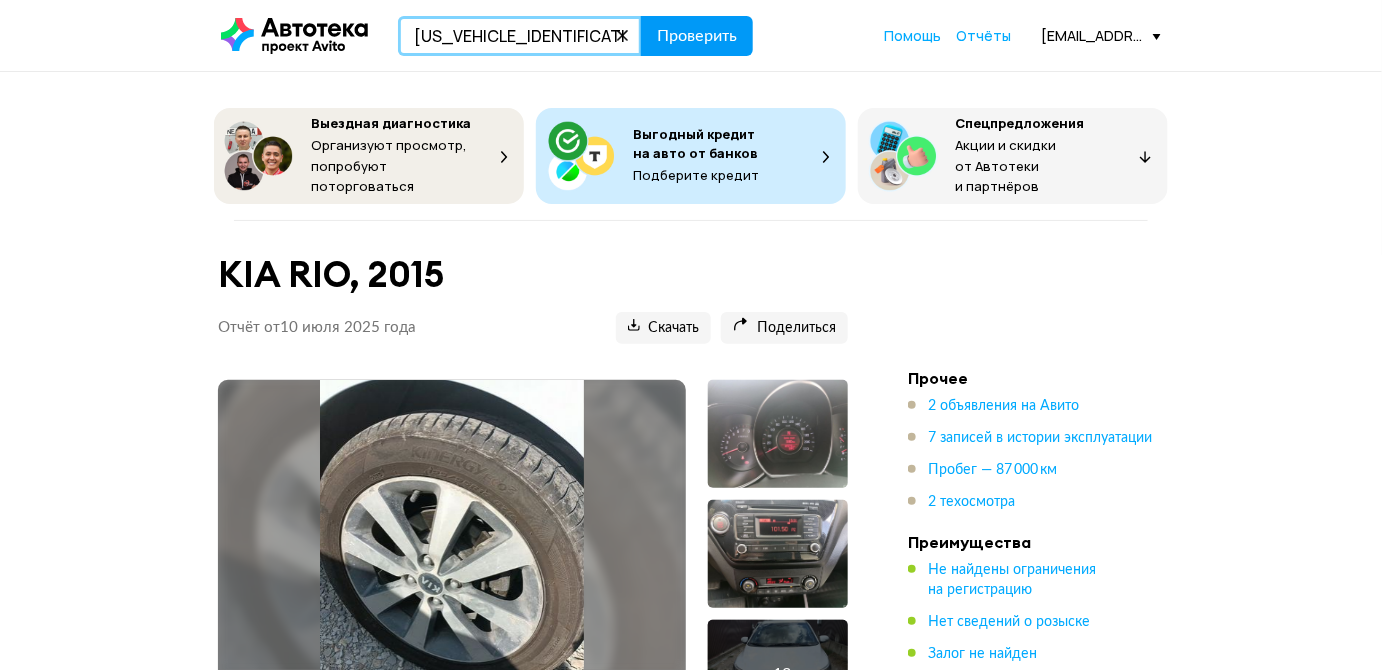 type on "XTT316300F1020340" 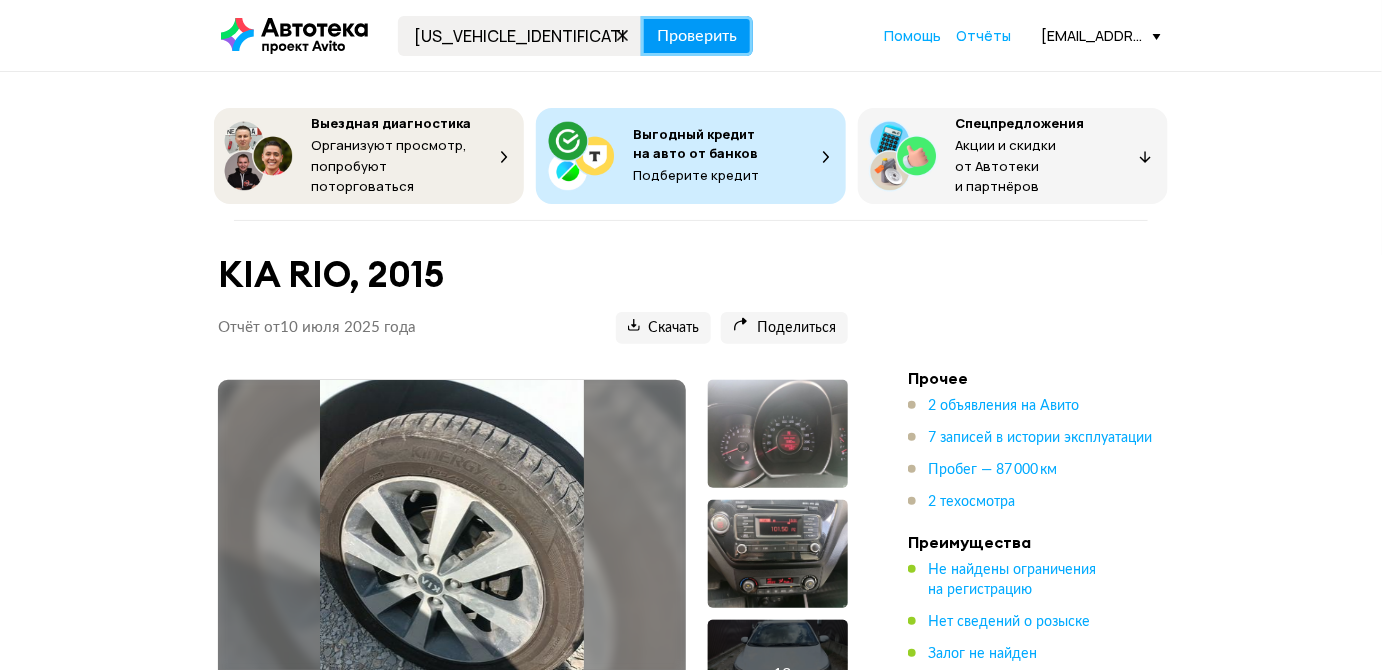 click on "Проверить" at bounding box center [697, 36] 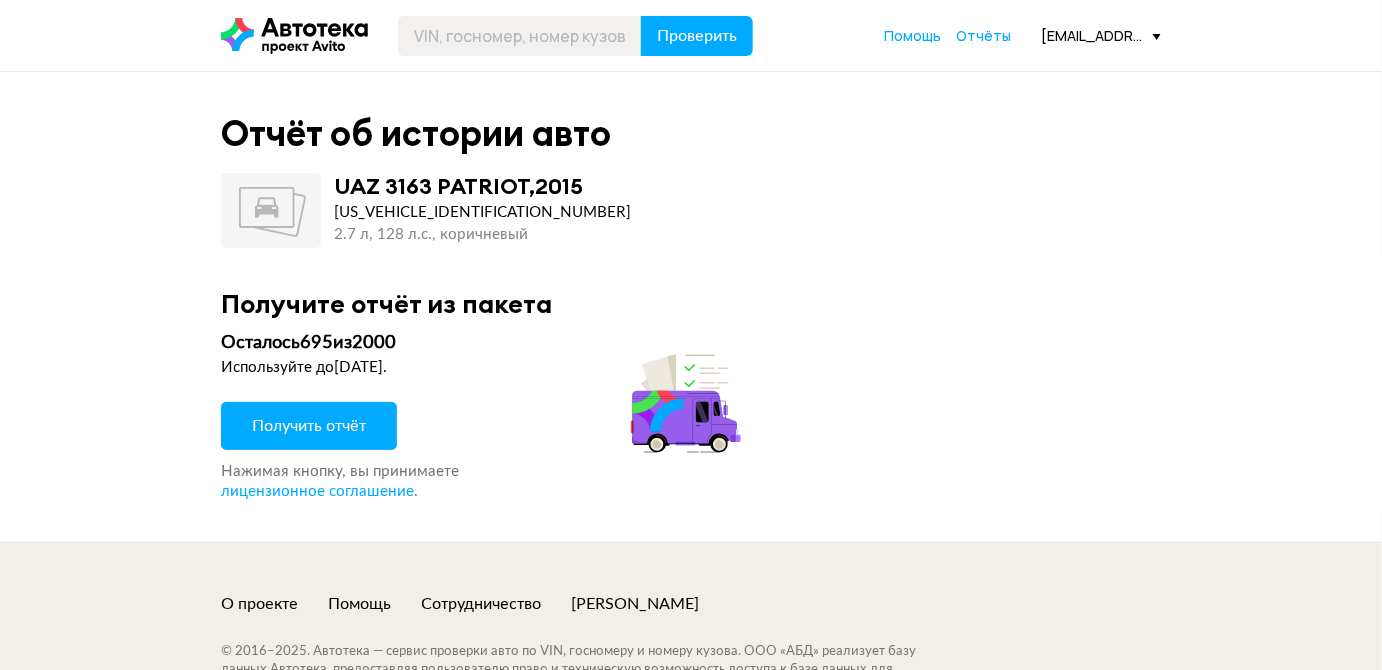 drag, startPoint x: 361, startPoint y: 432, endPoint x: 361, endPoint y: 408, distance: 24 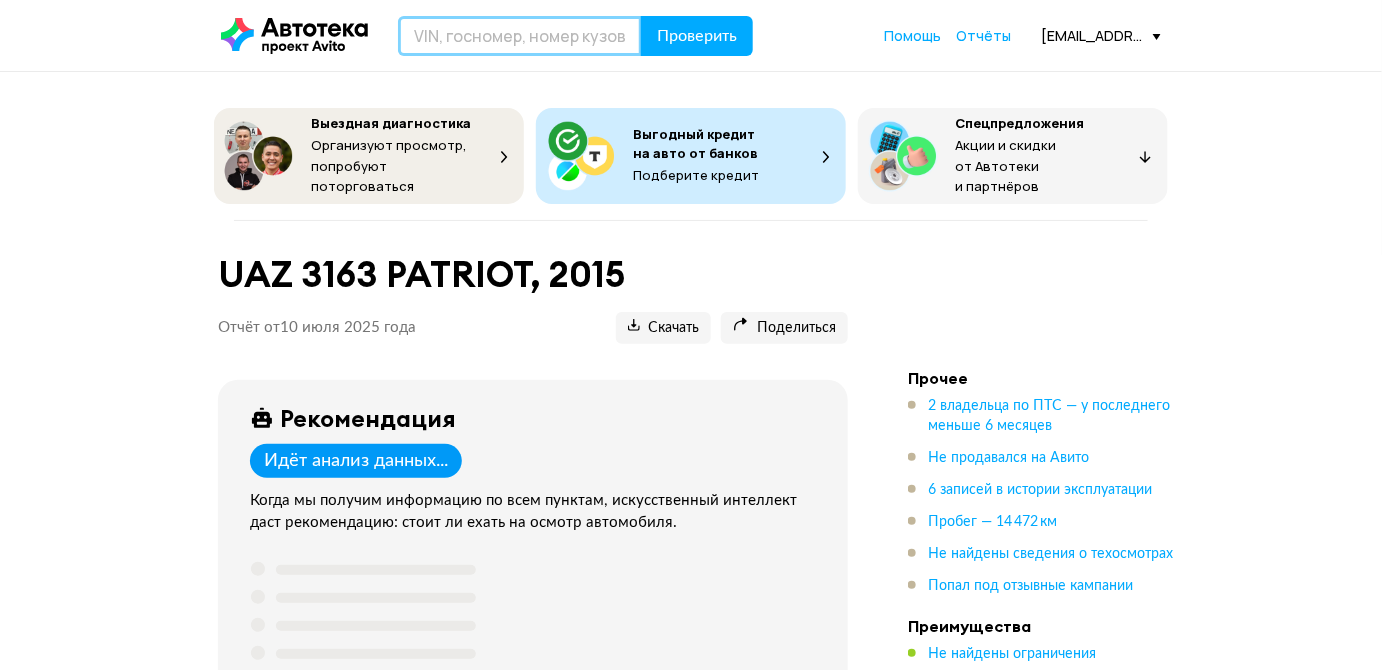 click at bounding box center (520, 36) 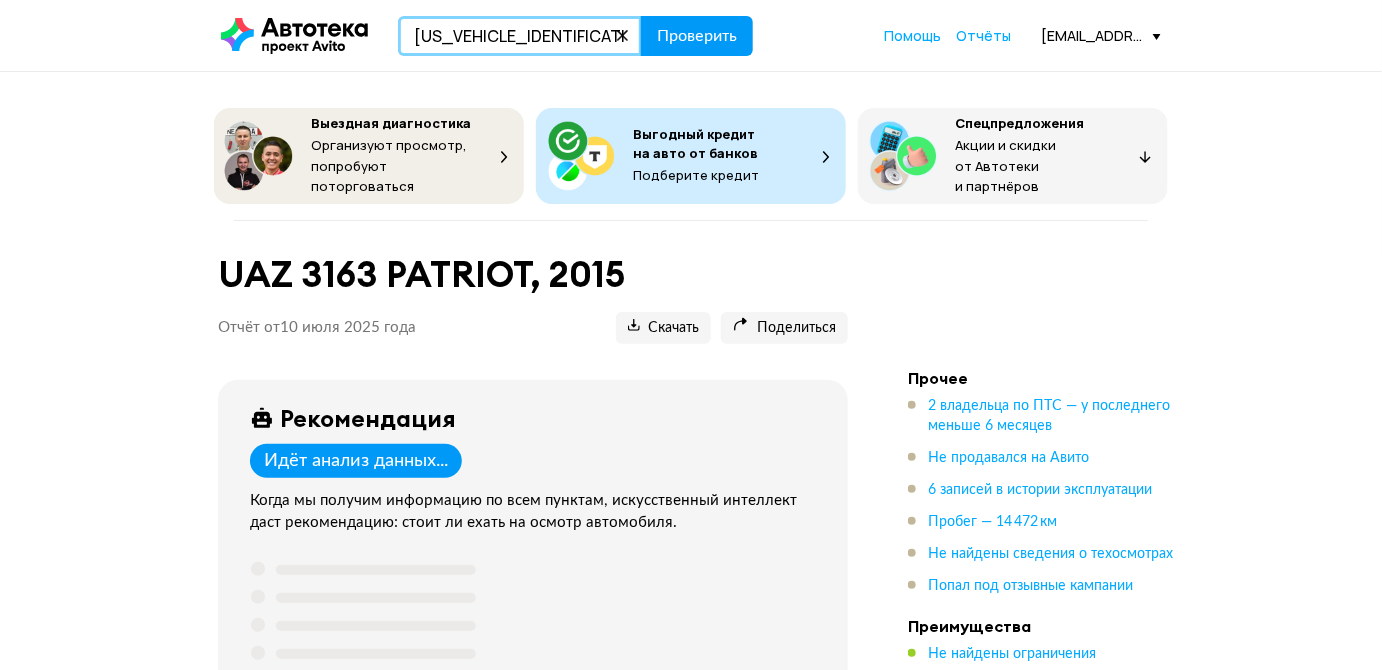 type on "LVVDD21B4PD135296" 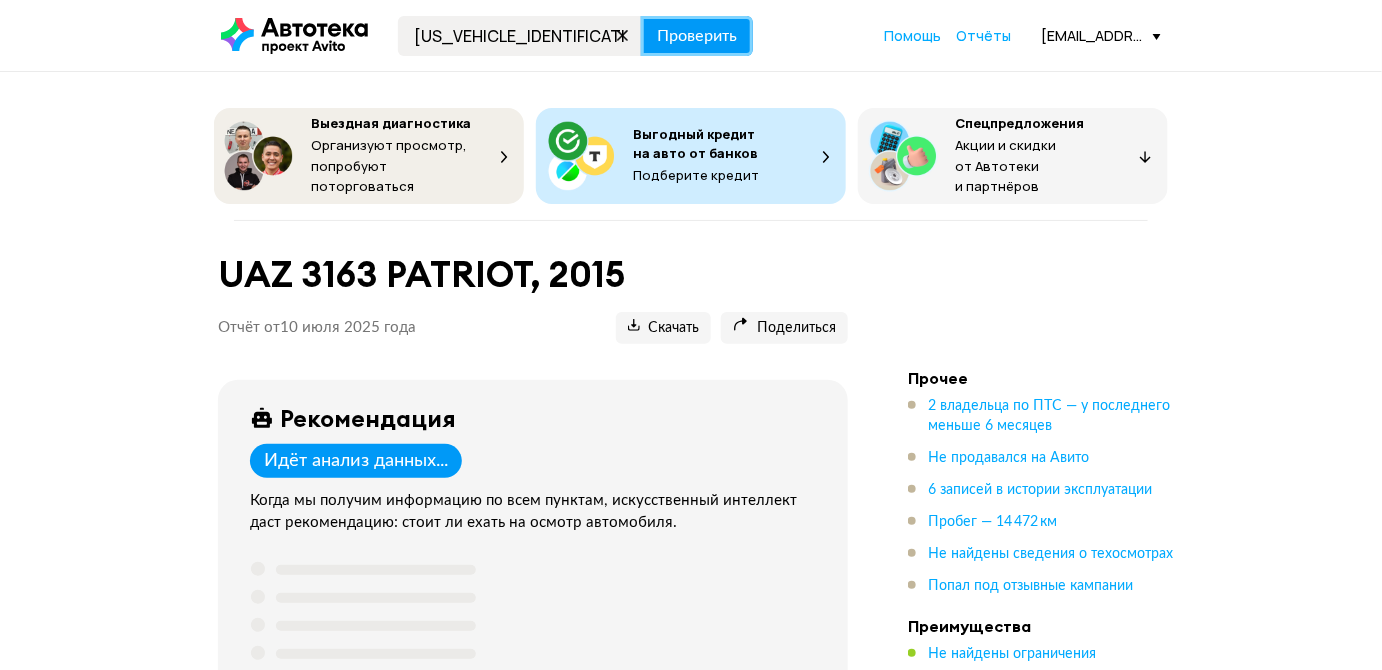 click on "Проверить" at bounding box center [697, 36] 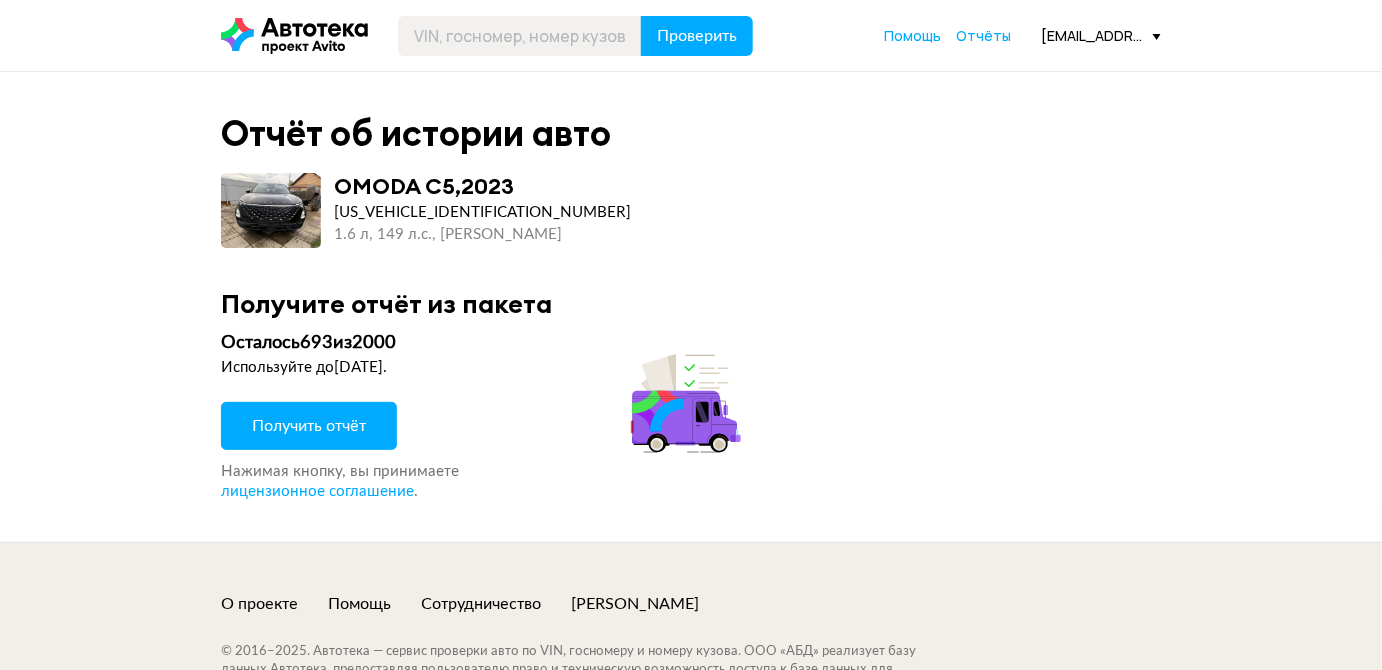 click on "Получить отчёт" at bounding box center [309, 426] 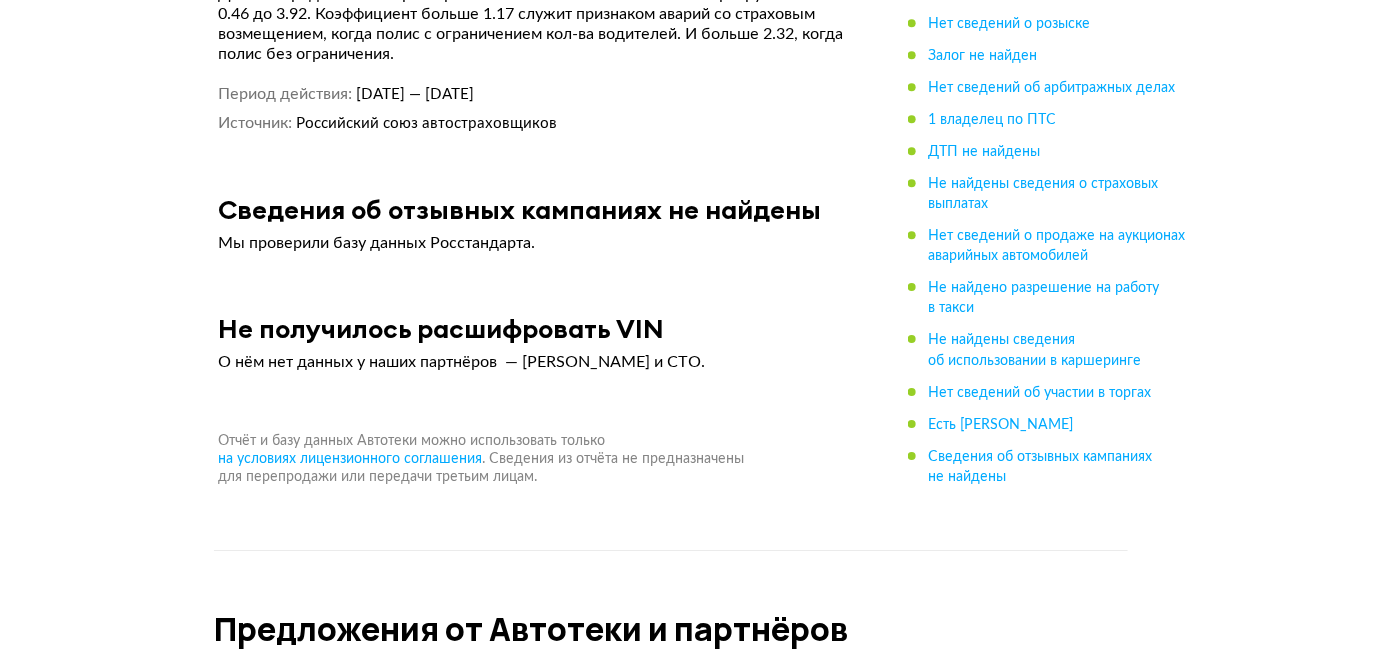 scroll, scrollTop: 7001, scrollLeft: 0, axis: vertical 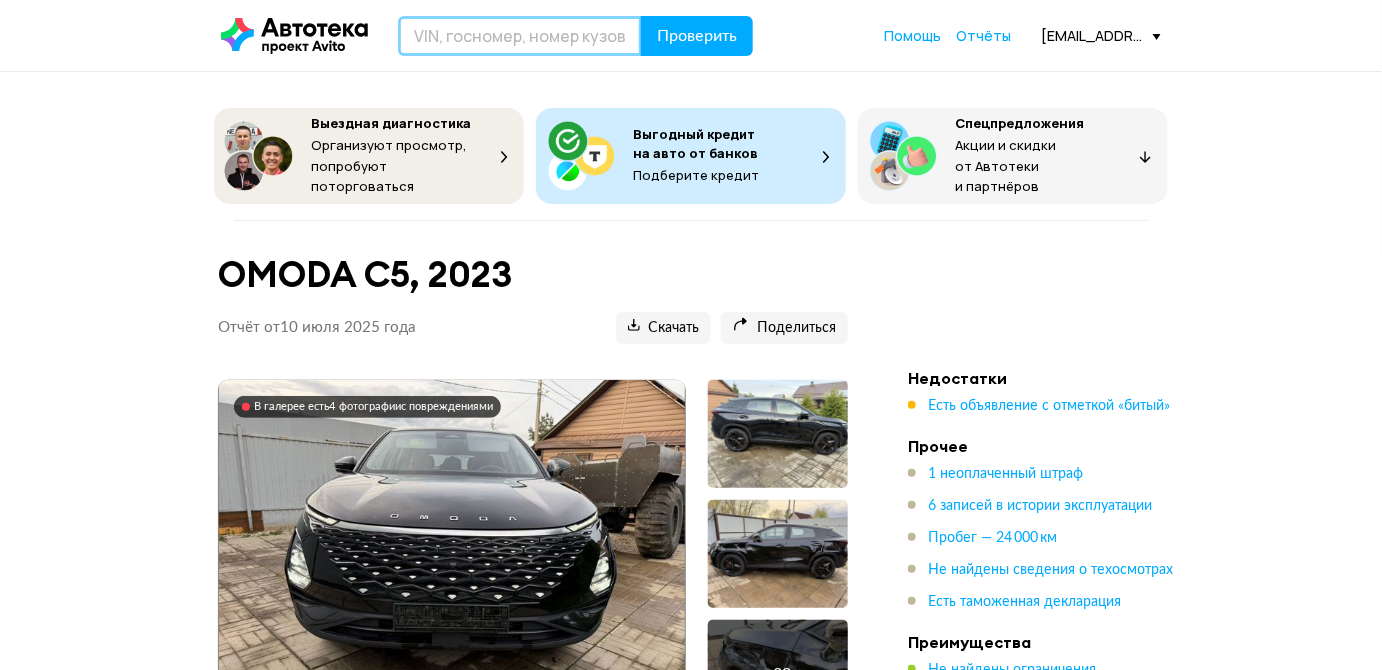 click at bounding box center (520, 36) 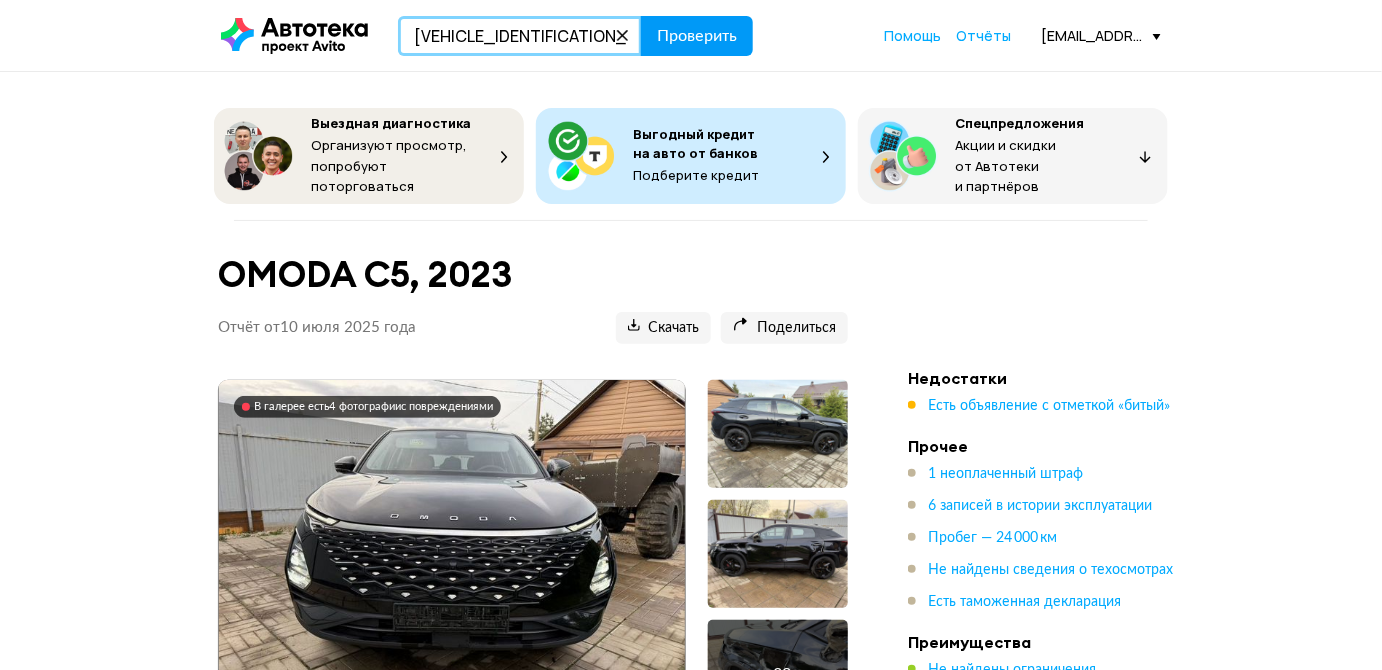 type on "X9FMXXEEBMBM38674" 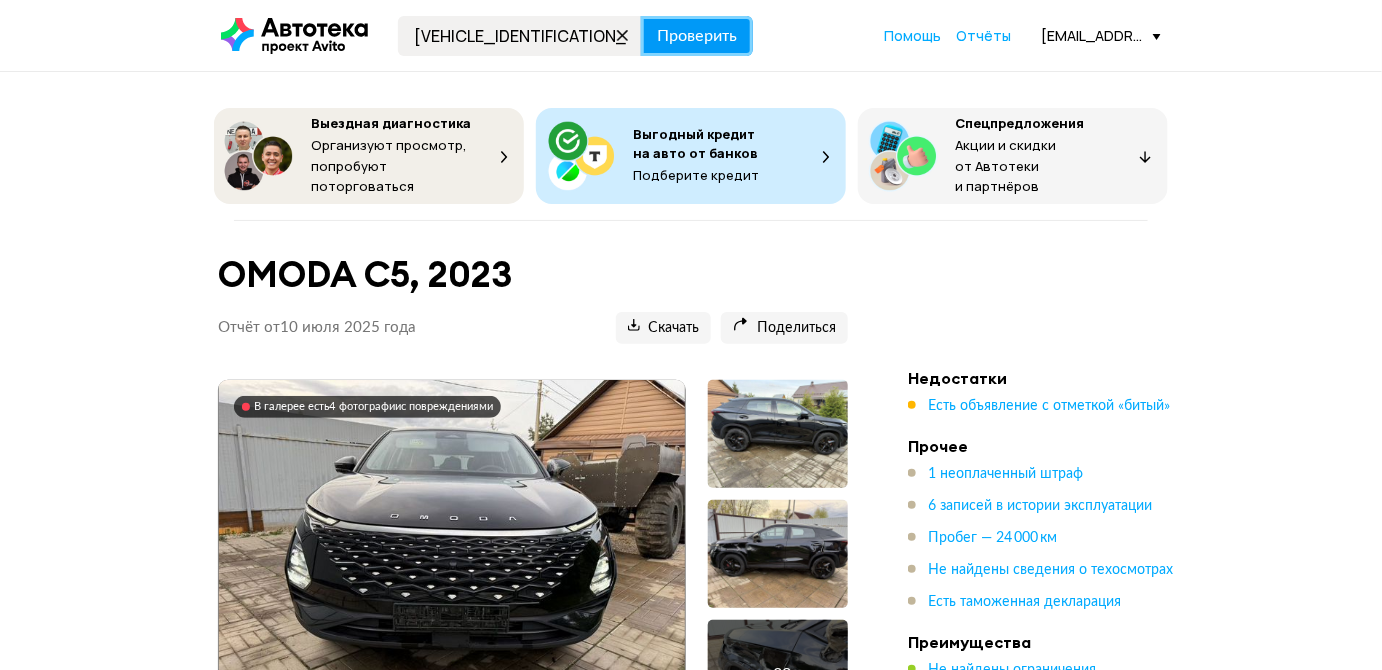 click on "Проверить" at bounding box center [697, 36] 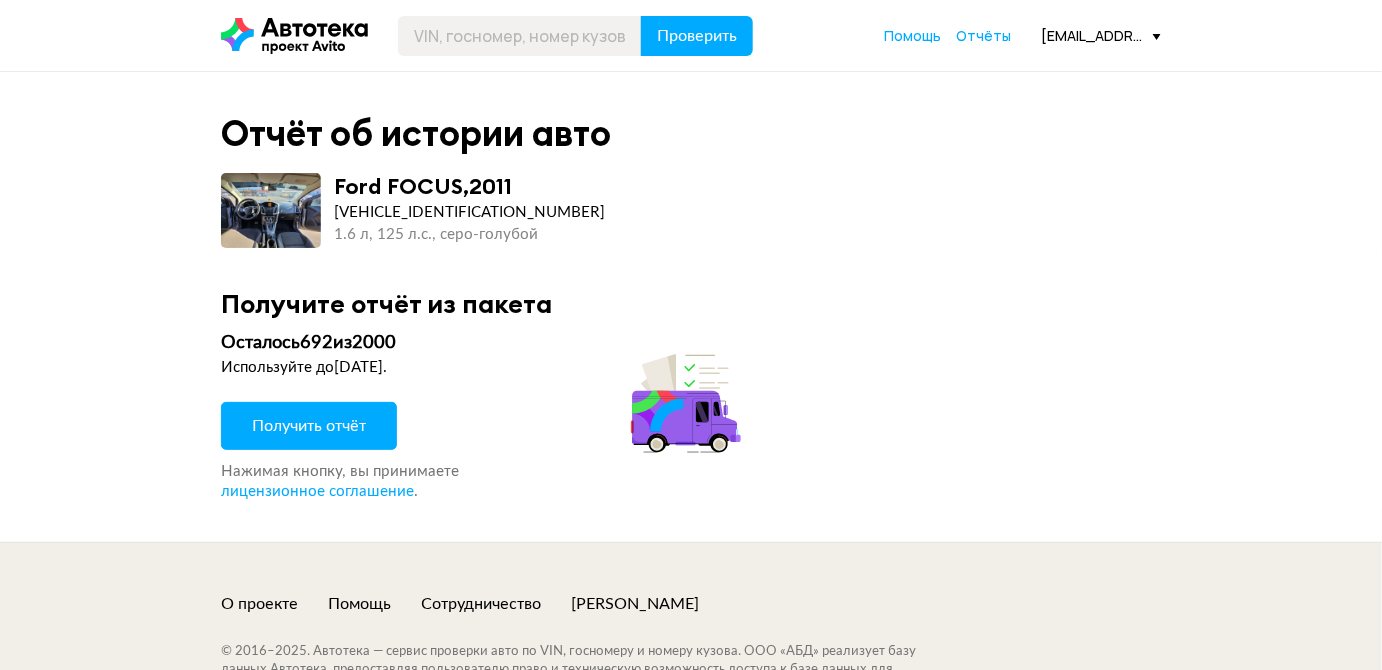 click on "Получить отчёт" at bounding box center (309, 426) 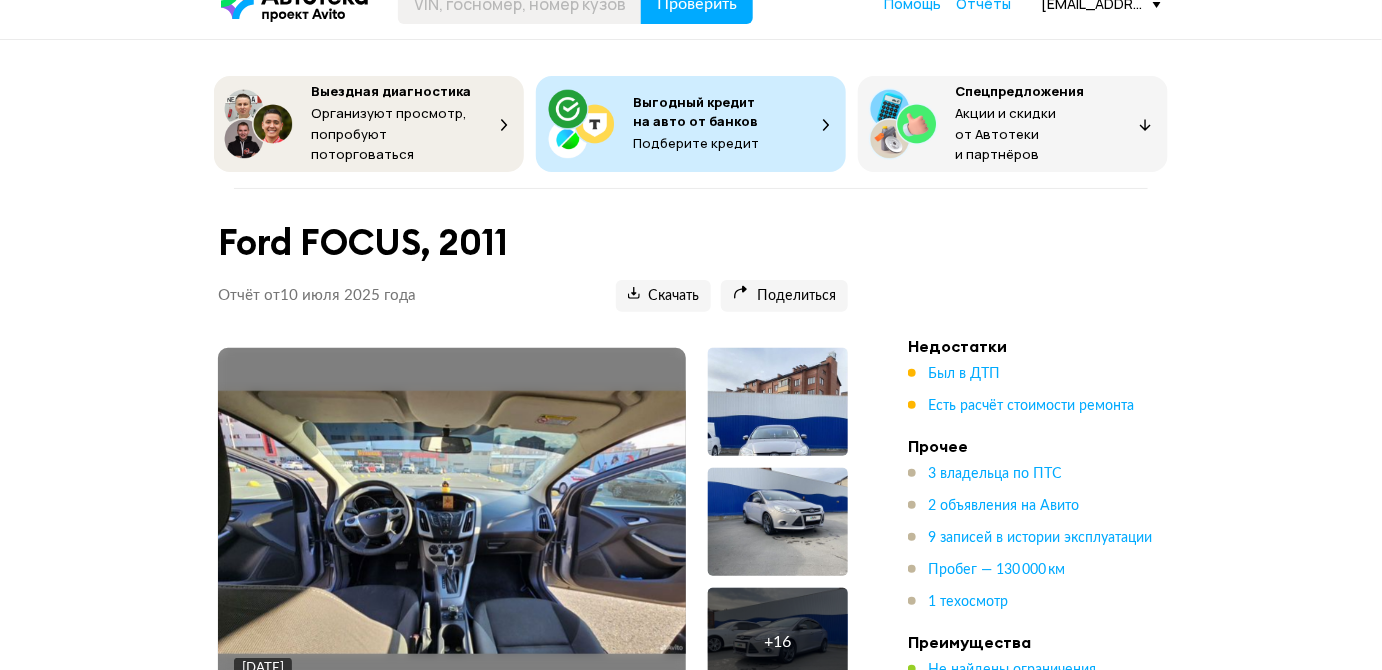 scroll, scrollTop: 0, scrollLeft: 0, axis: both 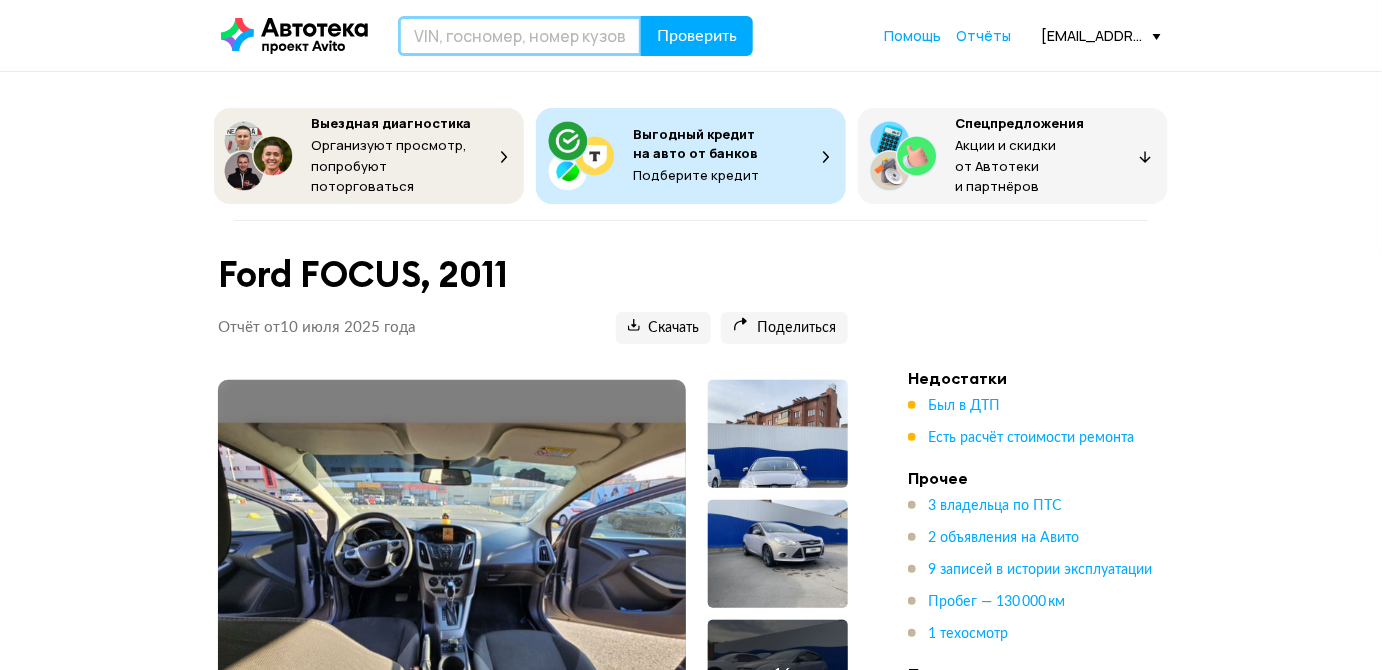 click at bounding box center (520, 36) 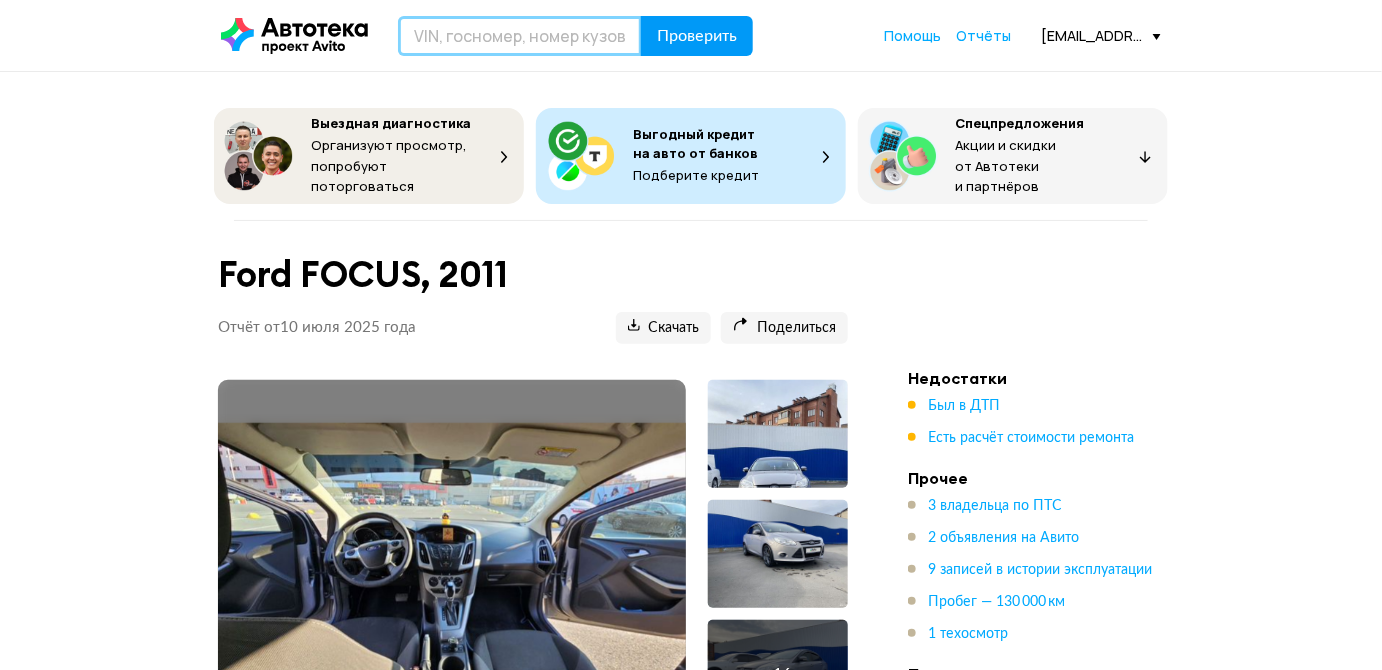 paste on "У150ХР161" 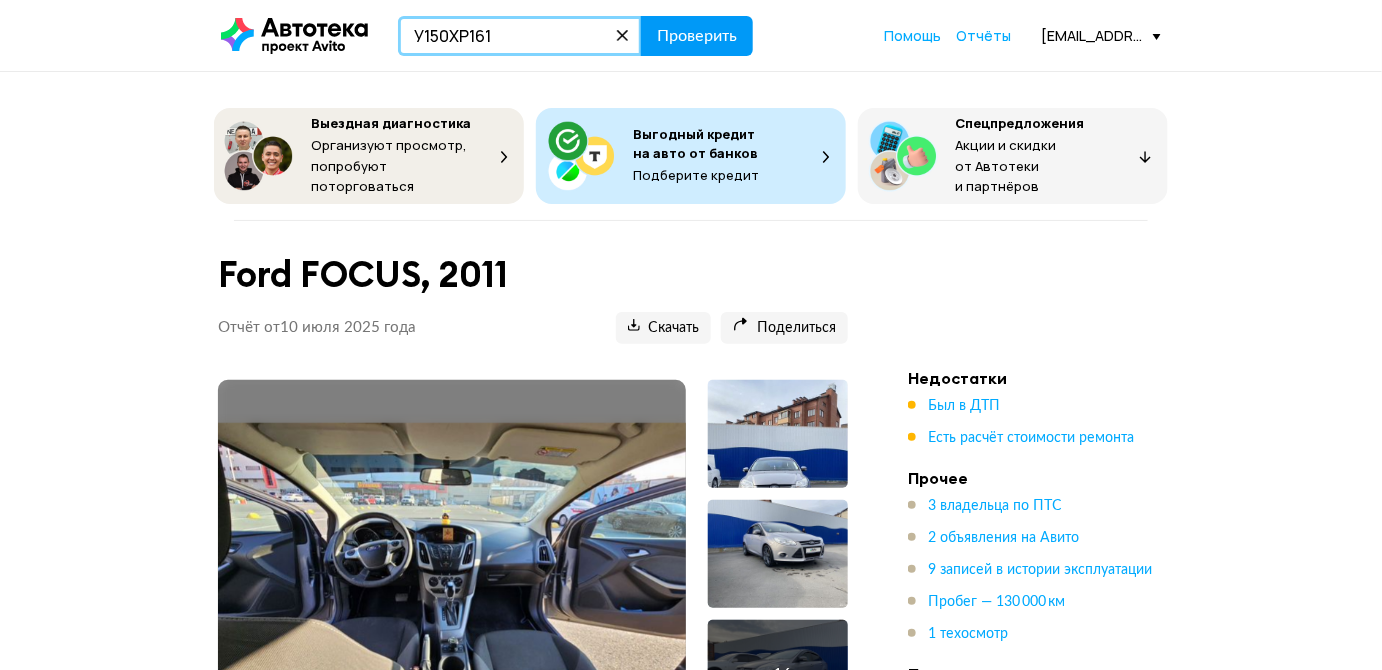 type on "У150ХР161" 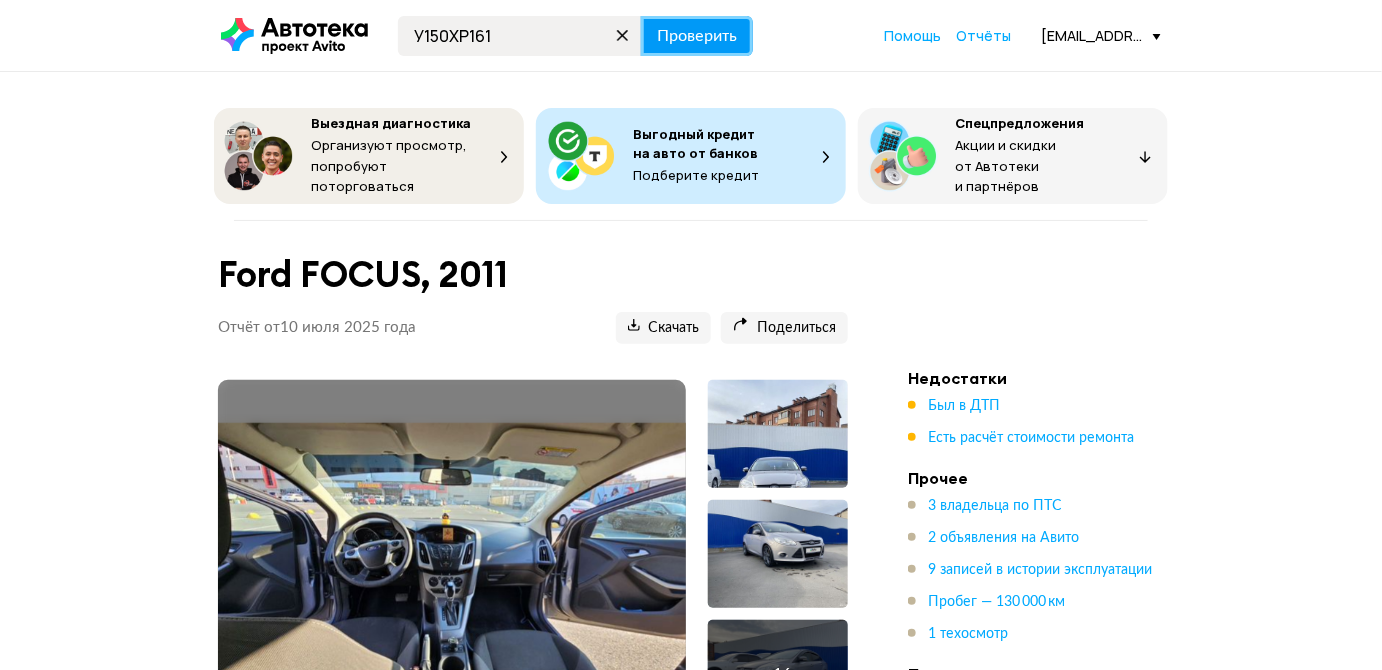 click on "Проверить" at bounding box center [697, 36] 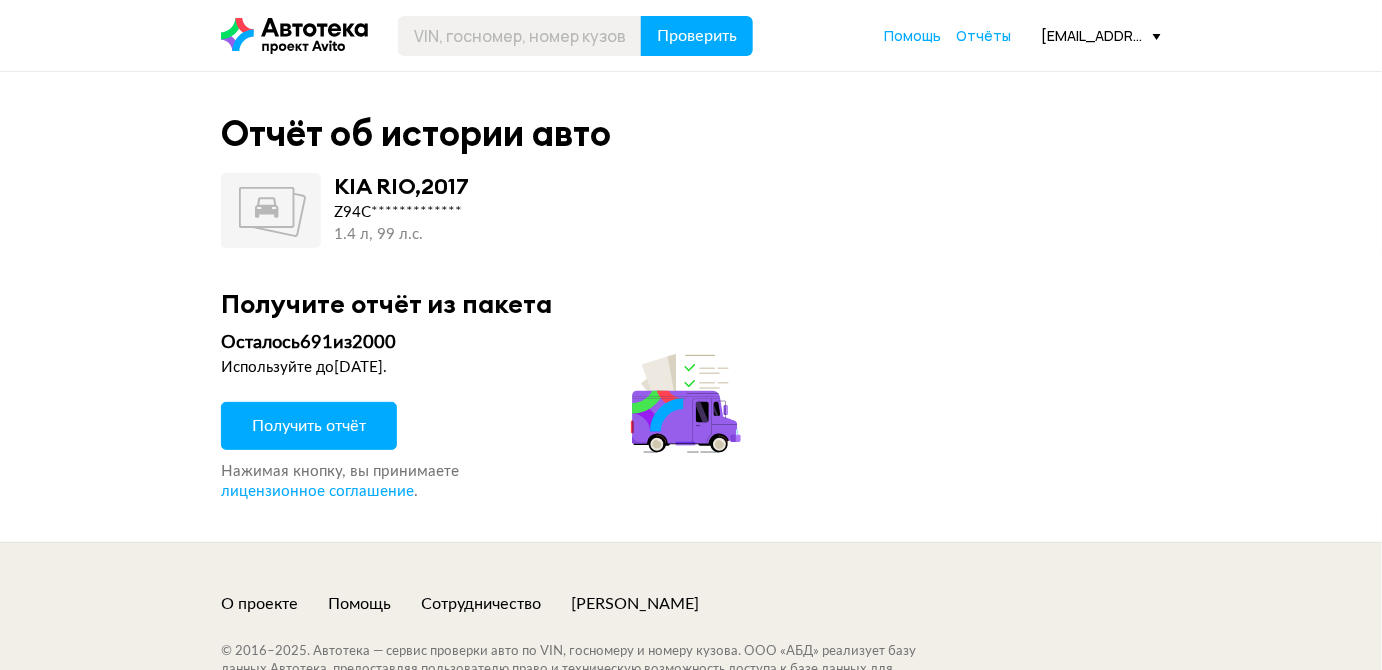 click on "Получить отчёт" at bounding box center (309, 426) 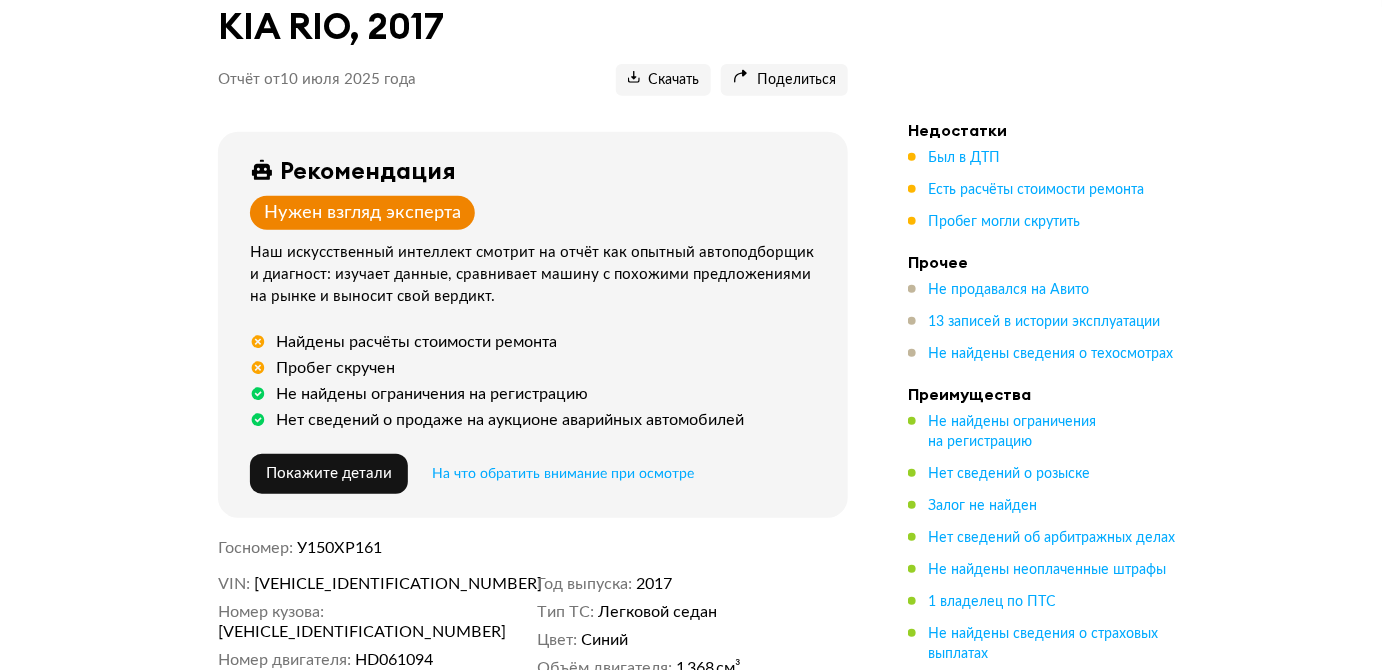 scroll, scrollTop: 545, scrollLeft: 0, axis: vertical 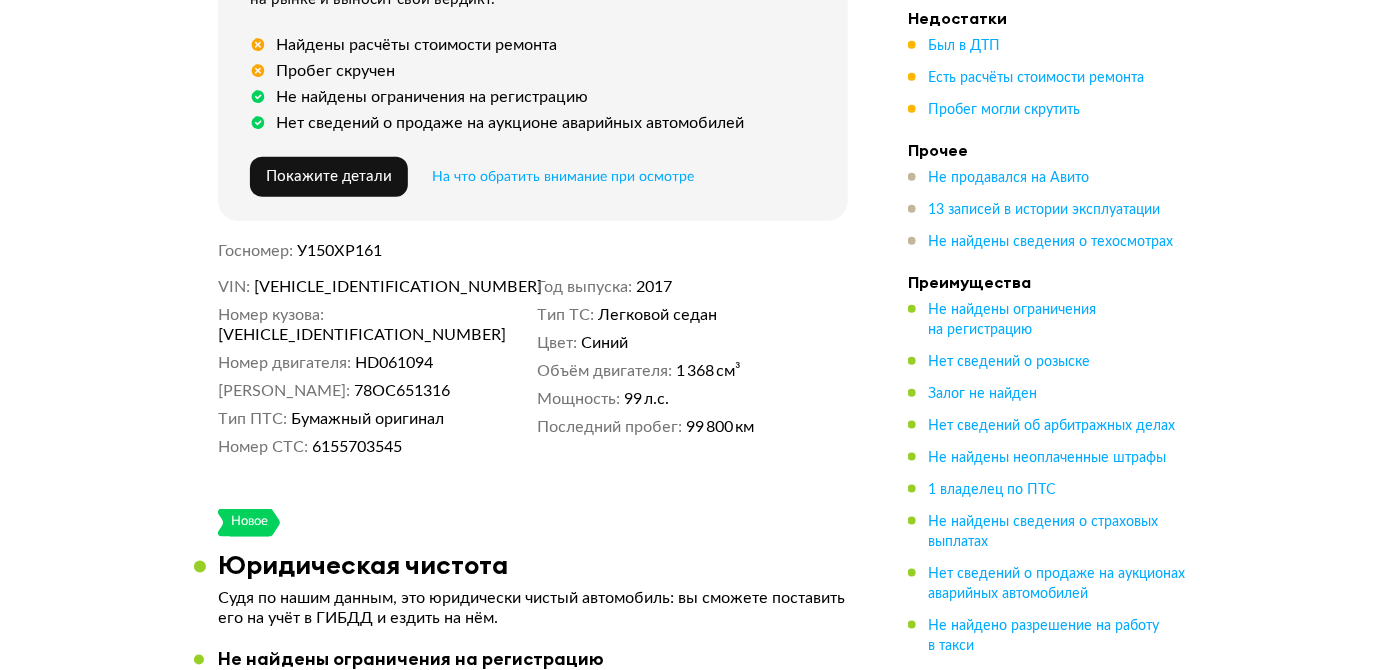 click on "Z94C241ABJR015952" at bounding box center (370, 287) 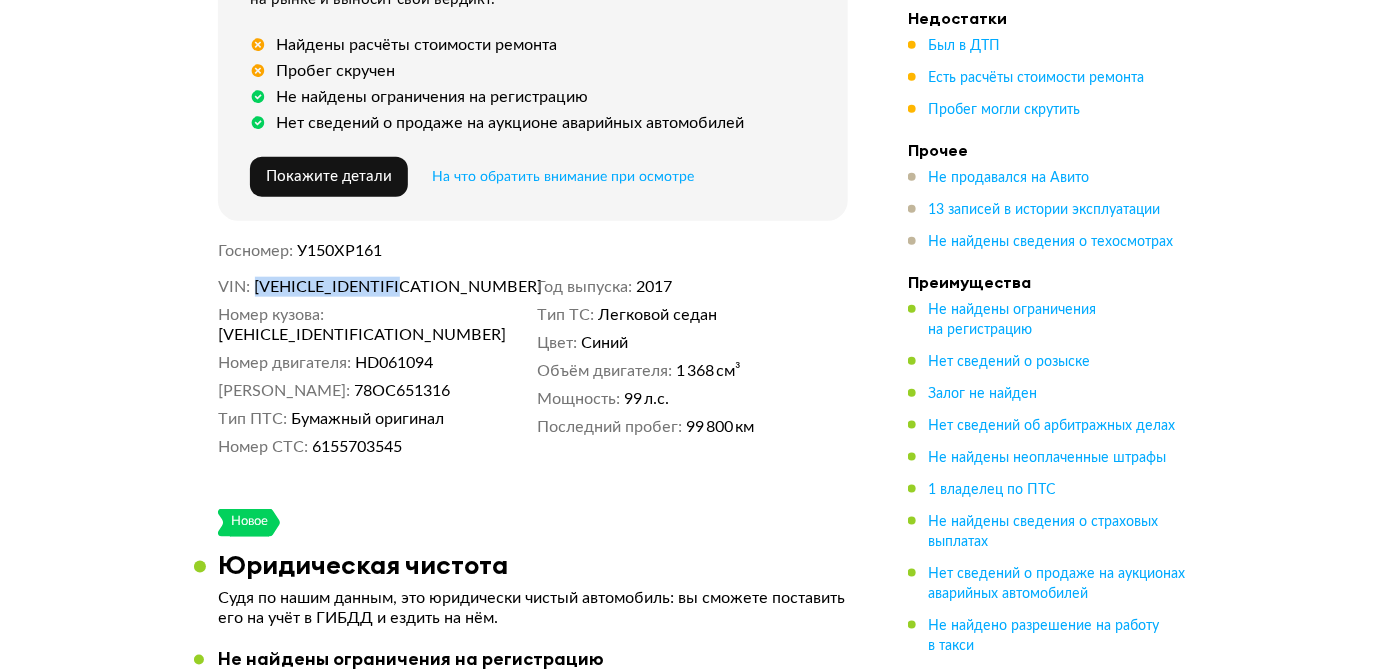 click on "Z94C241ABJR015952" at bounding box center [370, 287] 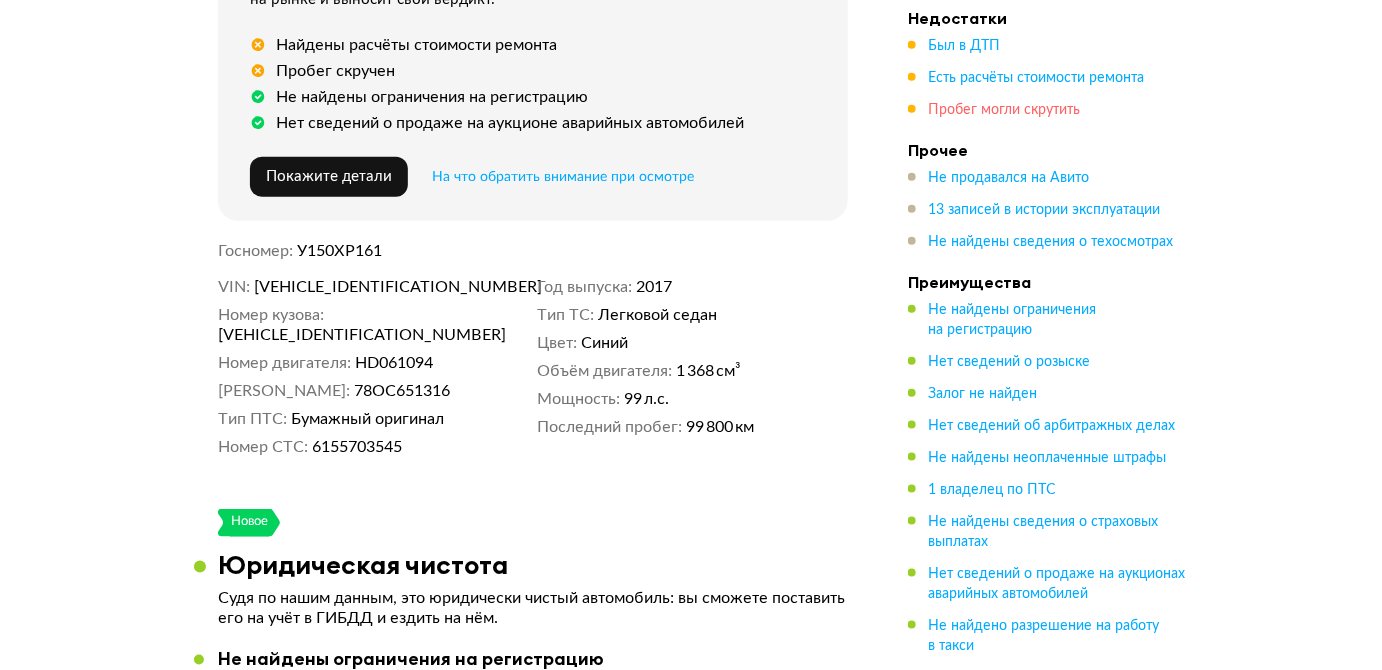 click on "Пробег могли скрутить" at bounding box center (1004, 110) 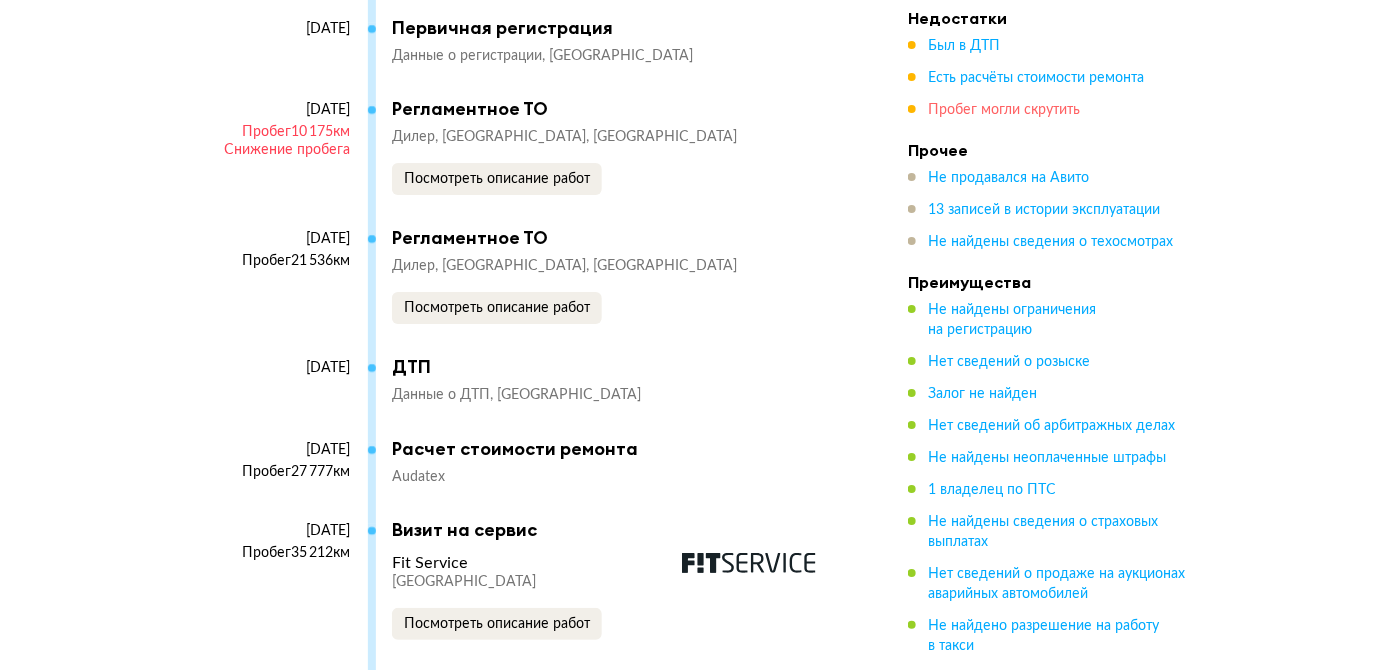 scroll, scrollTop: 5710, scrollLeft: 0, axis: vertical 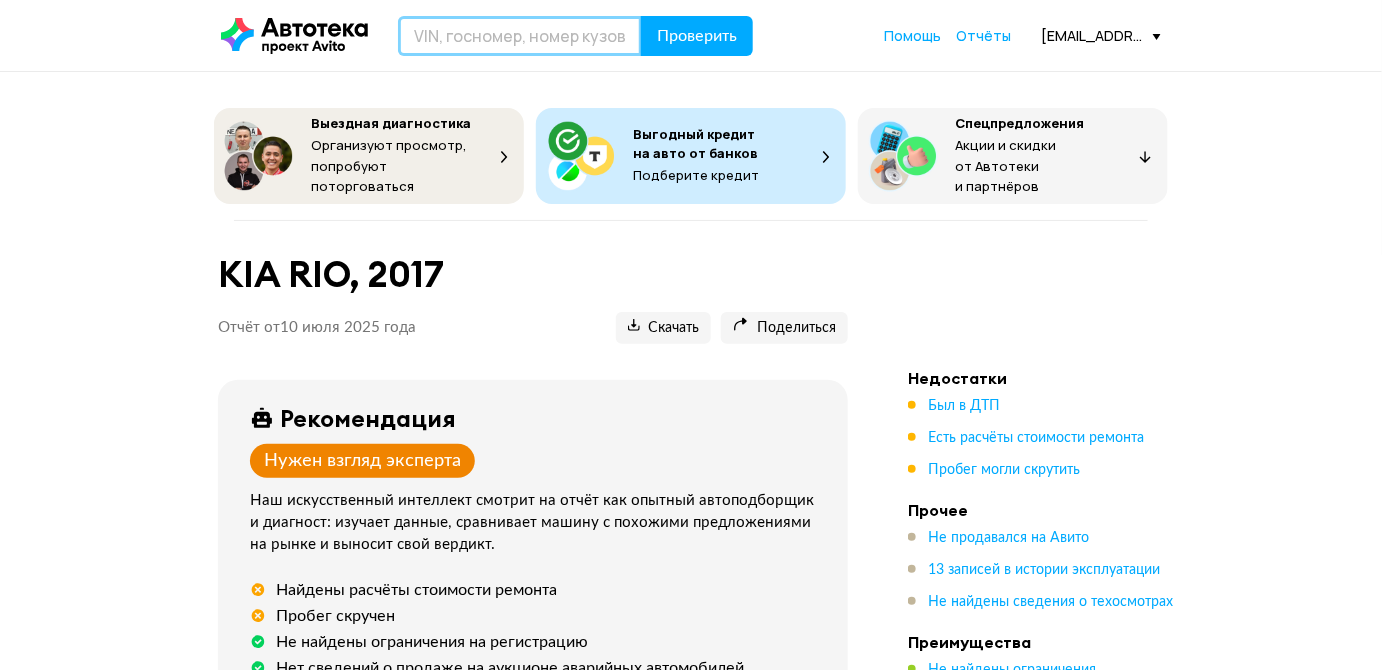 click at bounding box center (520, 36) 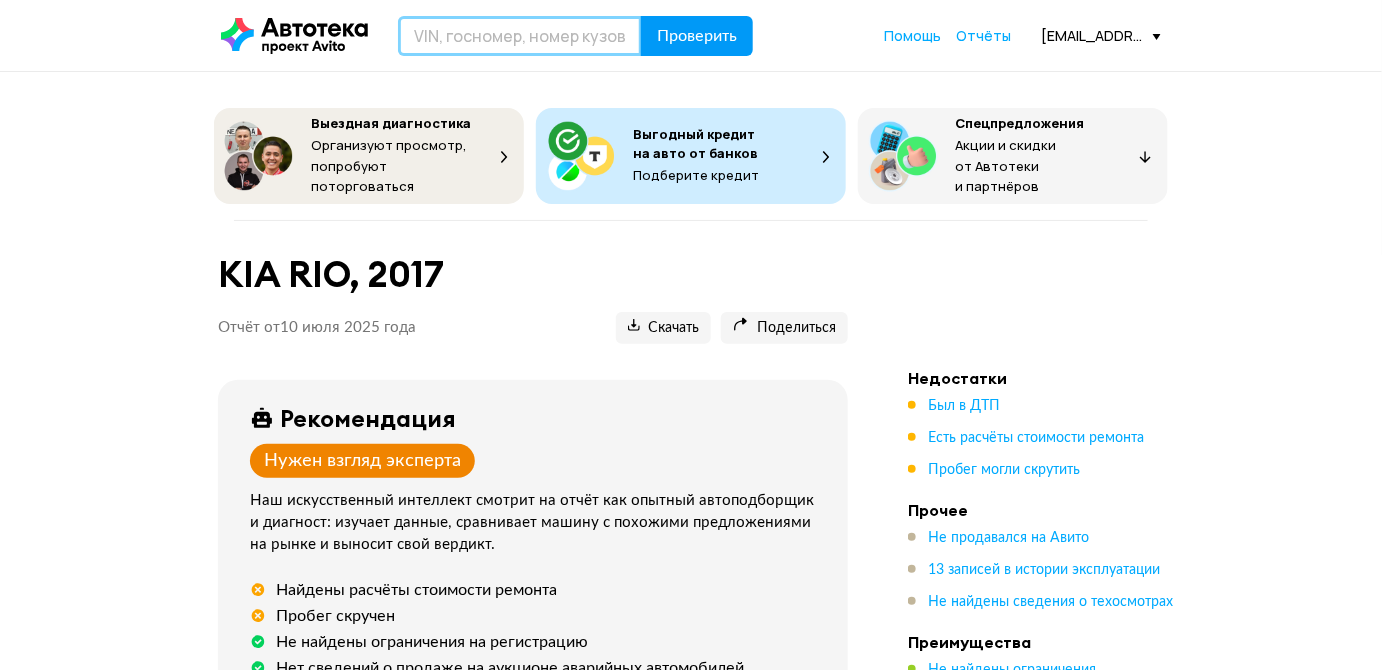 paste on "Z94C241ABJR015952" 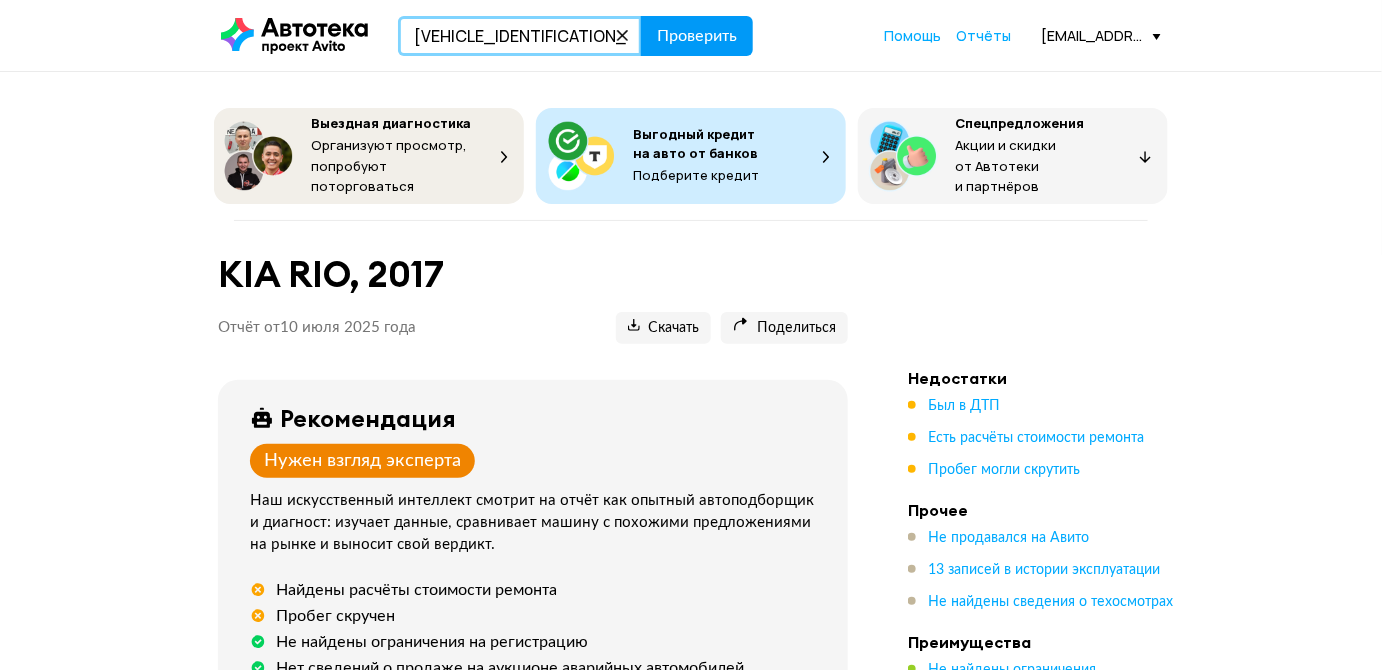 type on "Z94C241ABJR015952" 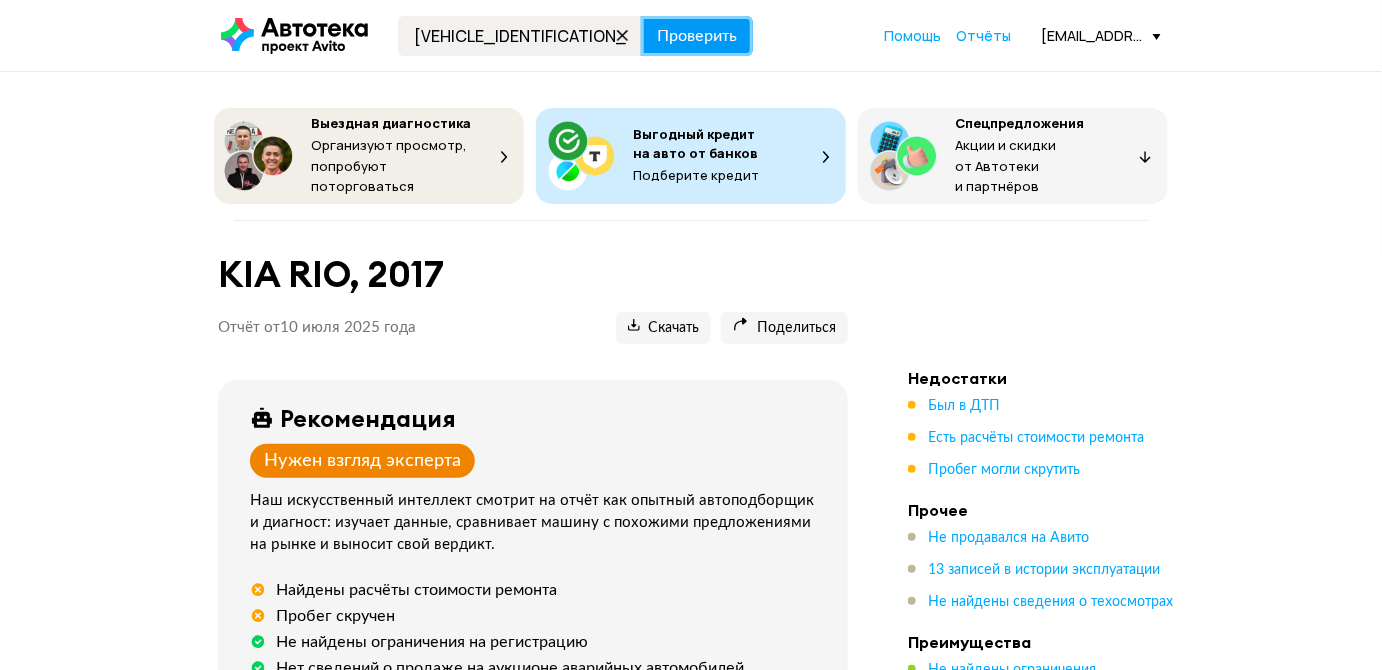 click on "Проверить" at bounding box center (697, 36) 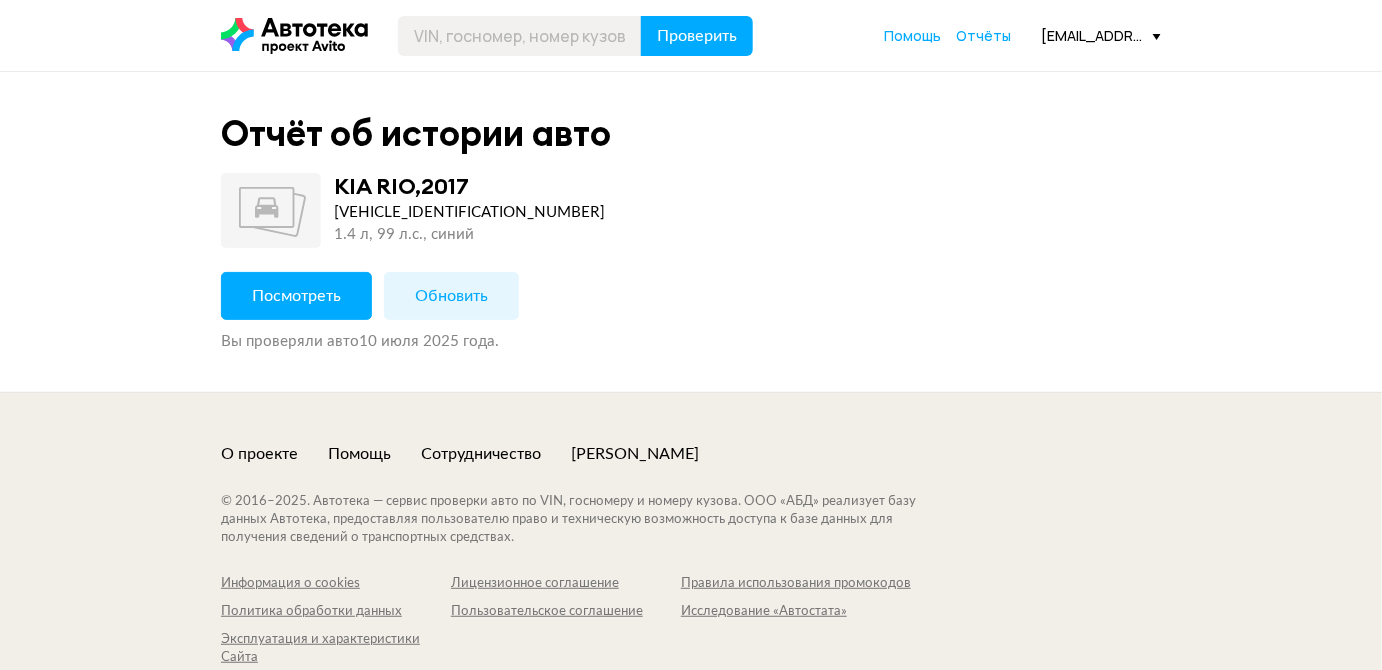 click on "Обновить" at bounding box center (451, 296) 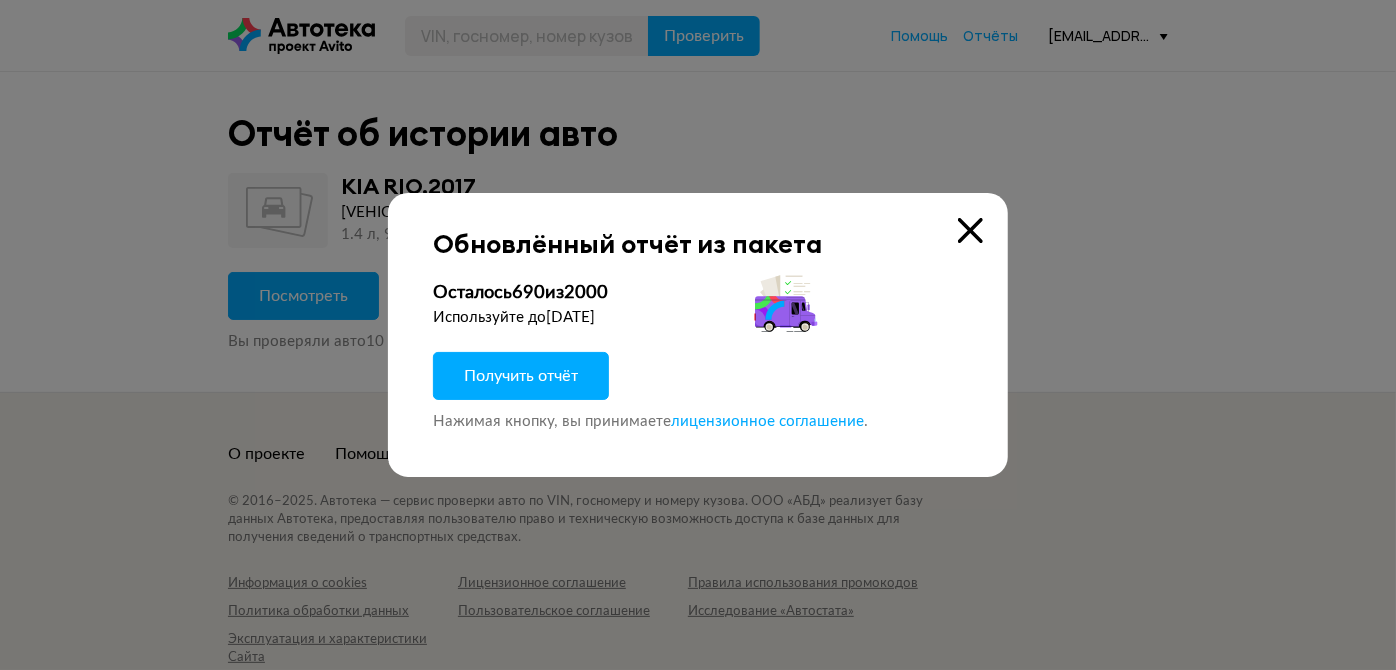 click on "Получить отчёт" at bounding box center [521, 376] 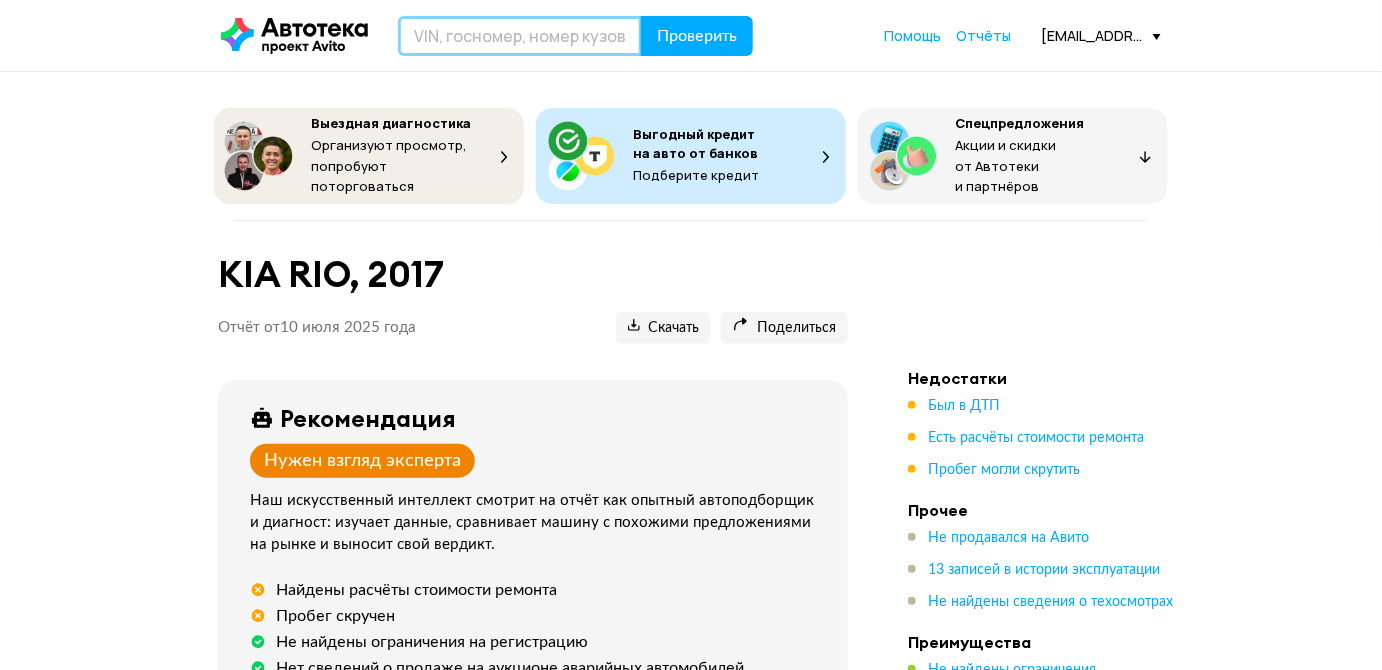 click at bounding box center [520, 36] 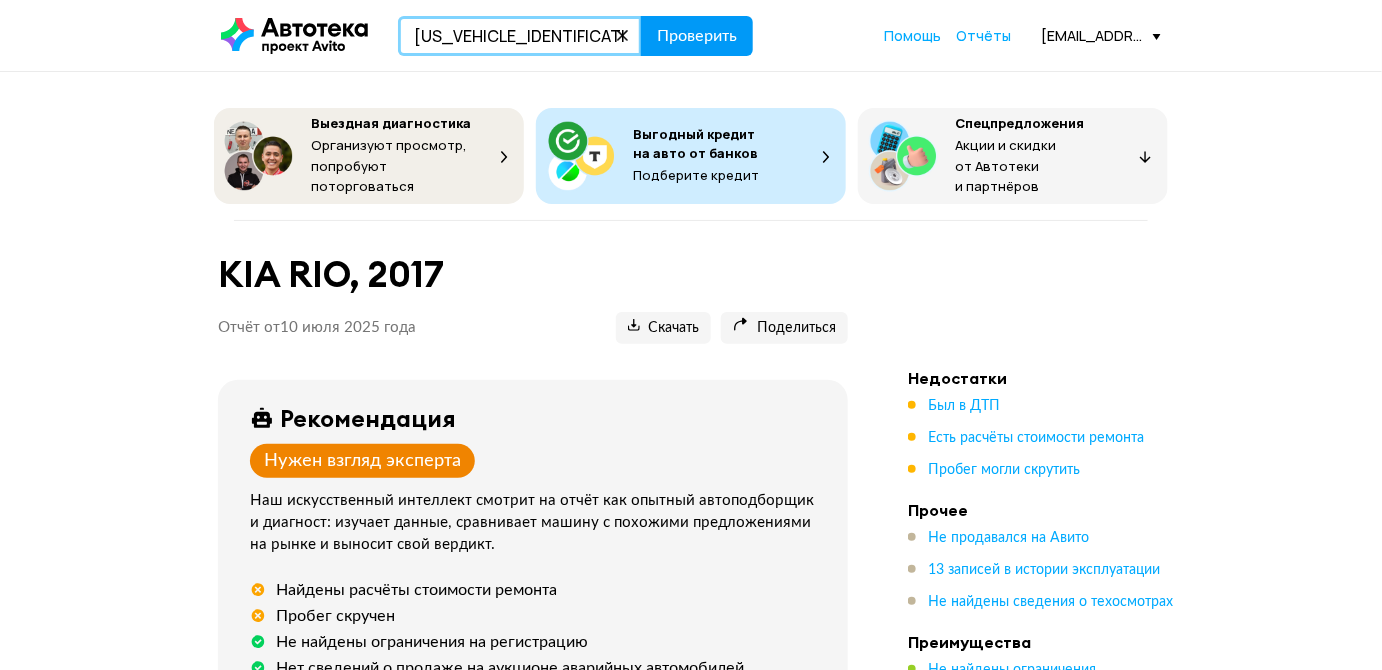 type on "JTJHY00W404341987" 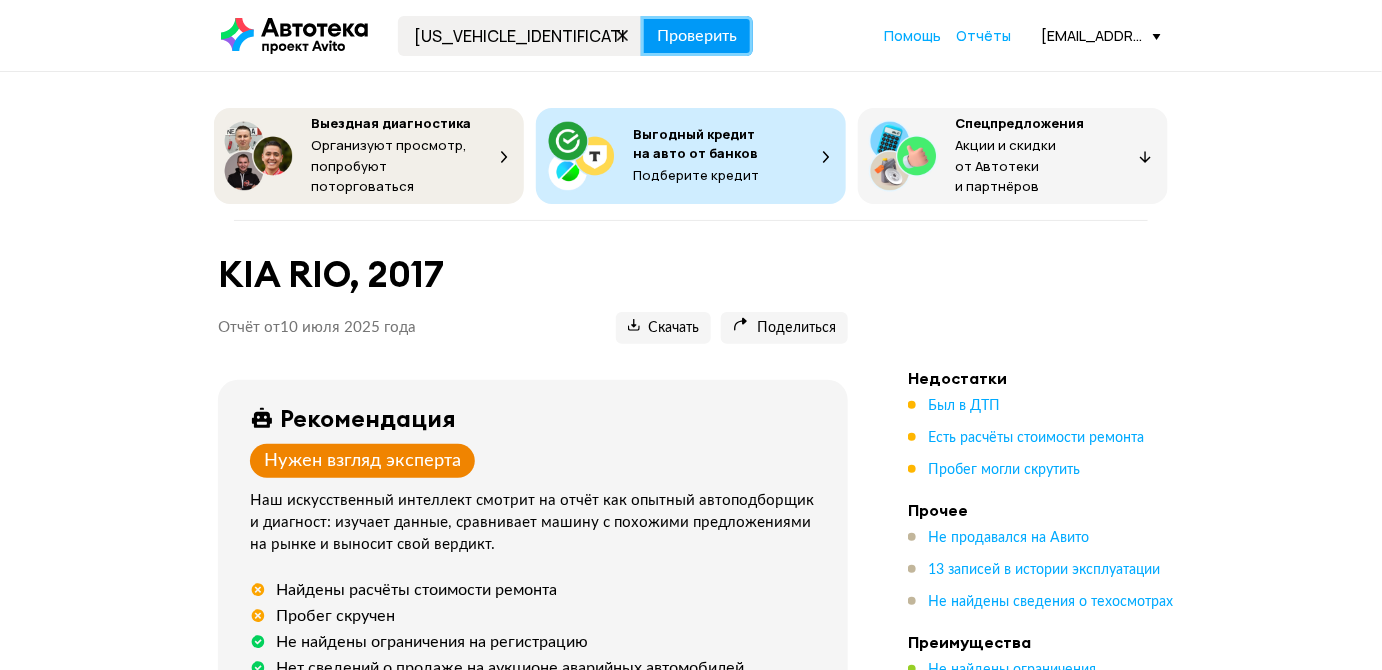 click on "Проверить" at bounding box center (697, 36) 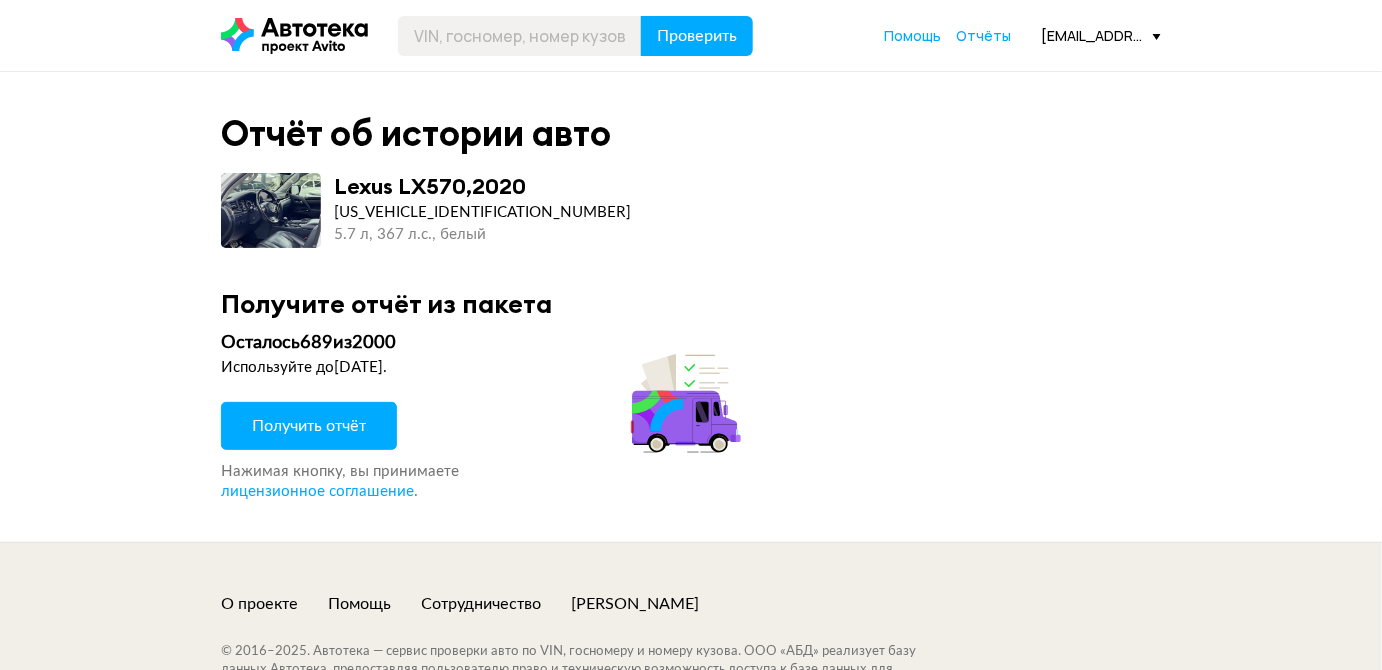 click on "Получить отчёт" at bounding box center [309, 426] 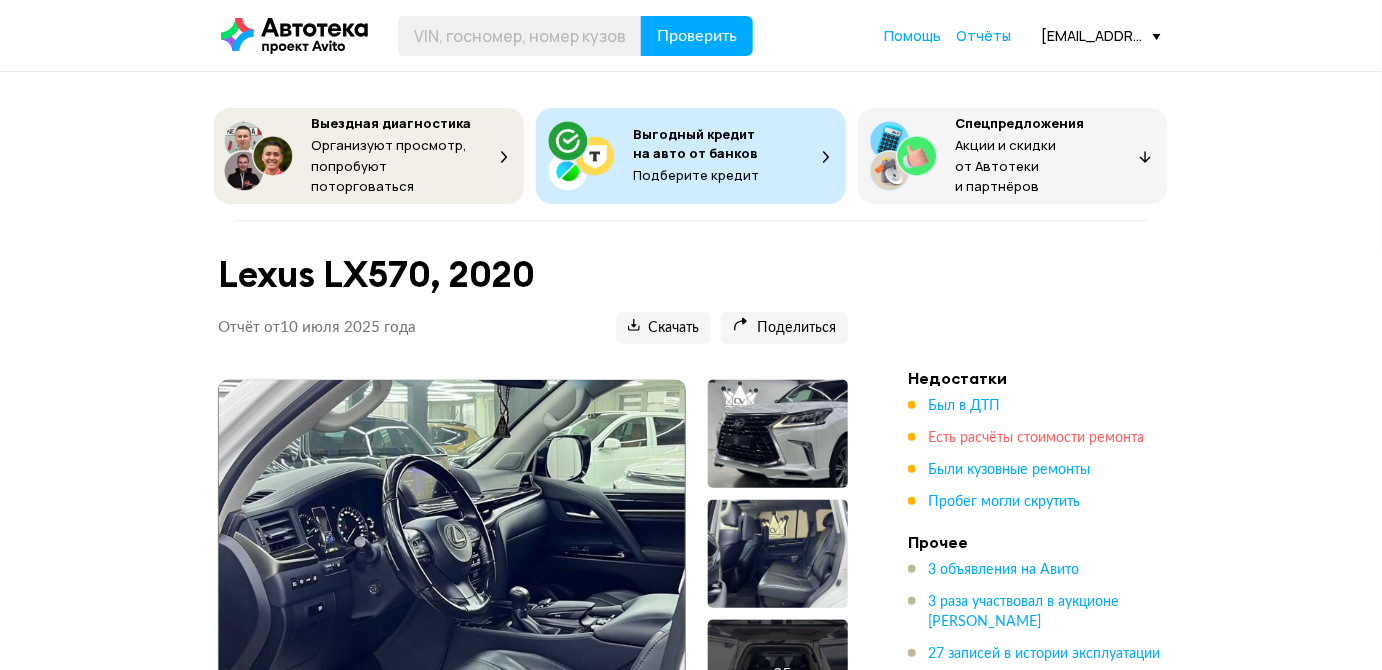 click on "Есть расчёты стоимости ремонта" at bounding box center [1036, 438] 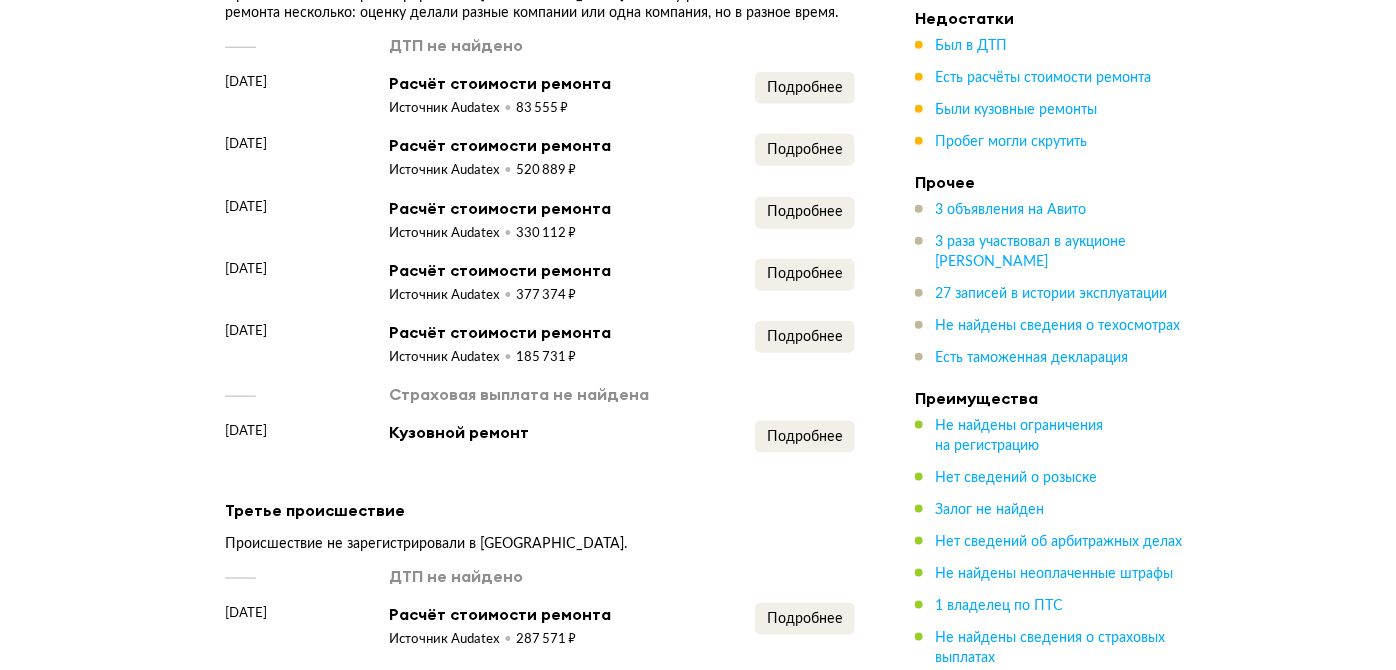 scroll, scrollTop: 2705, scrollLeft: 0, axis: vertical 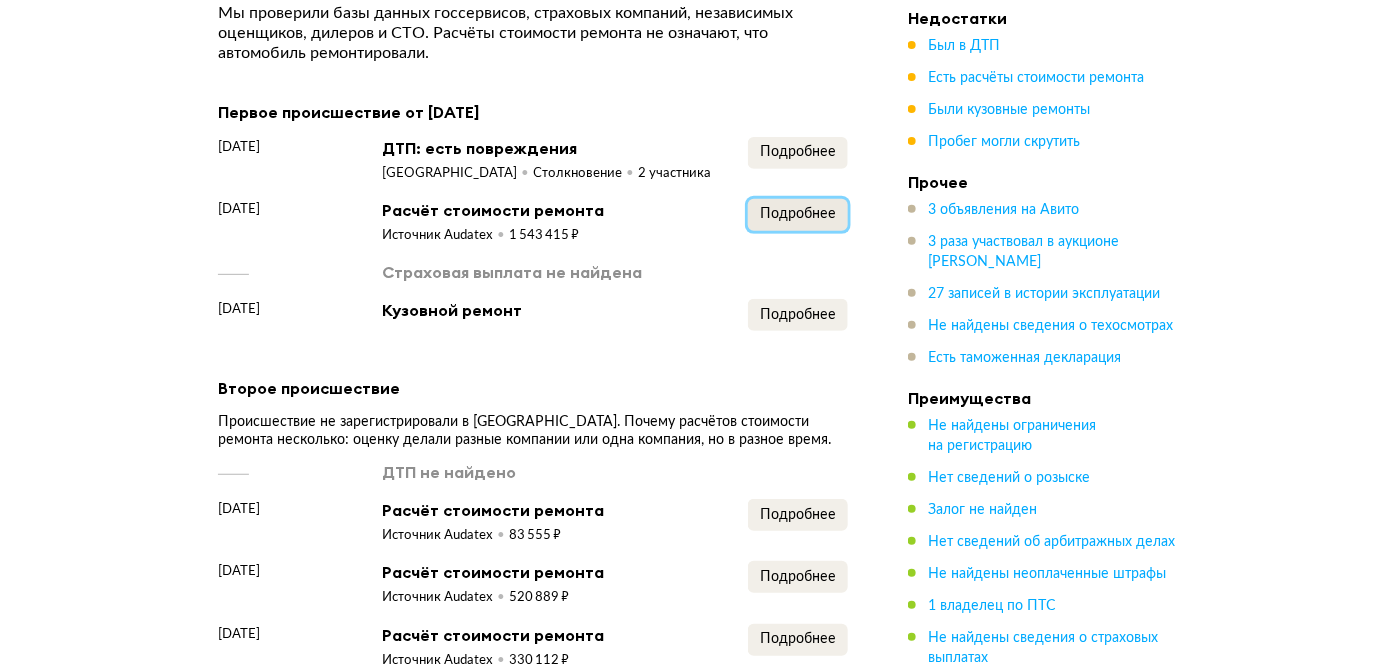 click on "Подробнее" at bounding box center [798, 214] 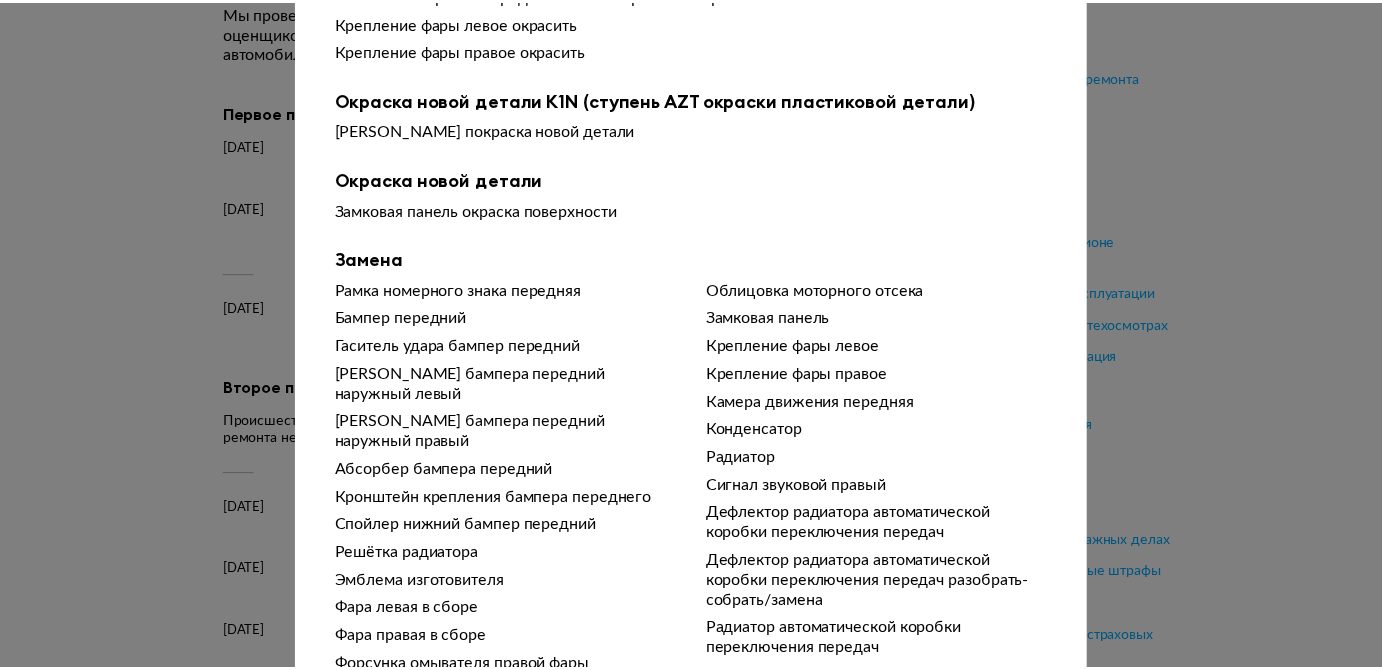 scroll, scrollTop: 0, scrollLeft: 0, axis: both 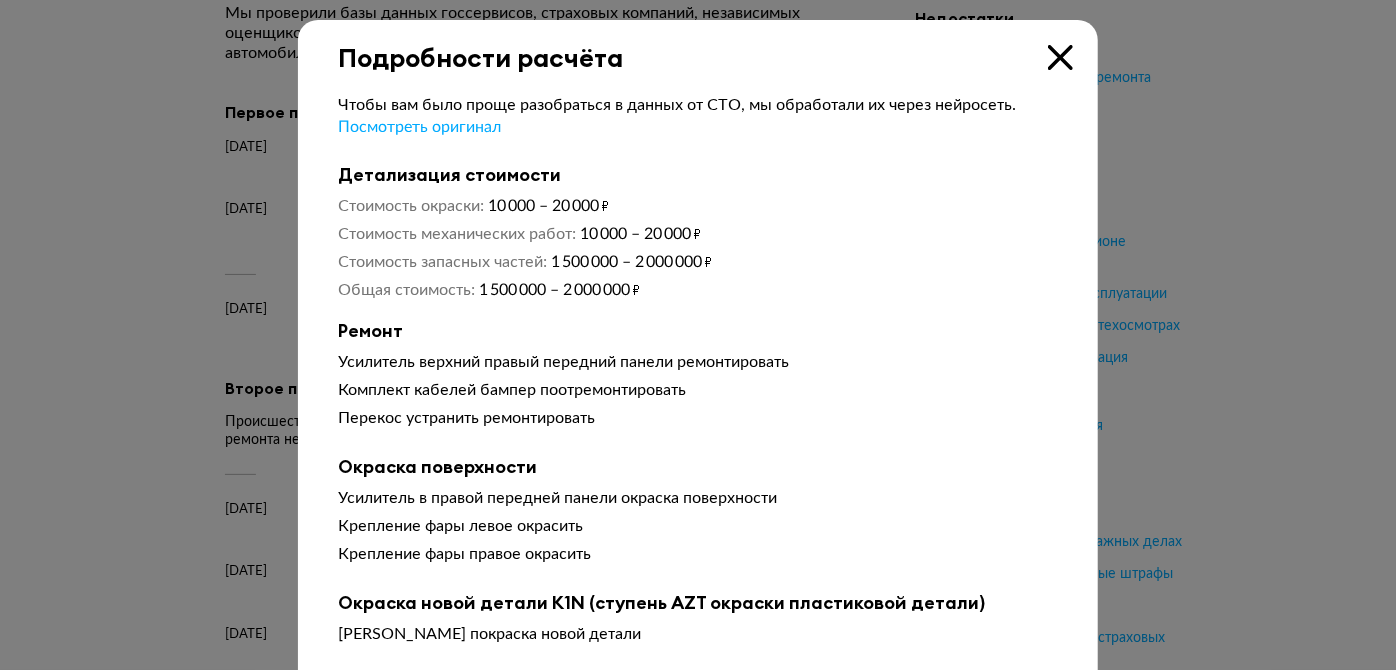 click at bounding box center [1060, 57] 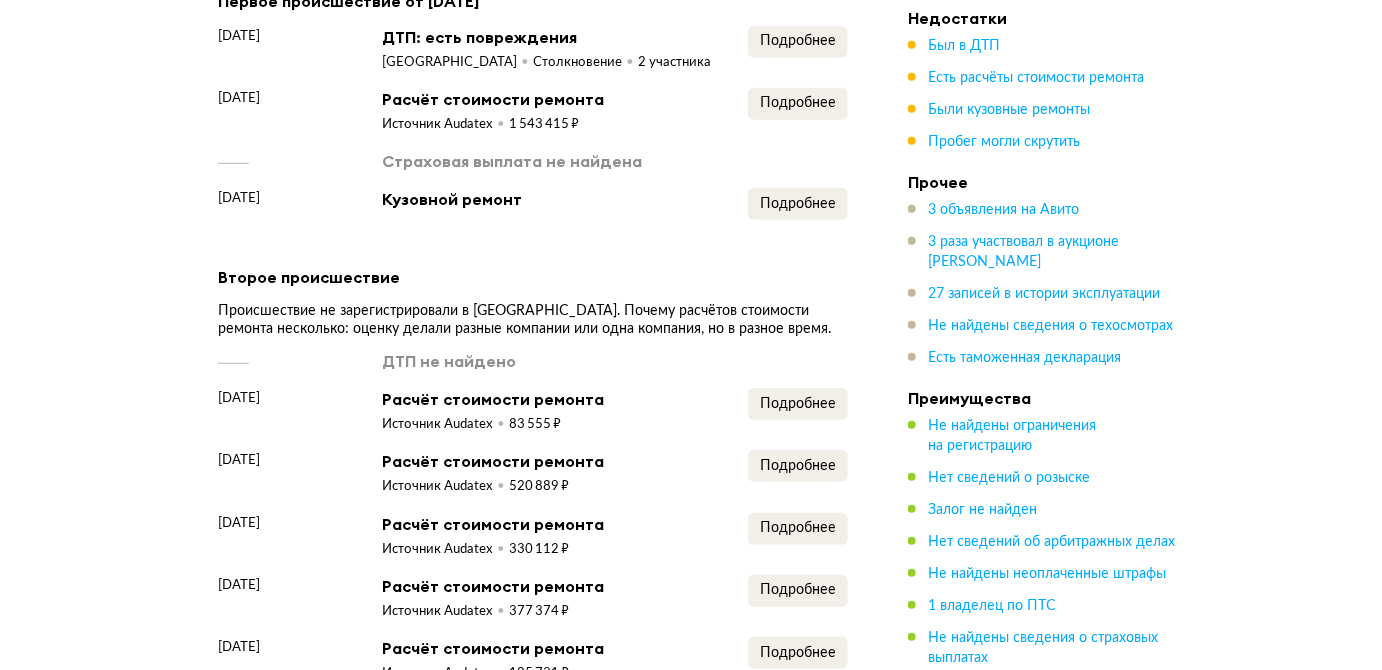 scroll, scrollTop: 2887, scrollLeft: 0, axis: vertical 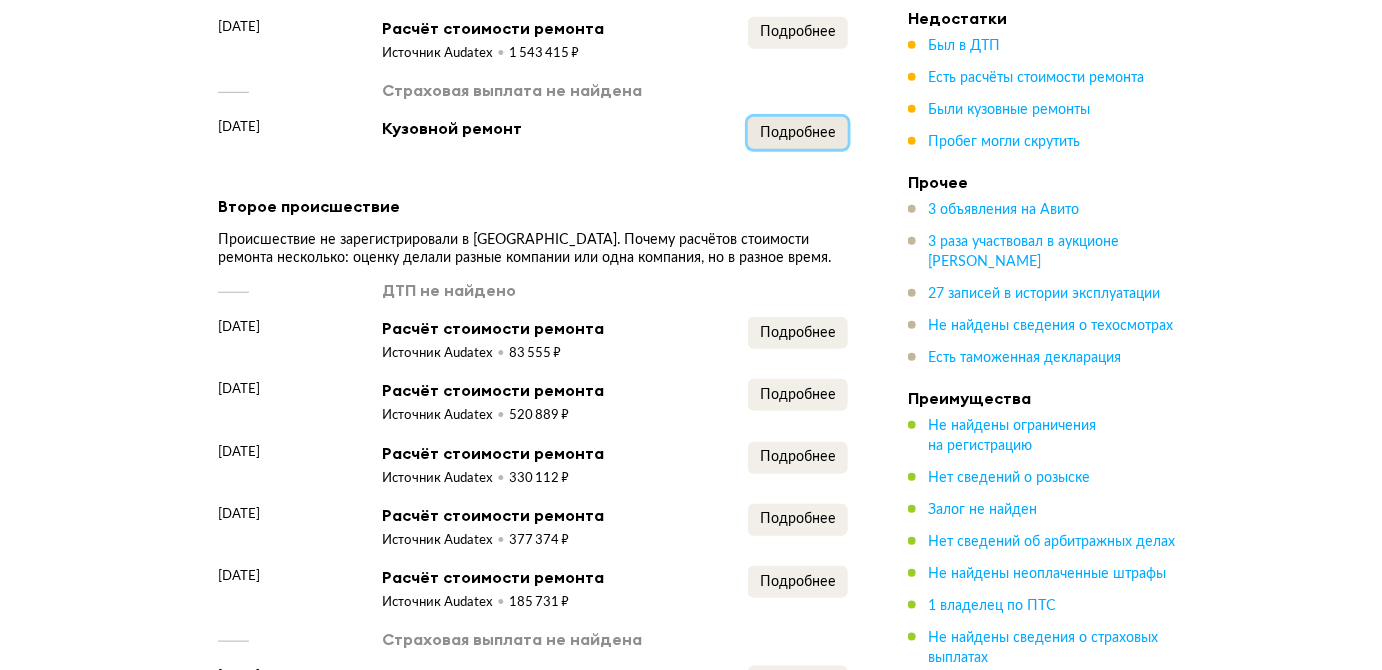 click on "Подробнее" at bounding box center [798, 133] 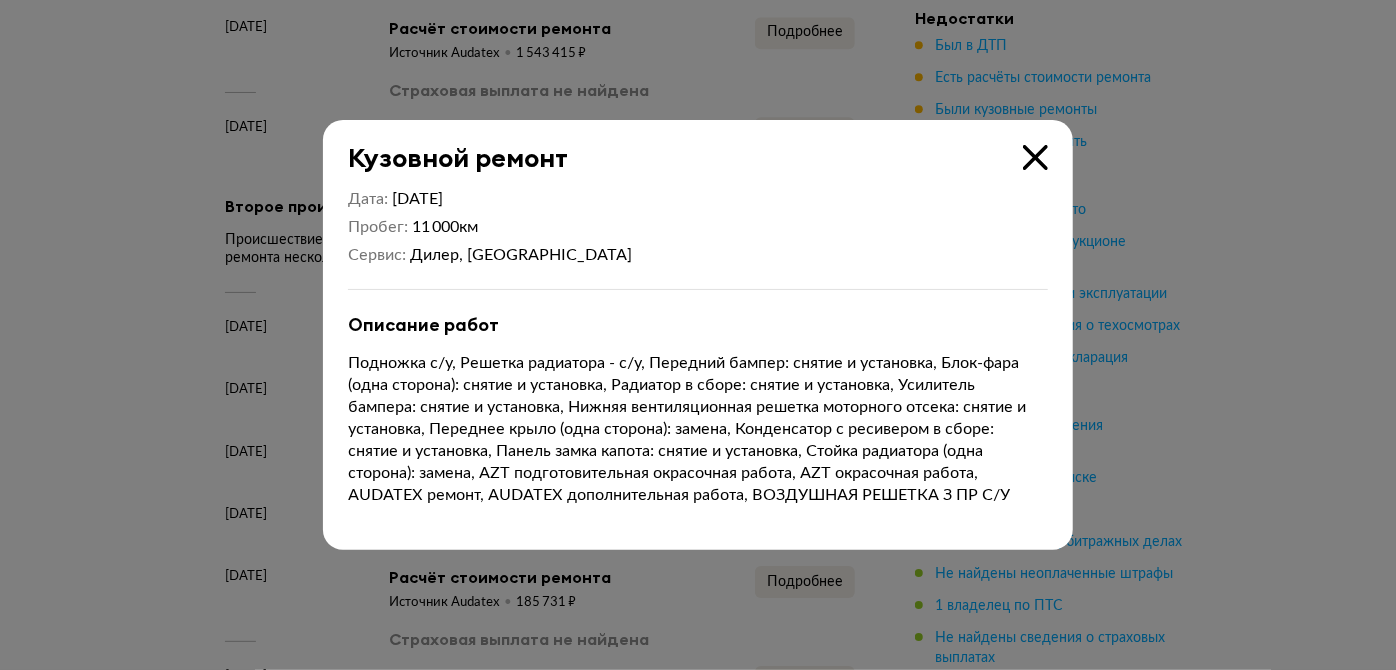 click at bounding box center (1035, 157) 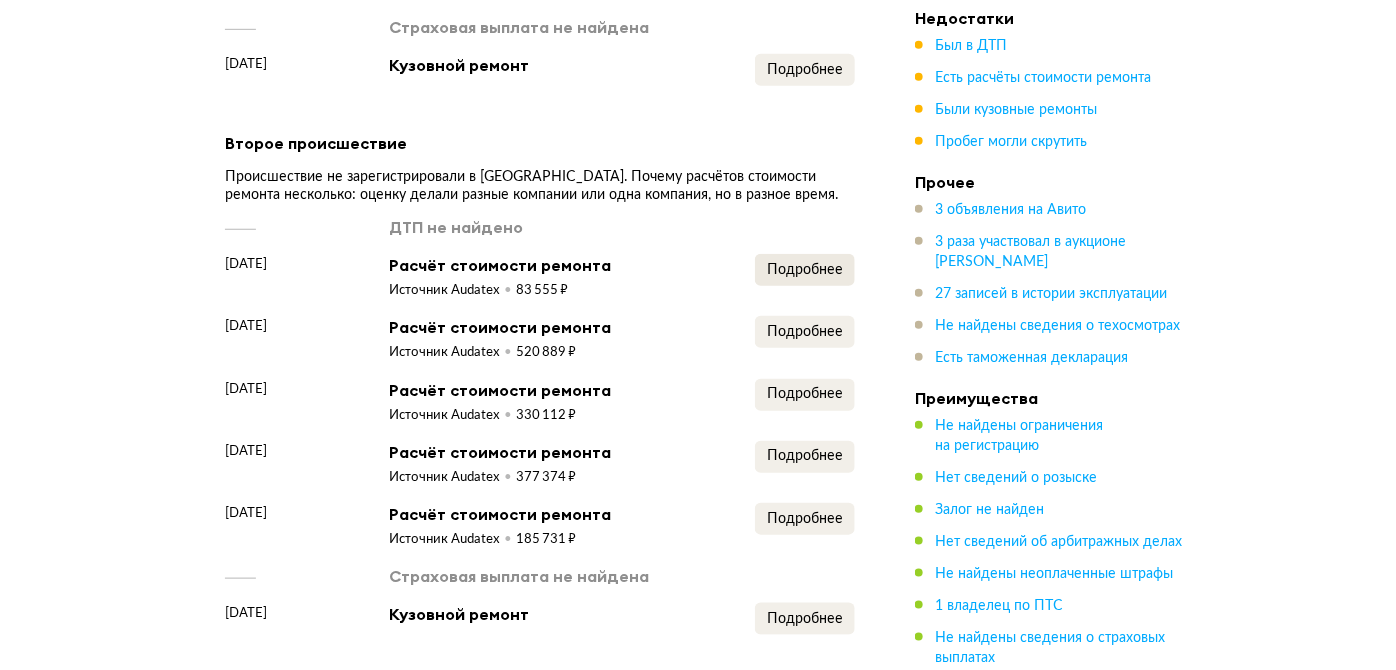 scroll, scrollTop: 2978, scrollLeft: 0, axis: vertical 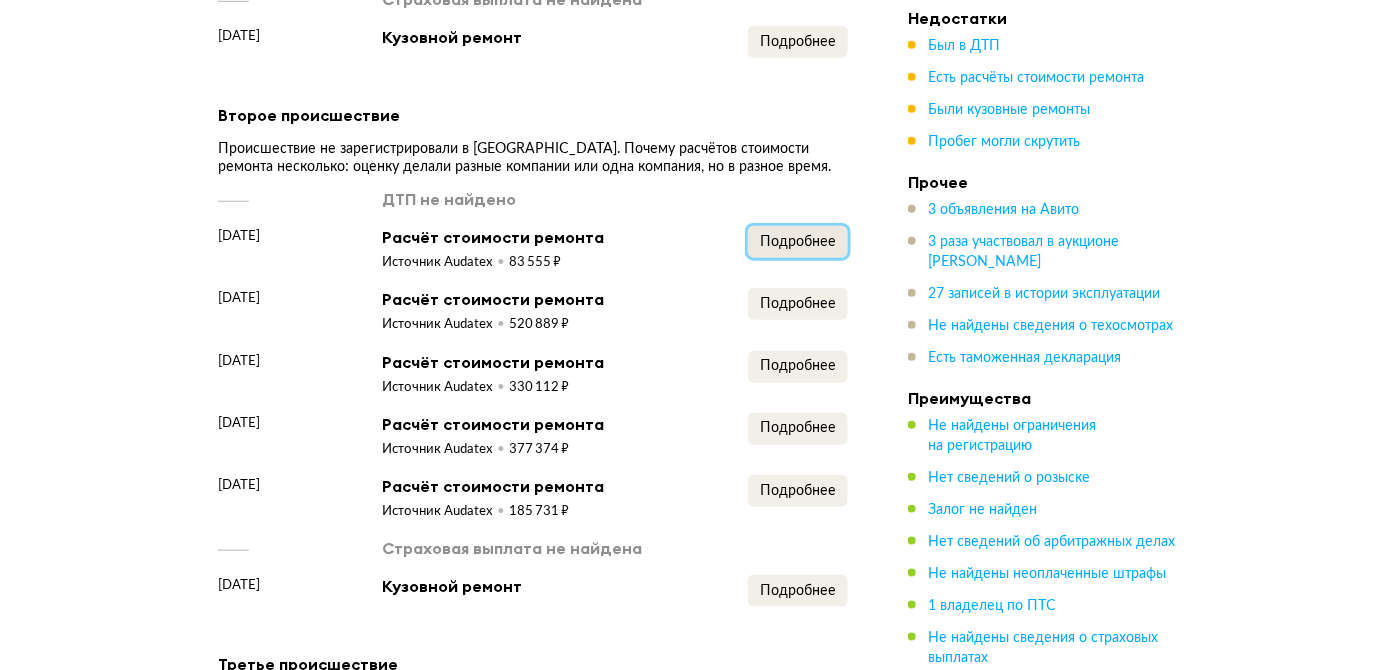 click on "Подробнее" at bounding box center (798, 242) 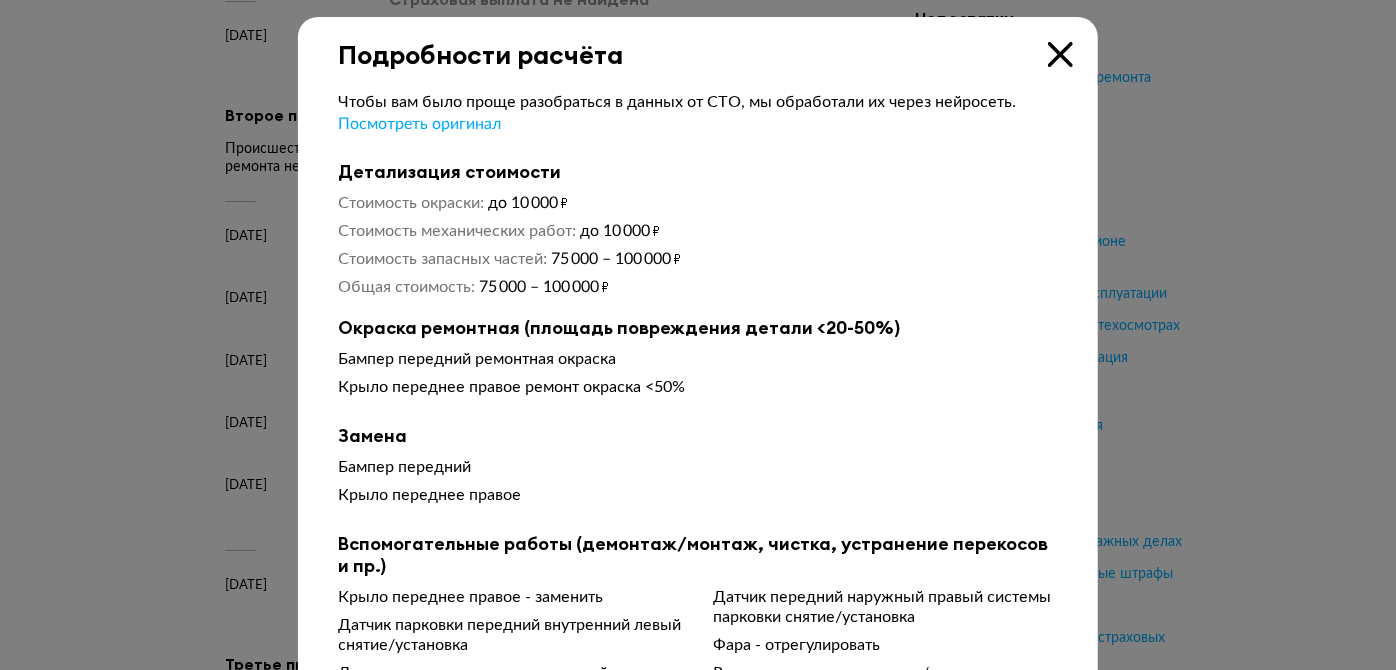scroll, scrollTop: 0, scrollLeft: 0, axis: both 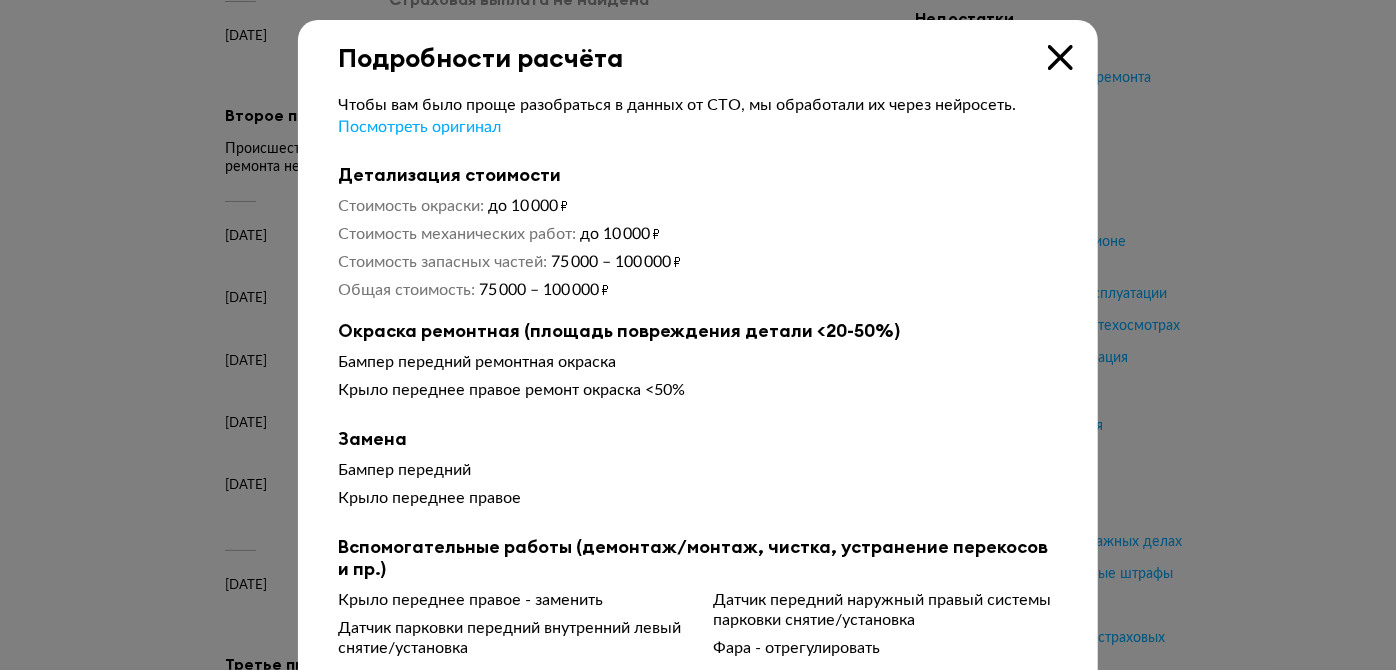 click at bounding box center (1060, 57) 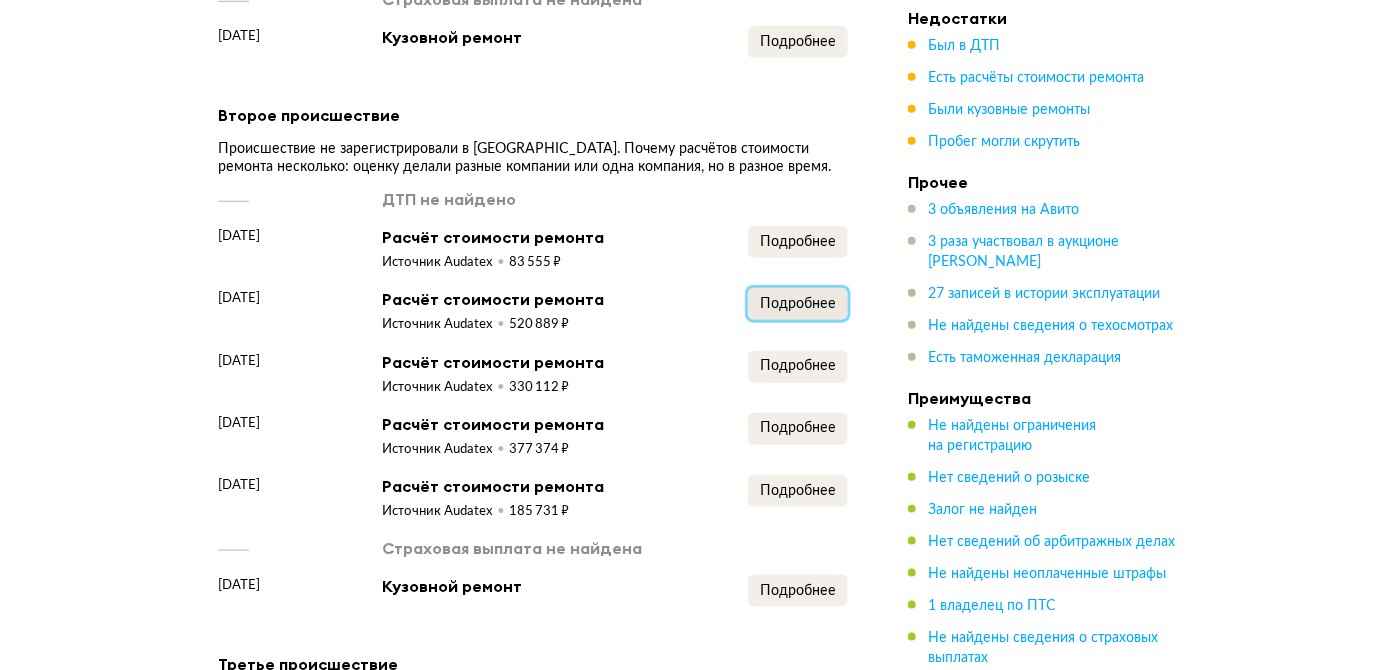 click on "Подробнее" at bounding box center (798, 304) 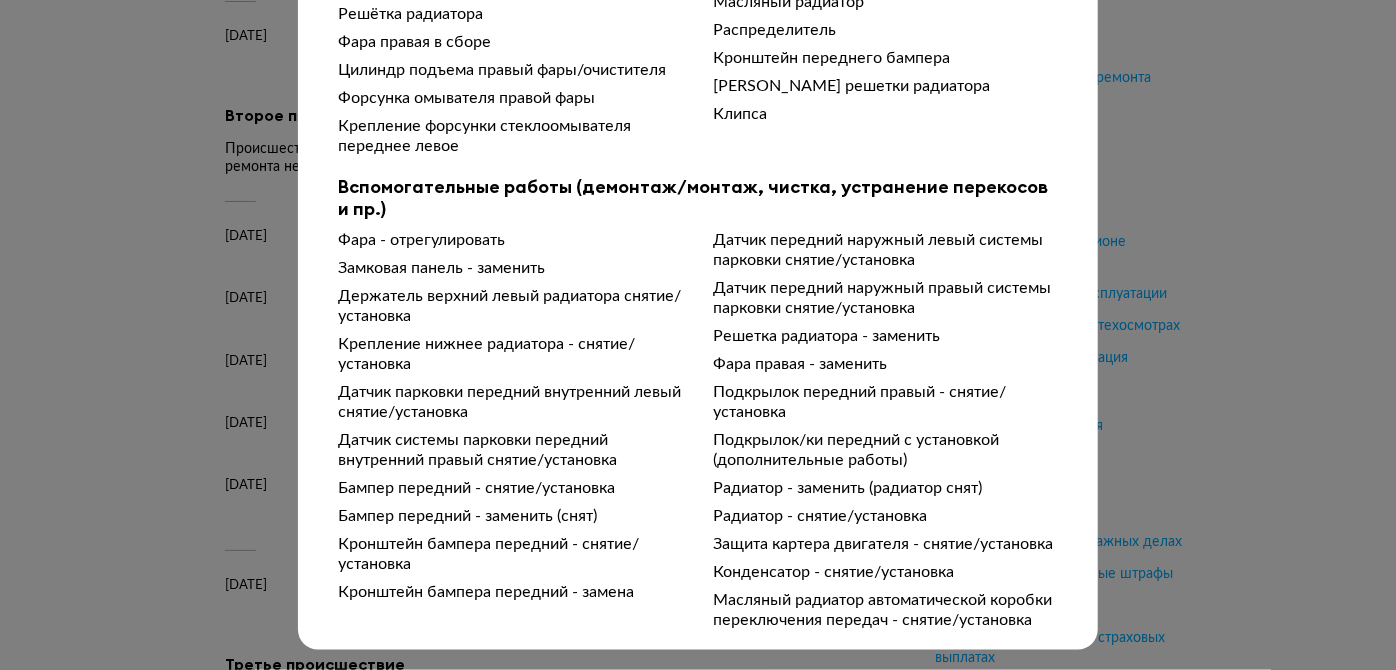 scroll, scrollTop: 845, scrollLeft: 0, axis: vertical 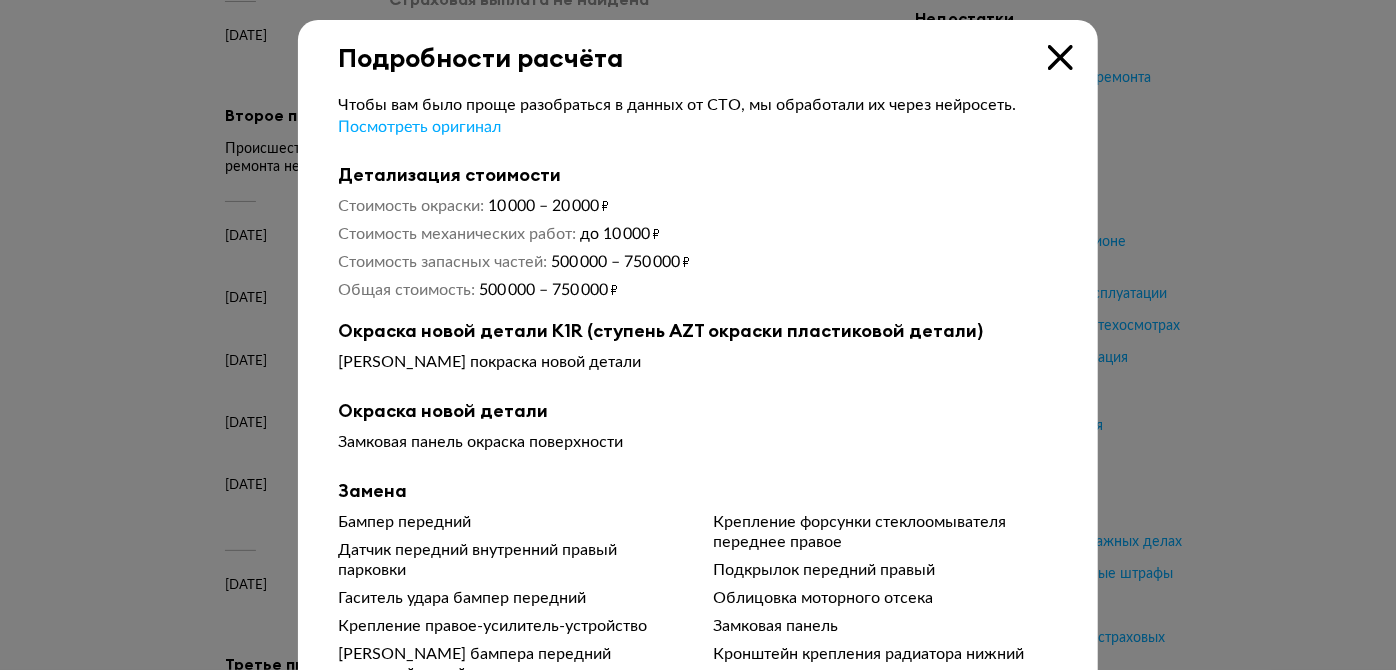 click at bounding box center [1060, 57] 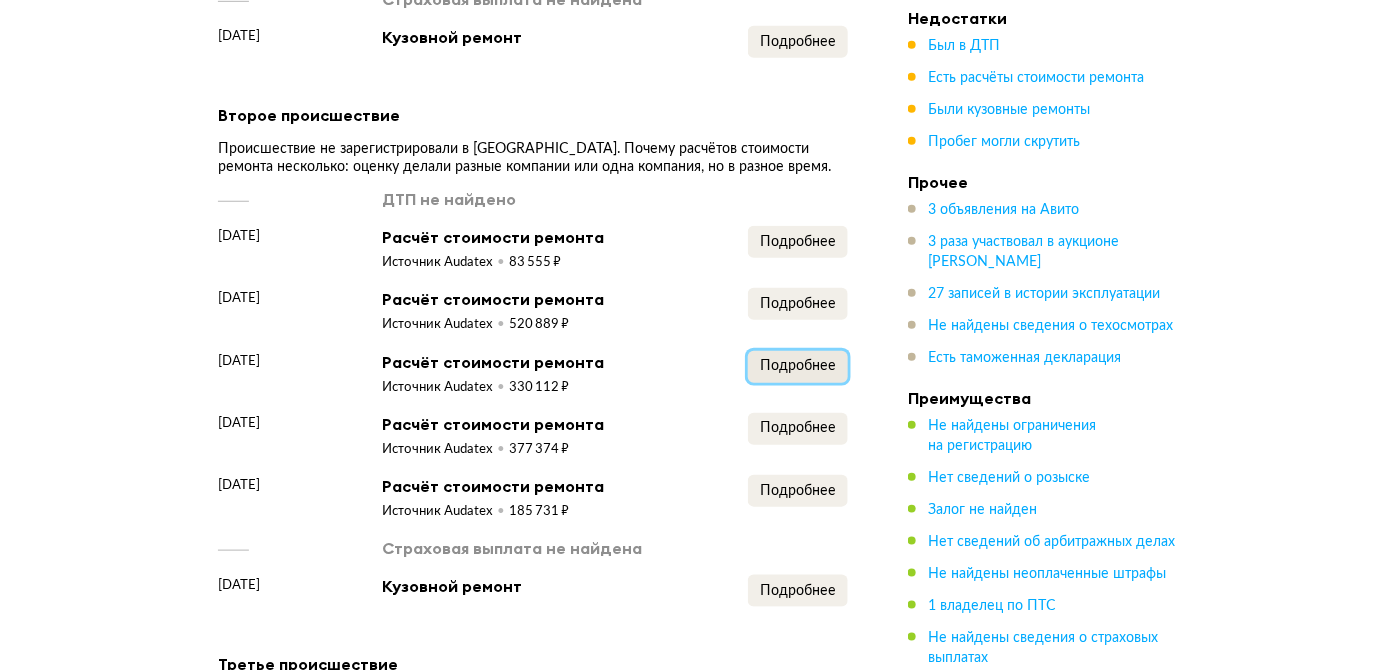 click on "Подробнее" at bounding box center (798, 367) 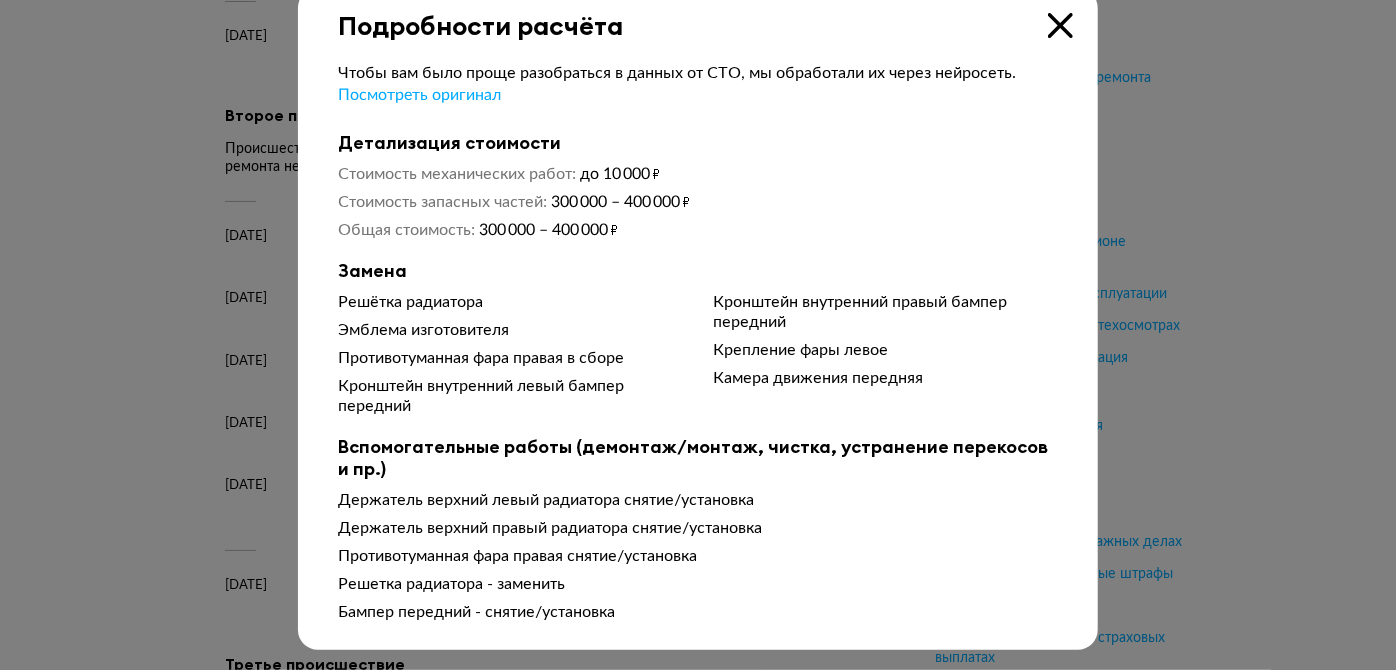 scroll, scrollTop: 0, scrollLeft: 0, axis: both 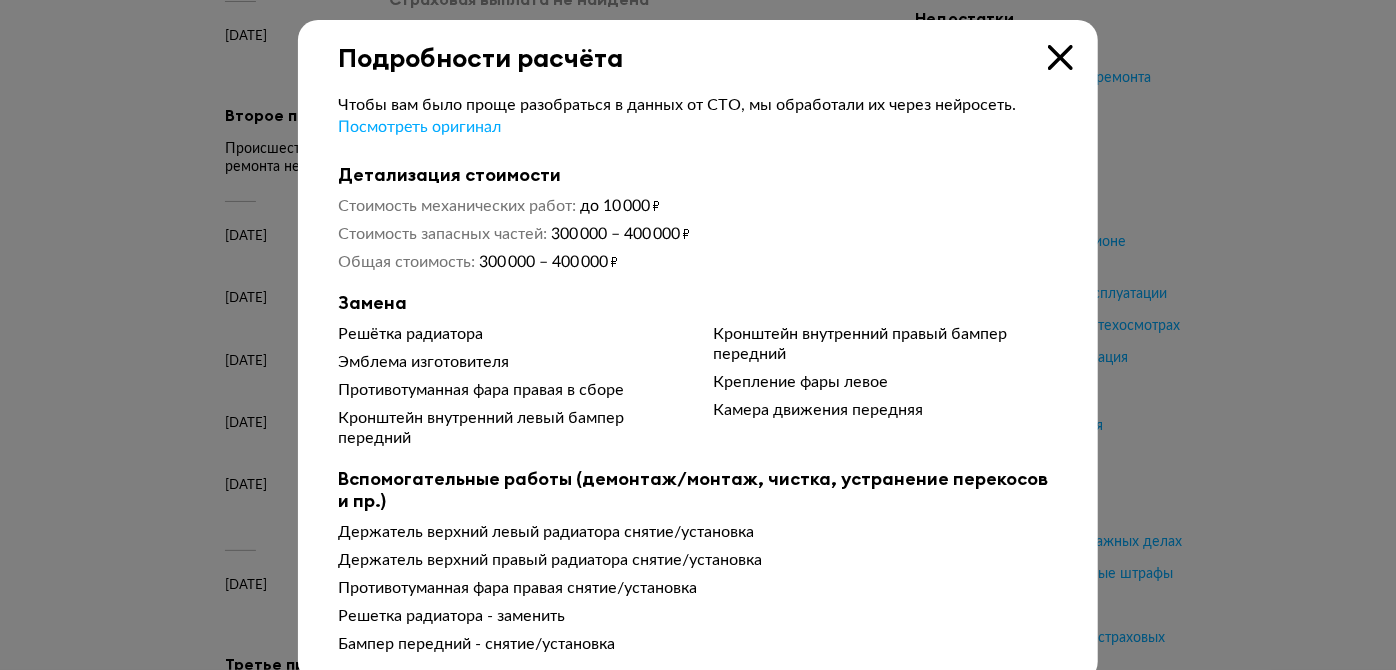 click at bounding box center [1060, 57] 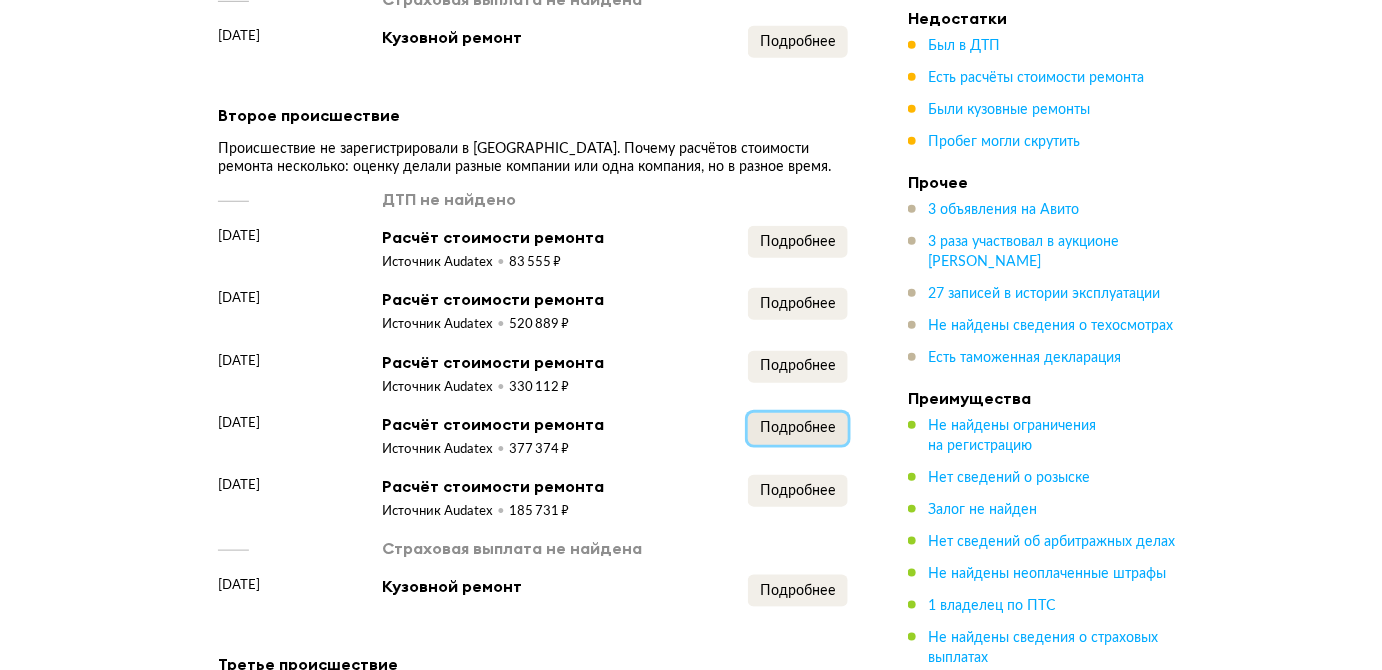 click on "Подробнее" at bounding box center [798, 428] 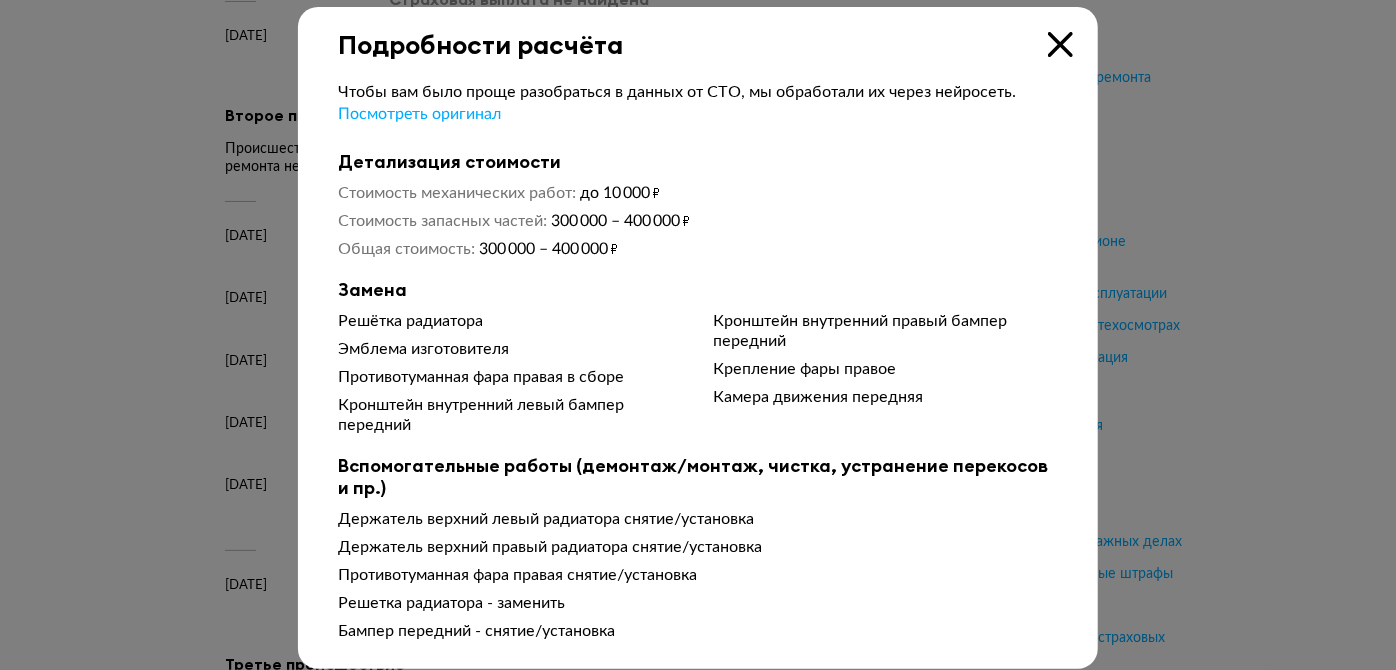 scroll, scrollTop: 0, scrollLeft: 0, axis: both 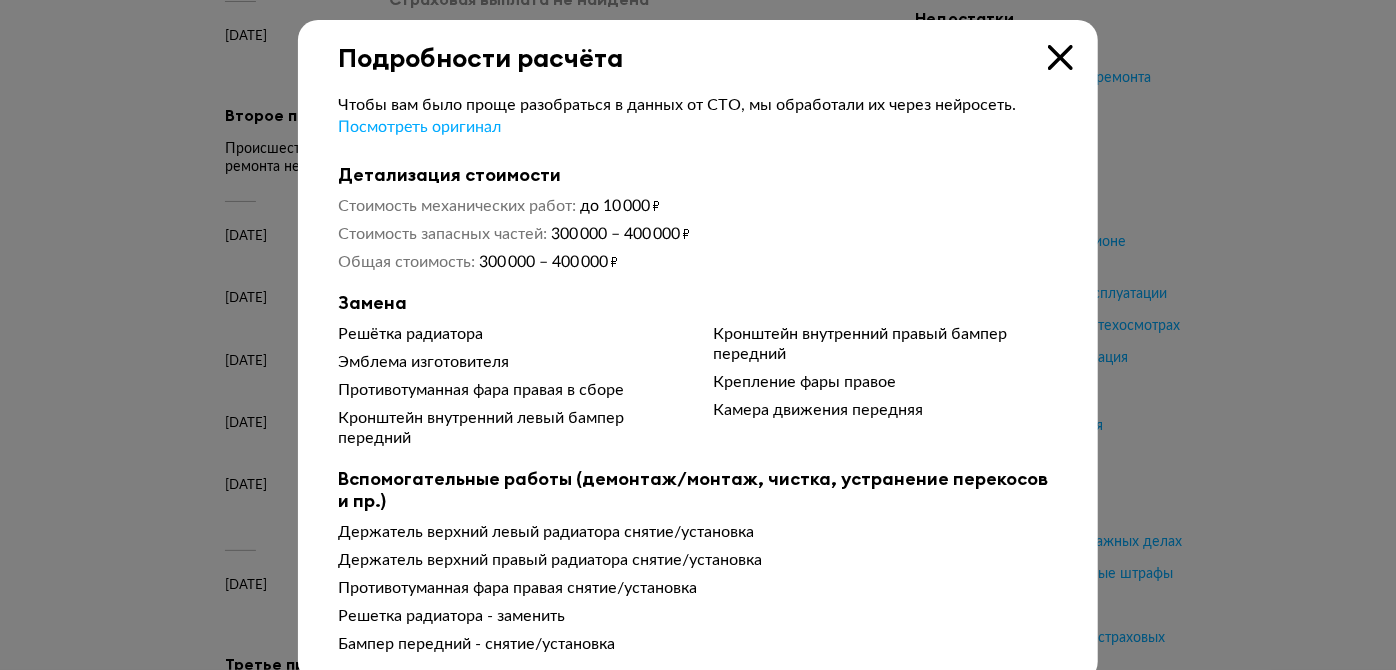 click at bounding box center (1060, 57) 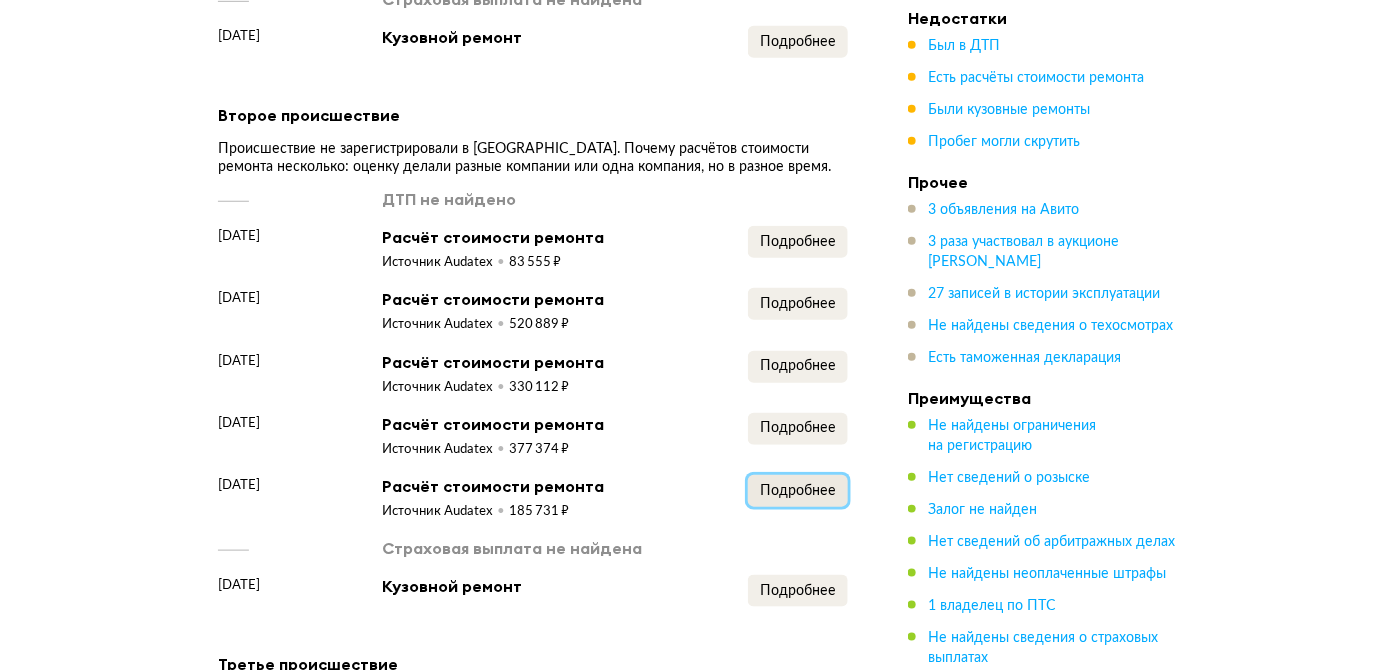 click on "Подробнее" at bounding box center (798, 491) 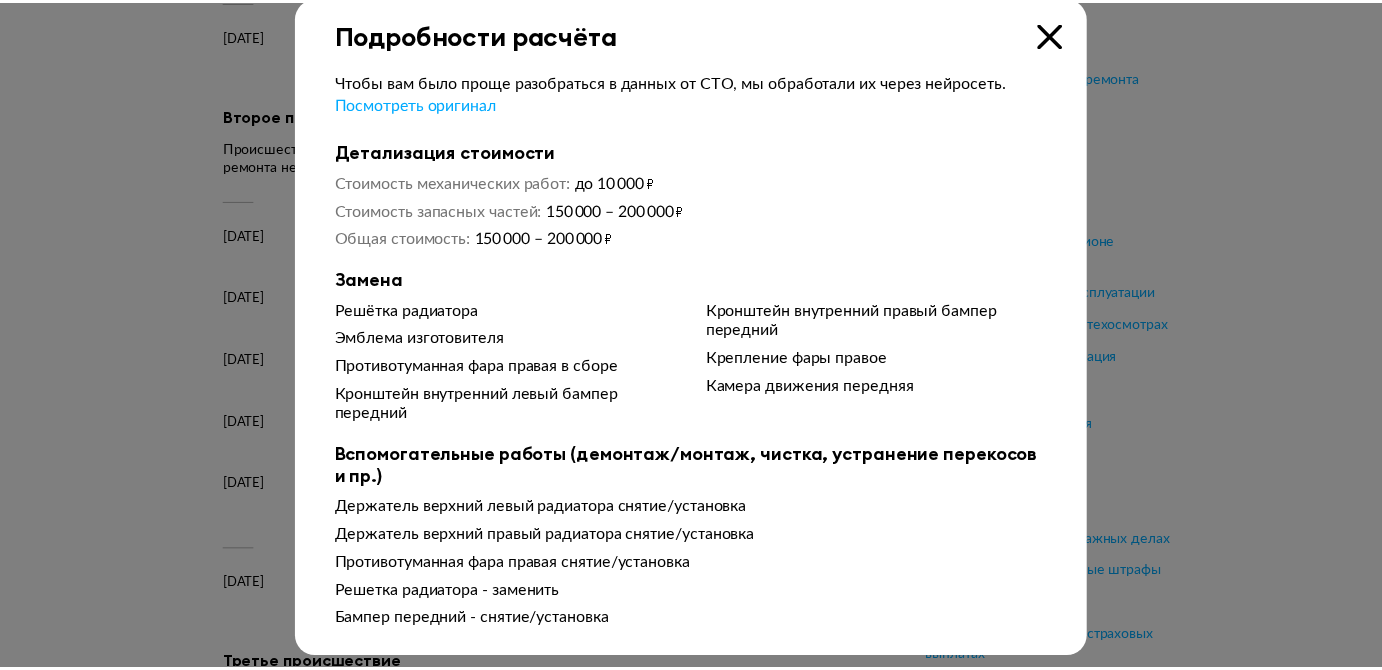 scroll, scrollTop: 36, scrollLeft: 0, axis: vertical 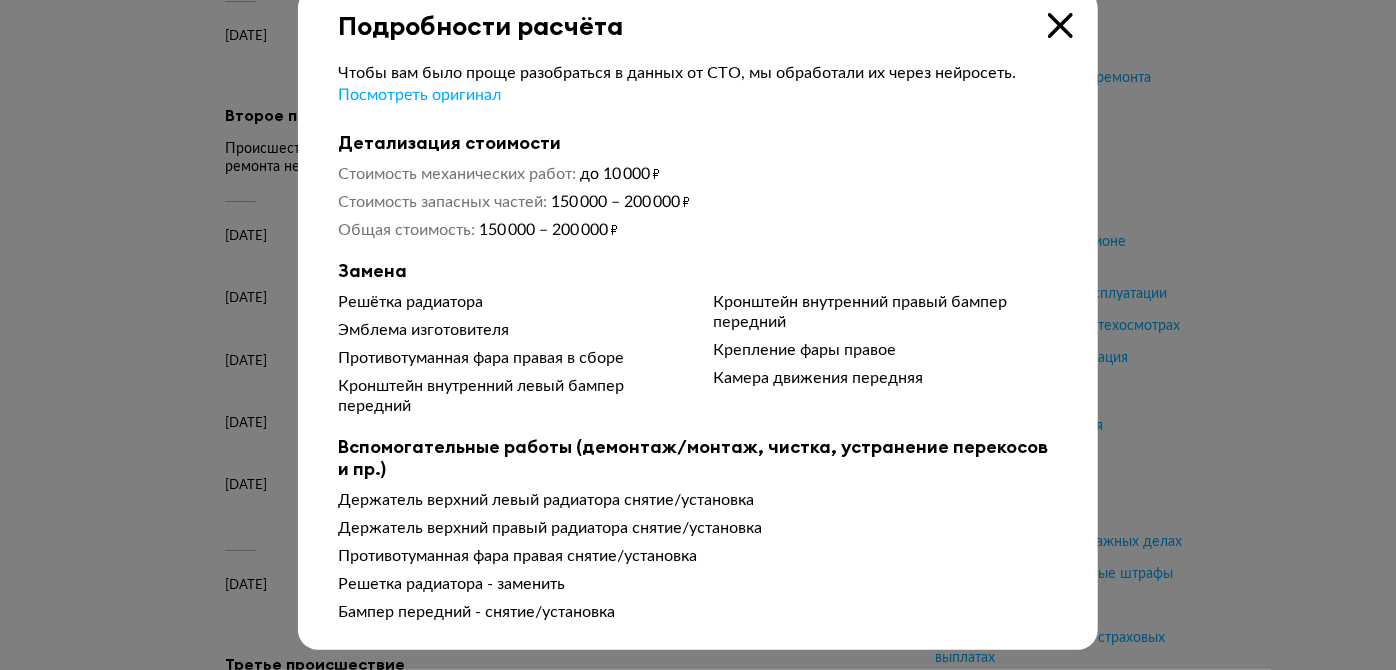 click at bounding box center [1060, 25] 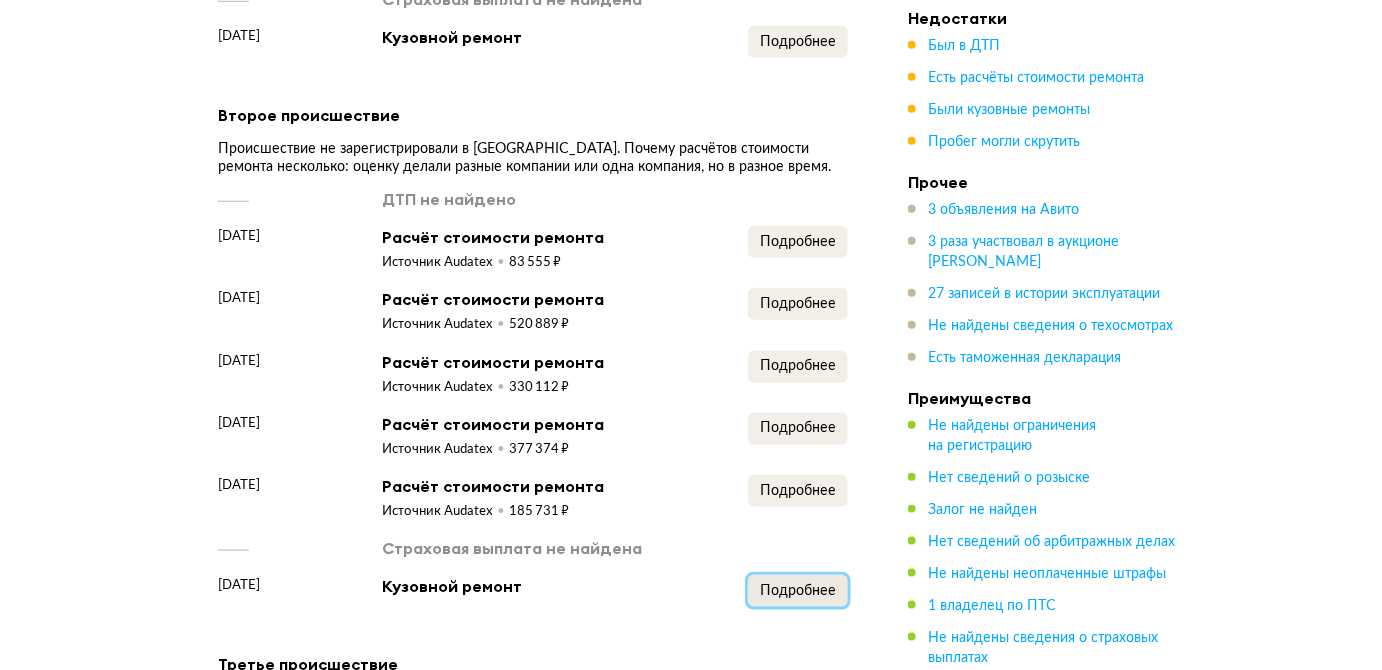 click on "Подробнее" at bounding box center (798, 591) 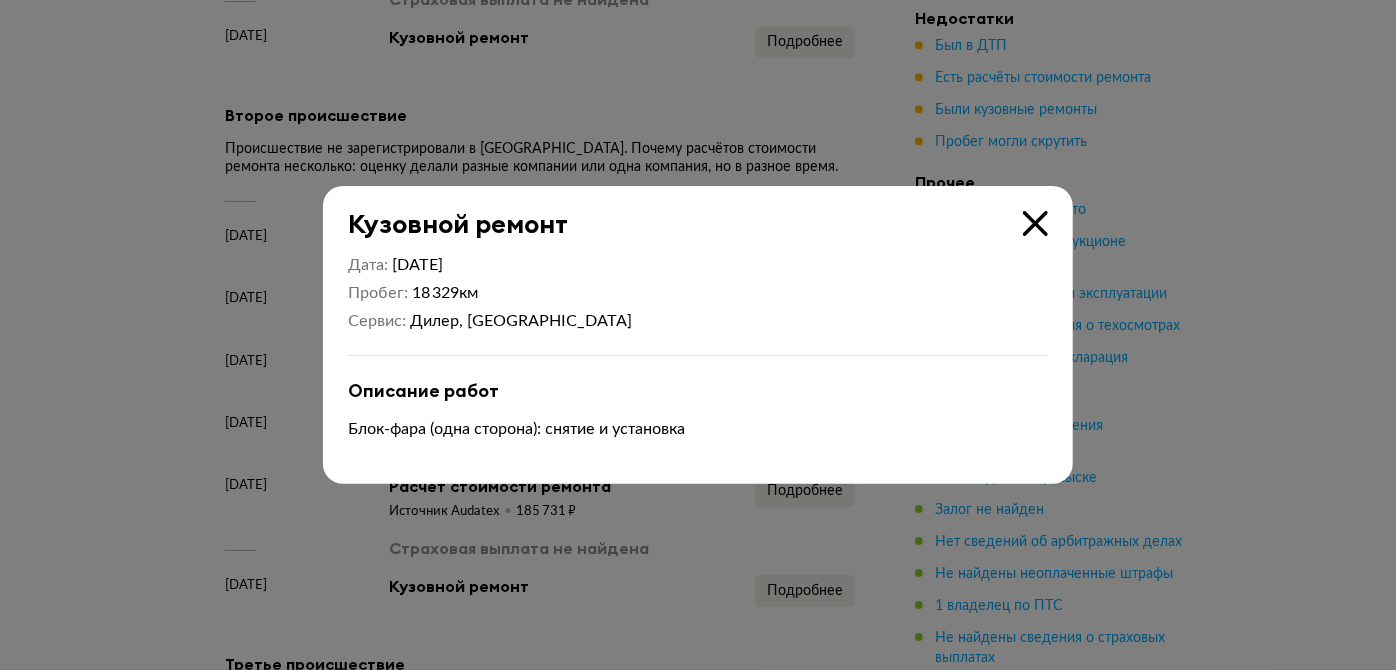 click at bounding box center (1035, 223) 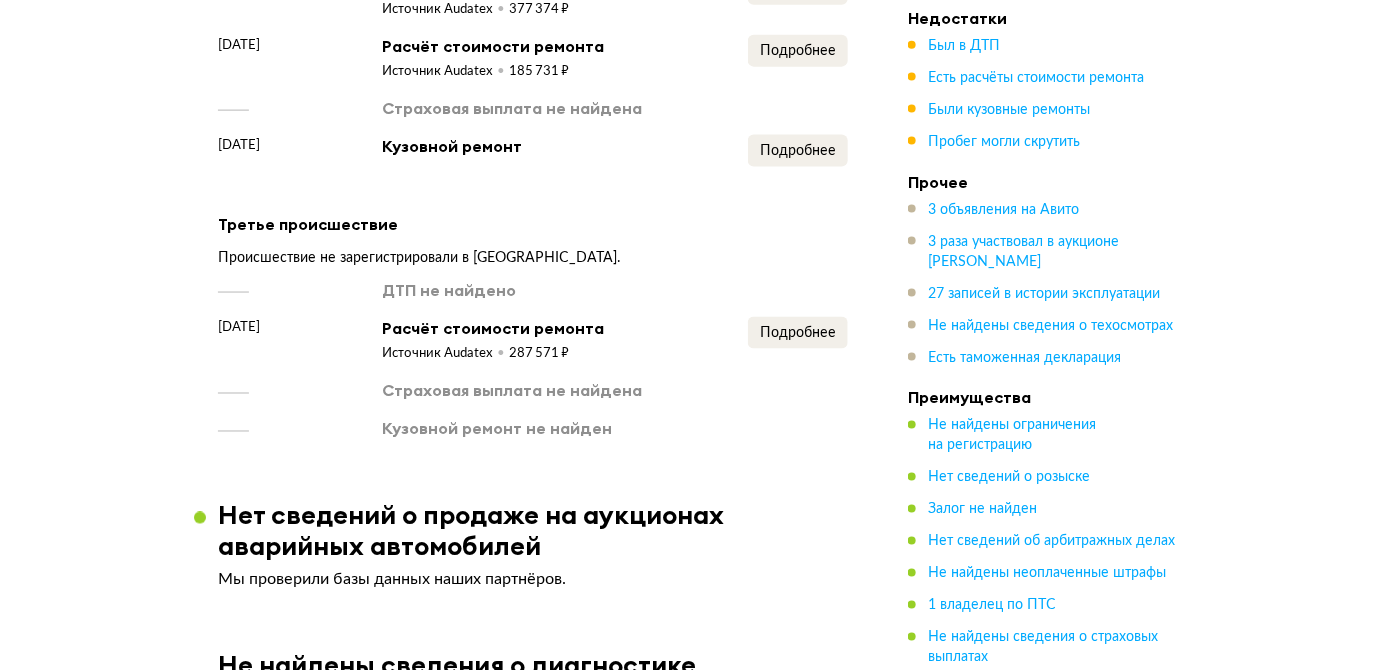 scroll, scrollTop: 3432, scrollLeft: 0, axis: vertical 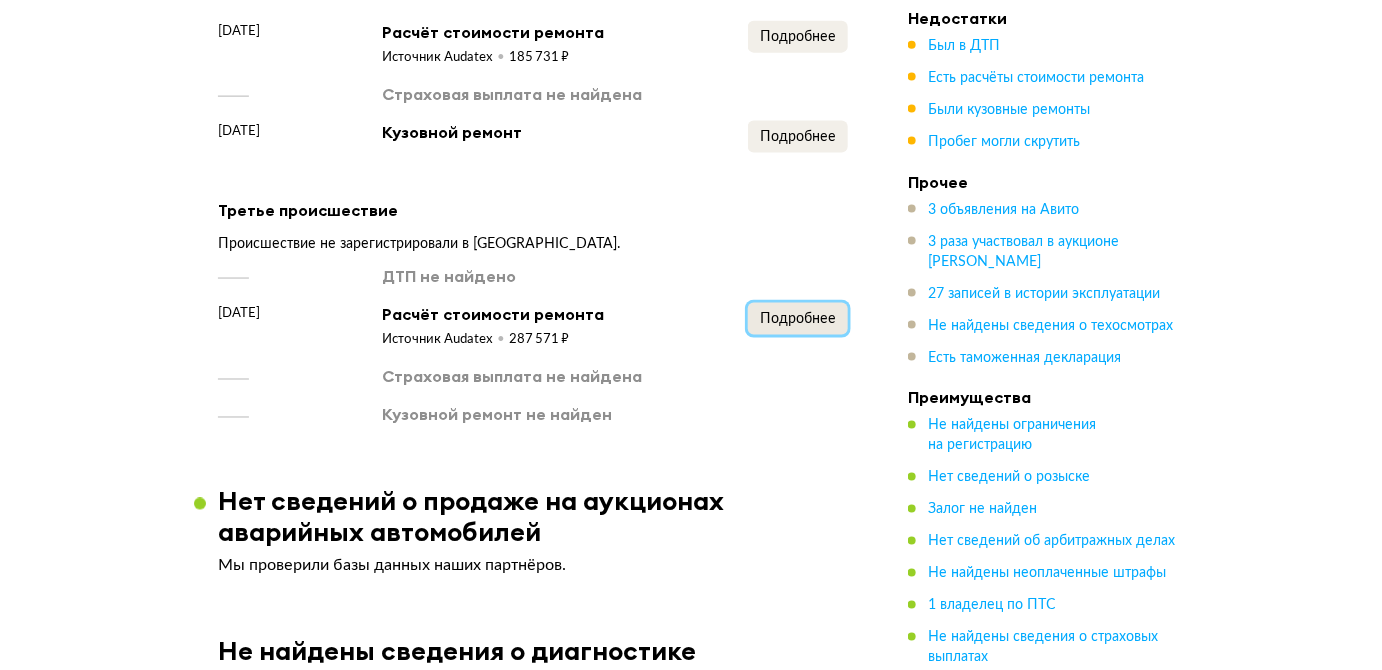 click on "Подробнее" at bounding box center [798, 319] 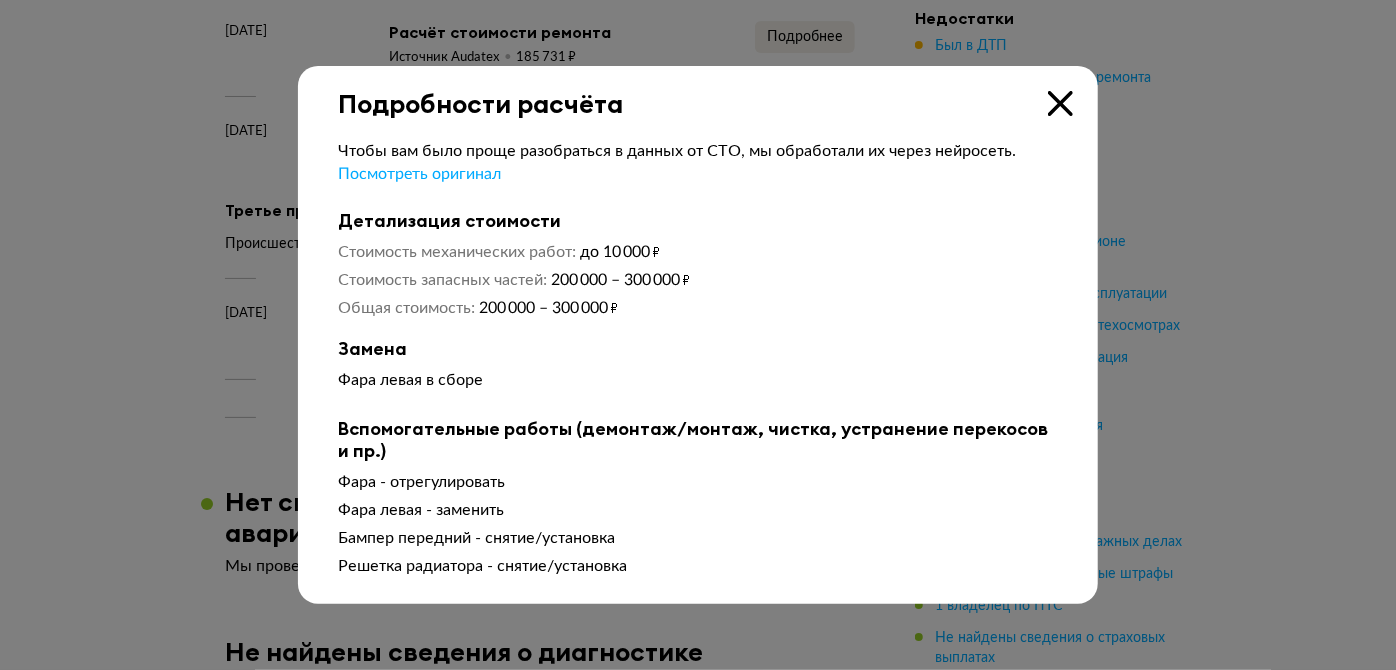 click at bounding box center (1060, 103) 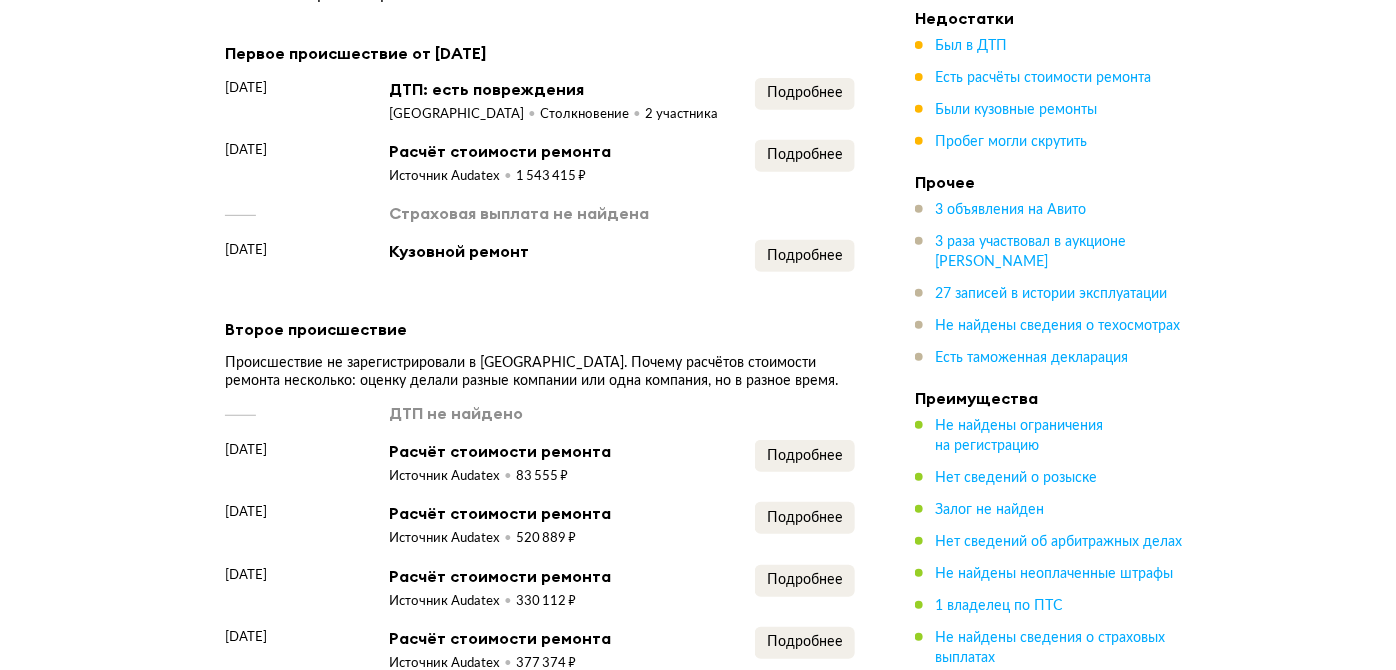 scroll, scrollTop: 2523, scrollLeft: 0, axis: vertical 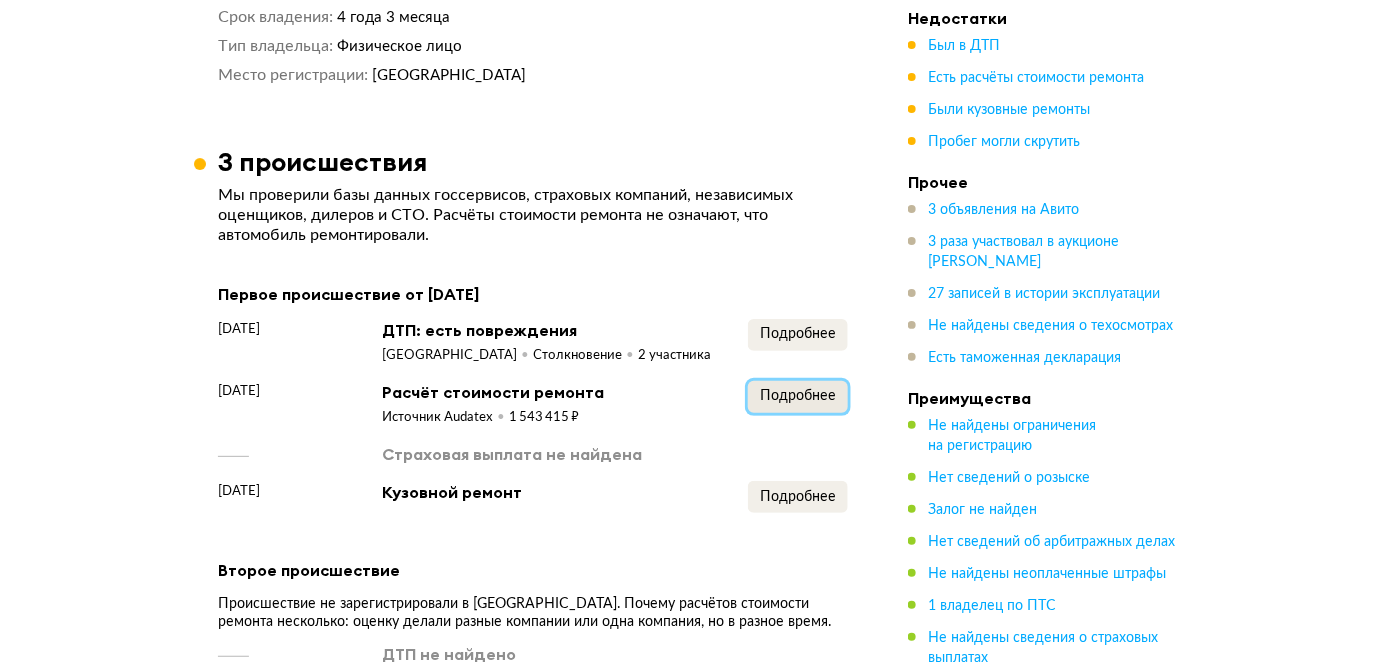 click on "Подробнее" at bounding box center [798, 396] 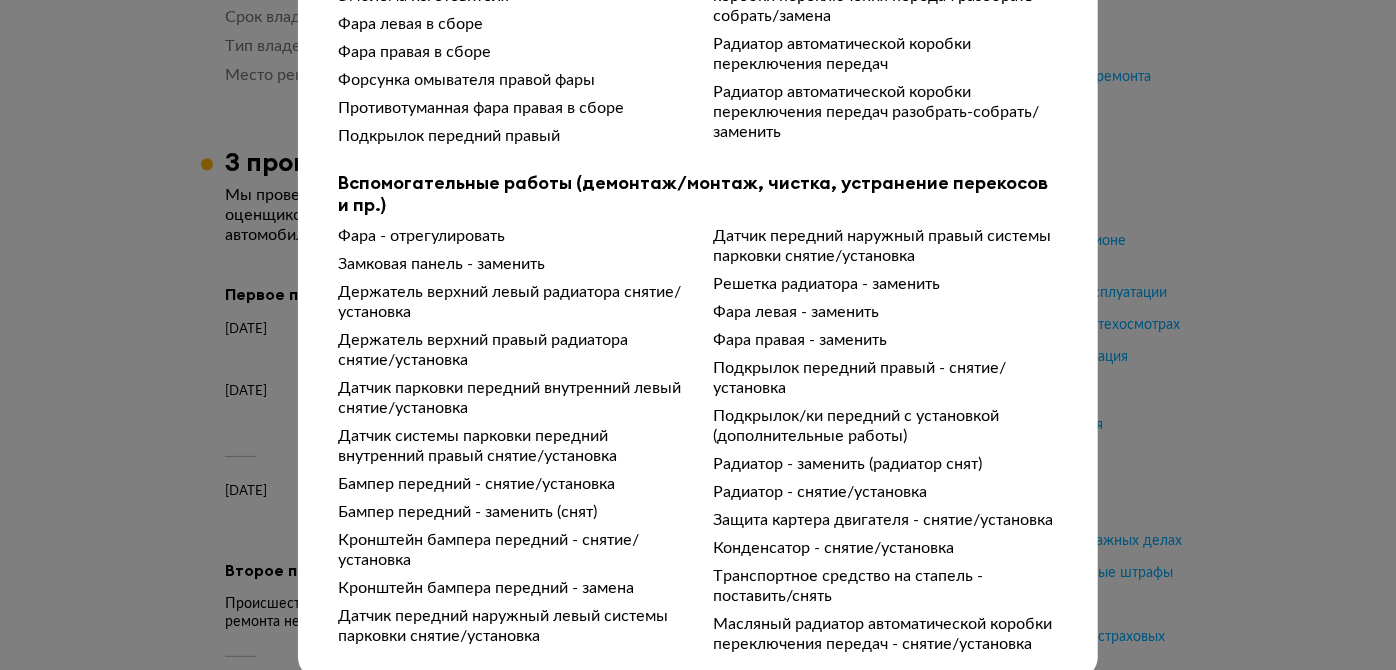 scroll, scrollTop: 1139, scrollLeft: 0, axis: vertical 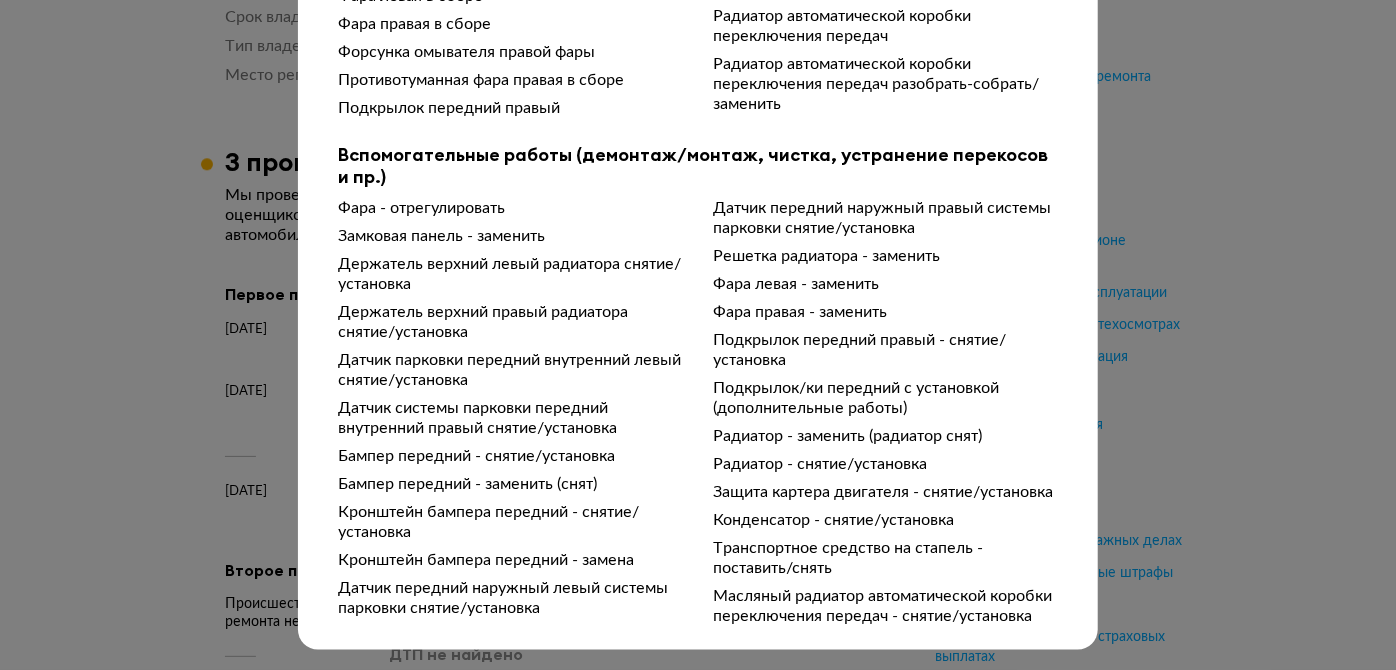 click on "Подробности расчёта Чтобы вам было проще разобраться в данных от СТО, мы обработали их через нейросеть. Посмотреть оригинал Детализация стоимости Стоимость окраски 10 000 – 20 000 ₽ Стоимость механических работ 10 000 – 20 000 ₽ Стоимость запасных частей 1 500 000 – 2 000 000 ₽ Общая стоимость 1 500 000 – 2 000 000 ₽ Ремонт Усилитель верхний правый передний панели ремонтировать Комплект кабелей бампер поотремонтировать Перекос устранить ремонтировать Окраска поверхности Усилитель в правой передней панели окраска поверхности Окраска новой детали Замена" at bounding box center (698, 335) 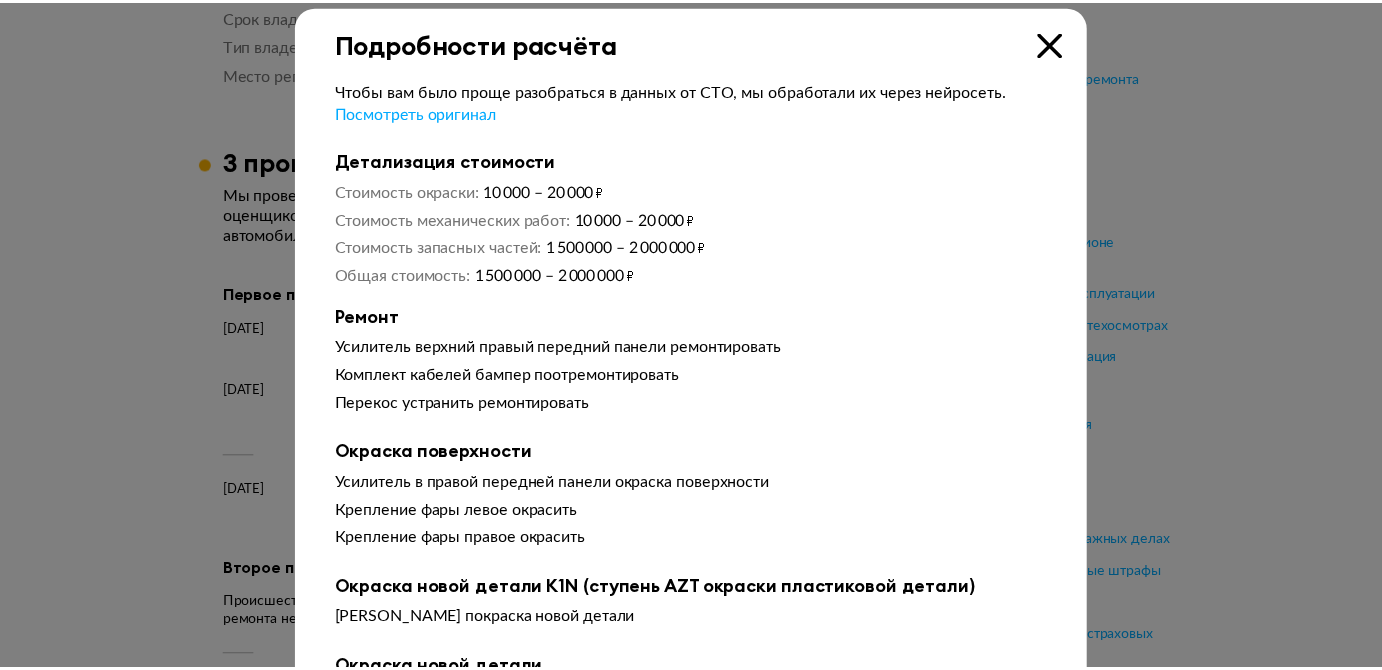 scroll, scrollTop: 0, scrollLeft: 0, axis: both 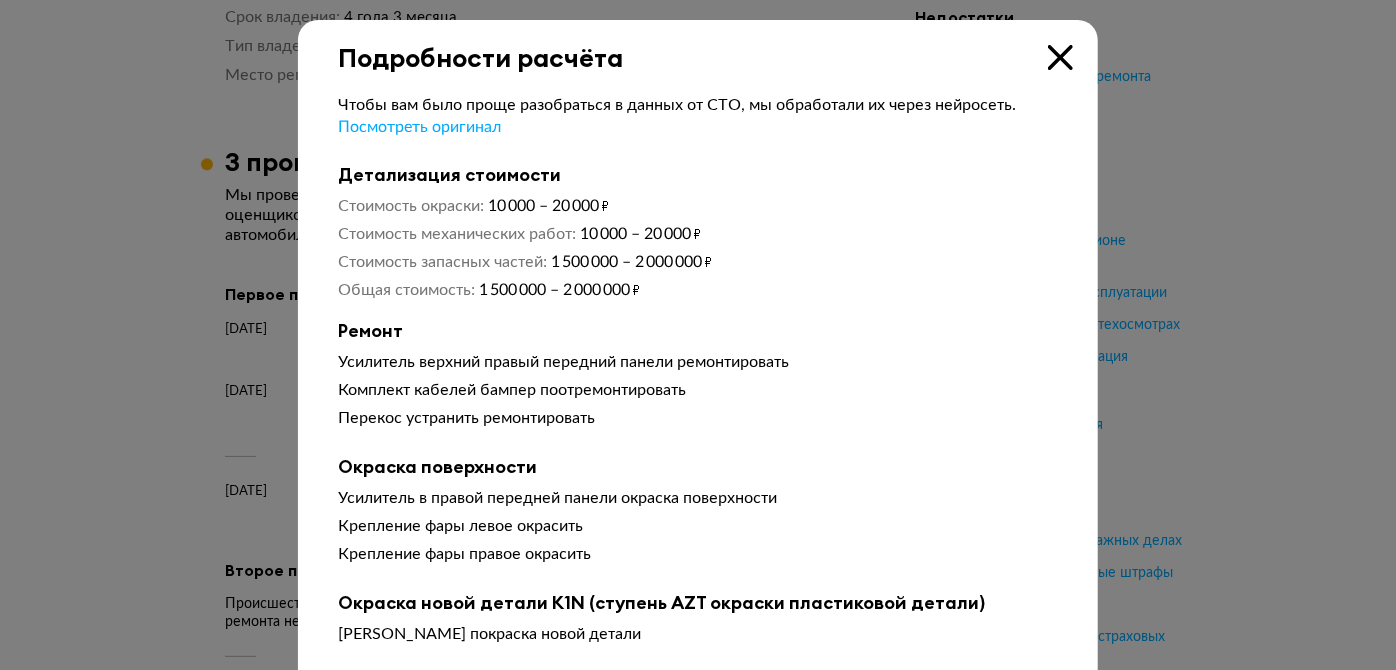 click at bounding box center [1060, 57] 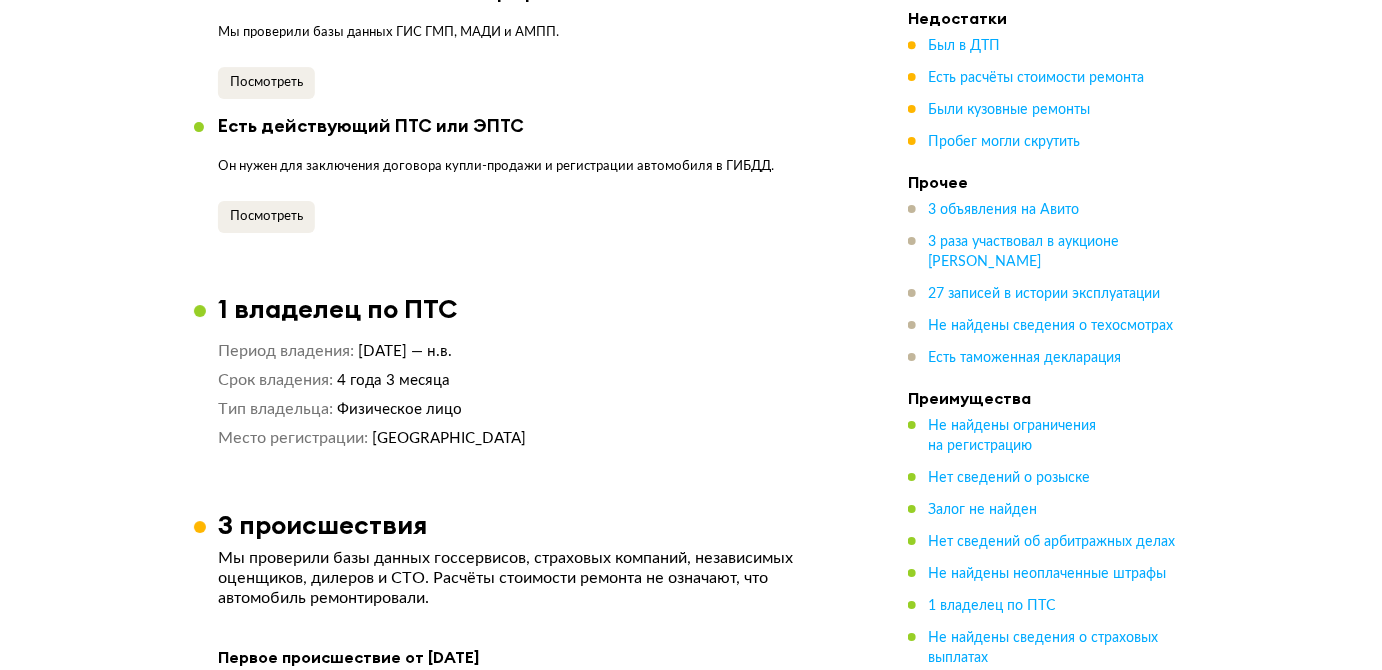 scroll, scrollTop: 2614, scrollLeft: 0, axis: vertical 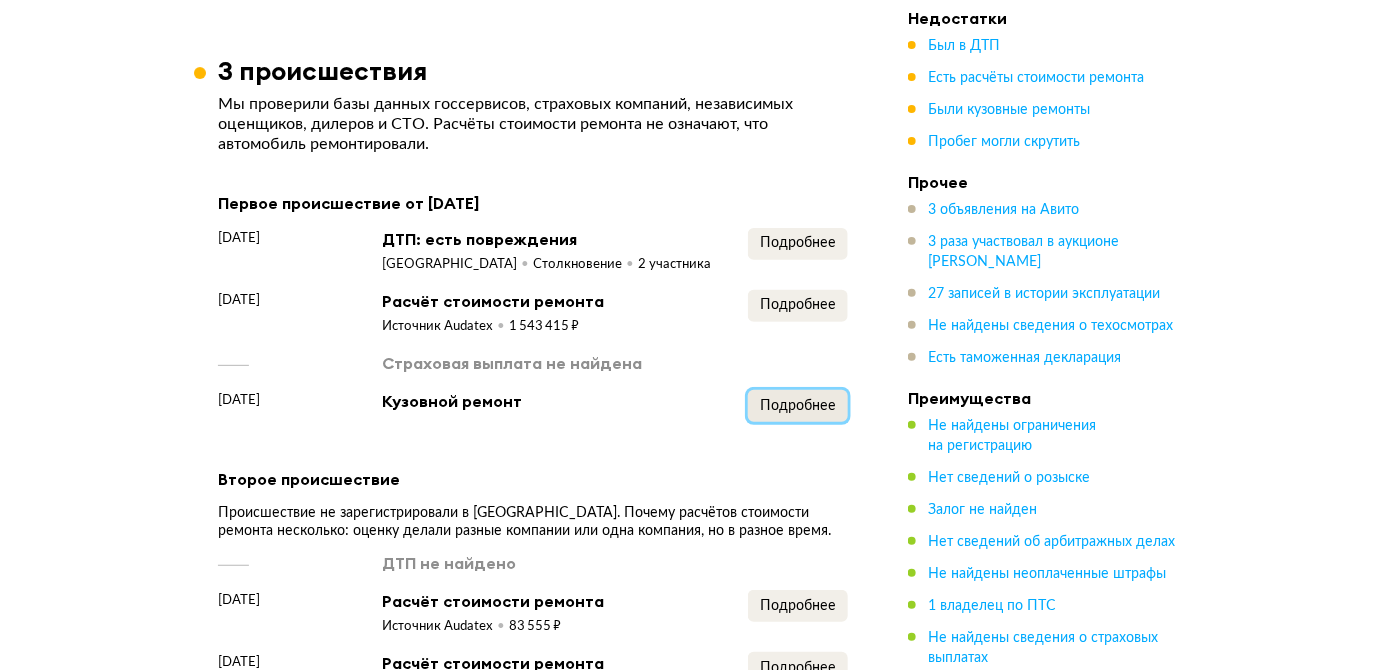 click on "Подробнее" at bounding box center (798, 406) 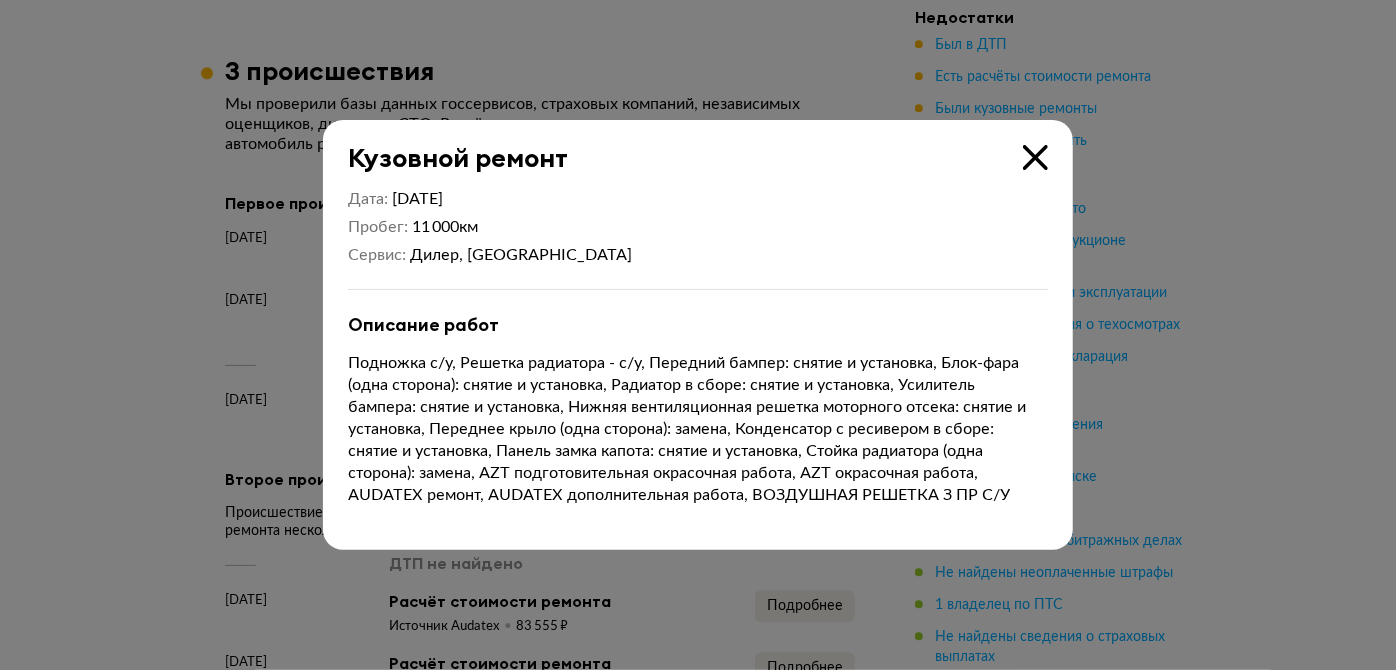 click on "Дата 31 марта 2022 Пробег 11 000  км Сервис Дилер, Москва Описание работ" at bounding box center (698, 361) 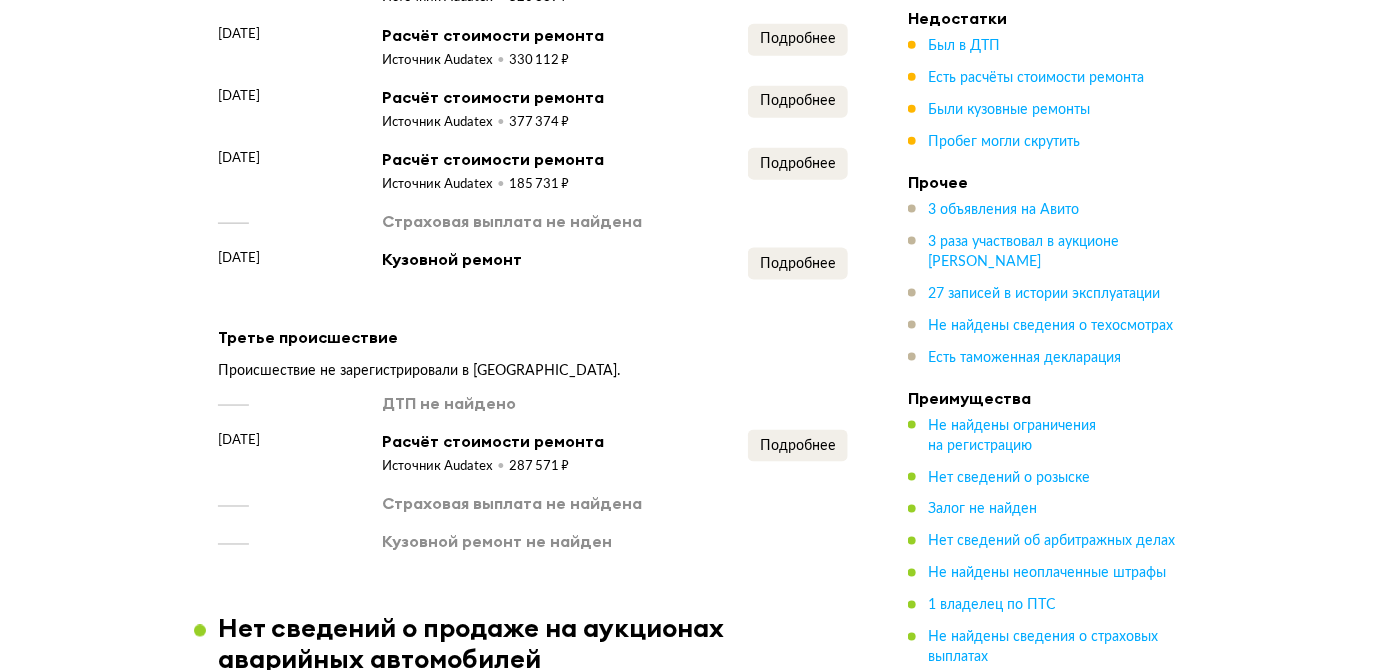 scroll, scrollTop: 3341, scrollLeft: 0, axis: vertical 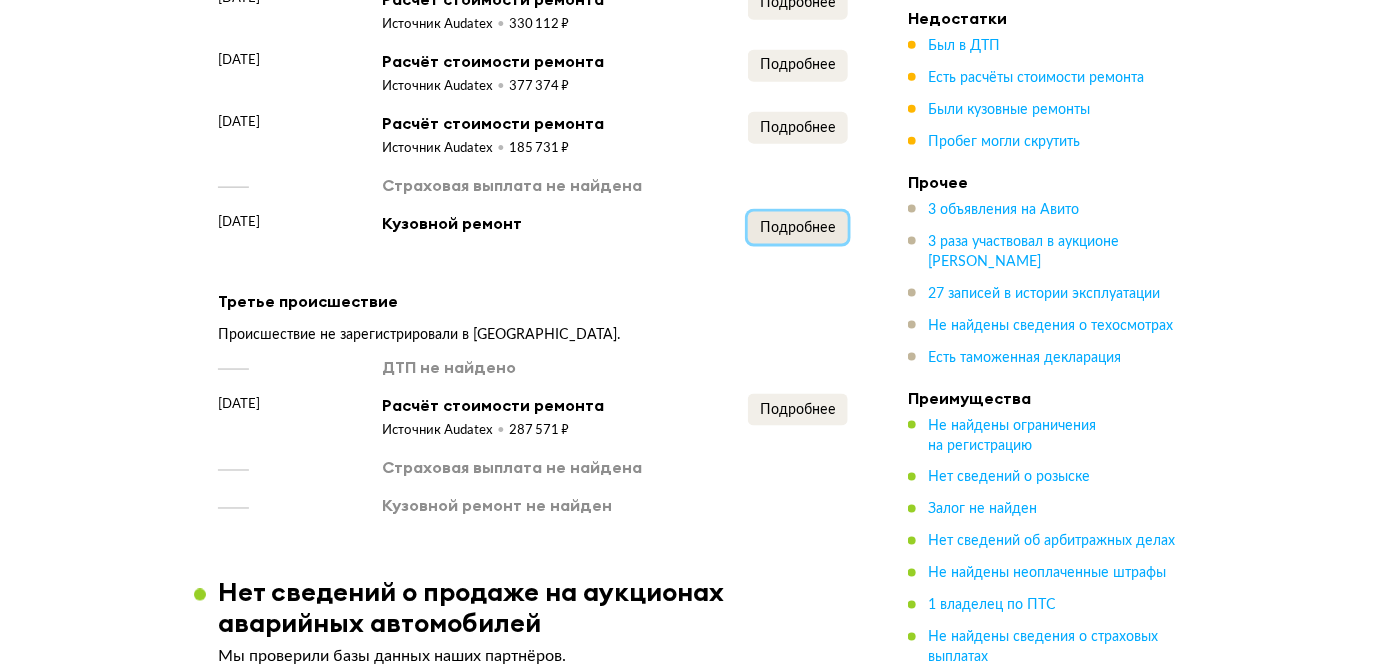 click on "Подробнее" at bounding box center [798, 228] 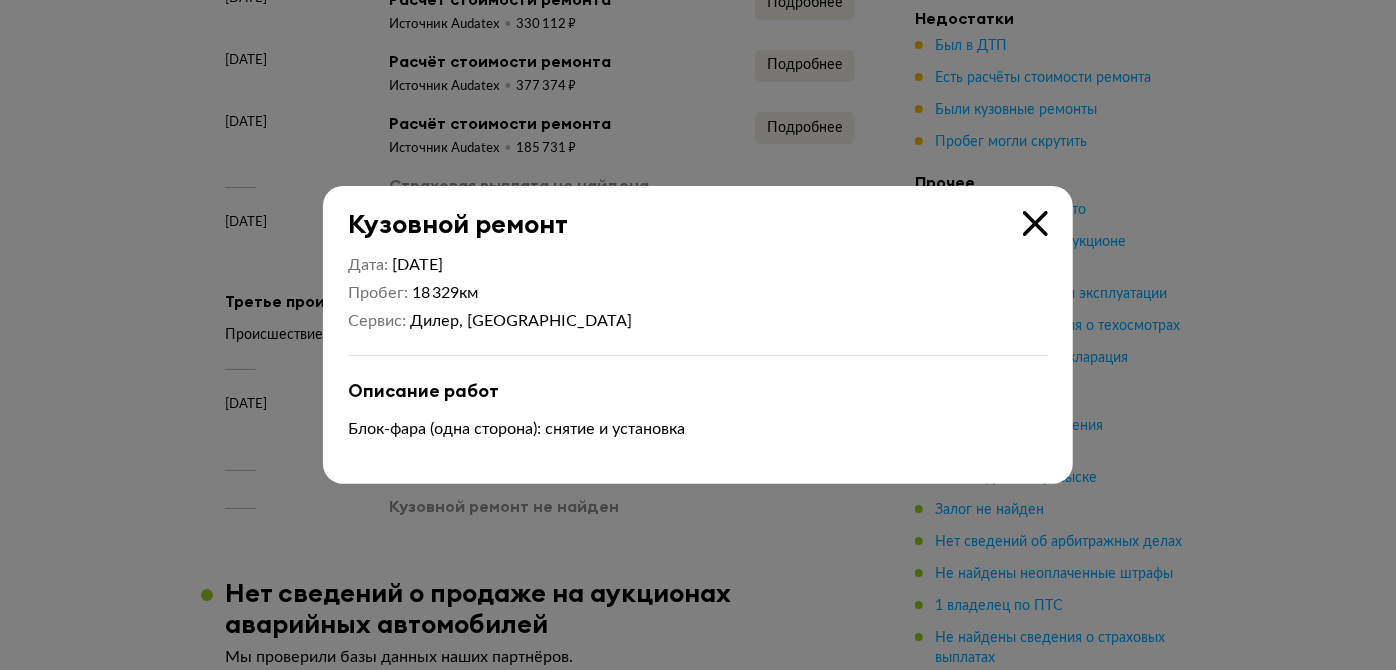 click at bounding box center [1035, 223] 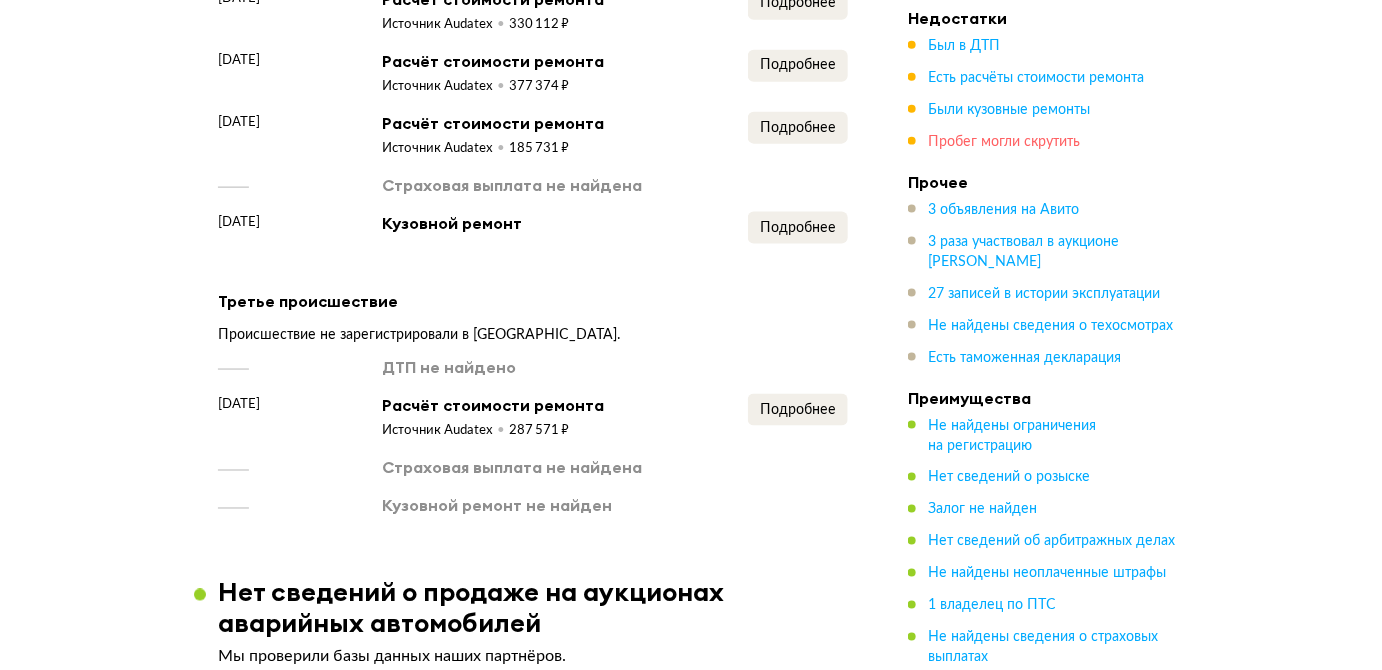 click on "Пробег могли скрутить" at bounding box center [1004, 142] 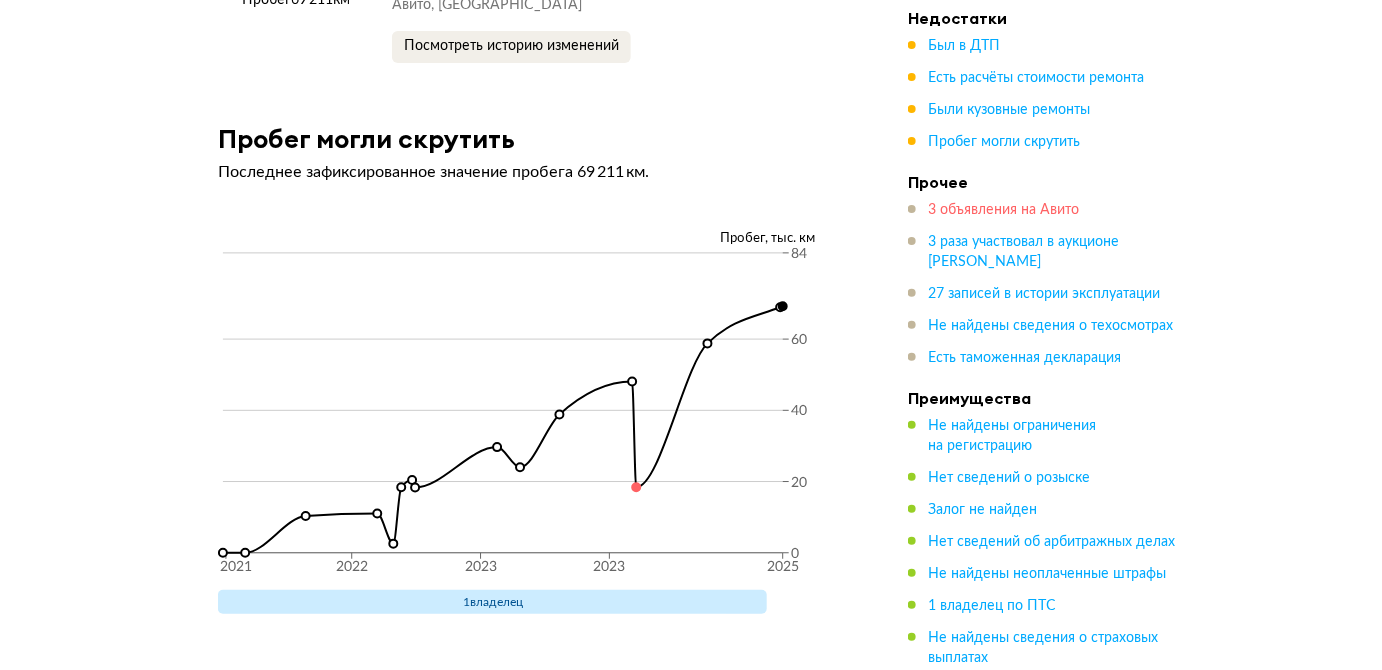 scroll, scrollTop: 10259, scrollLeft: 0, axis: vertical 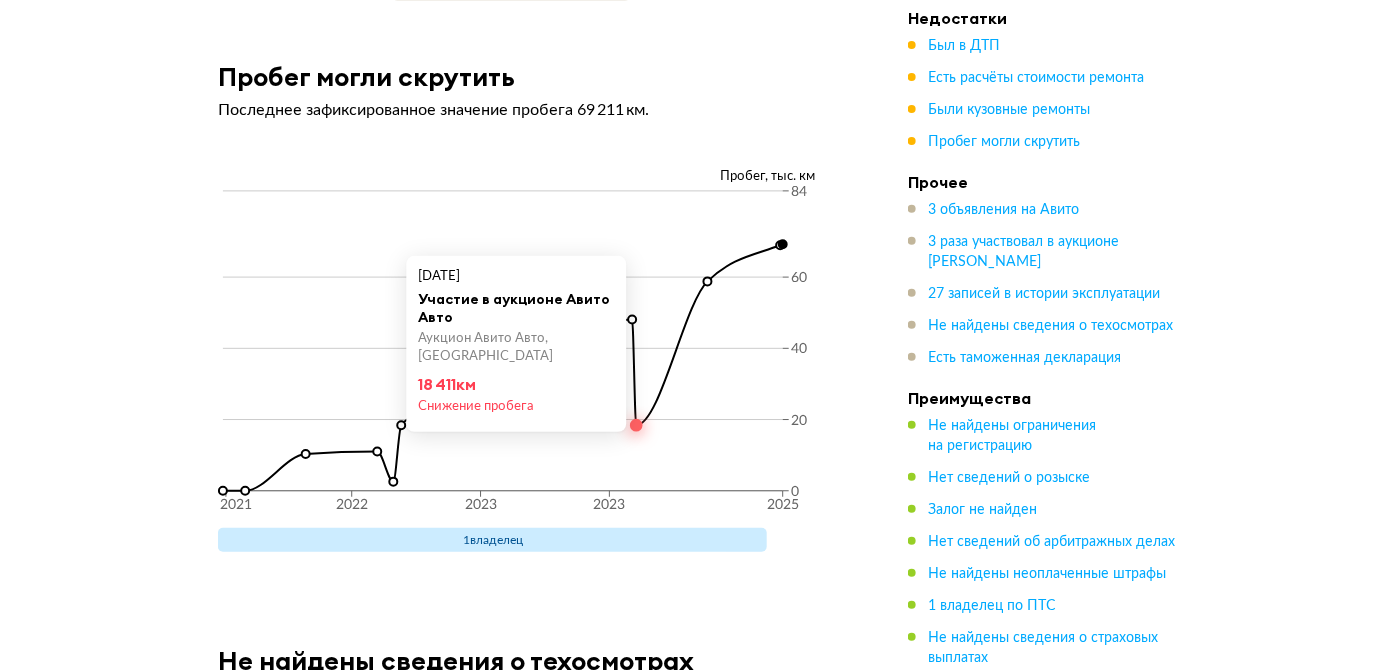 click 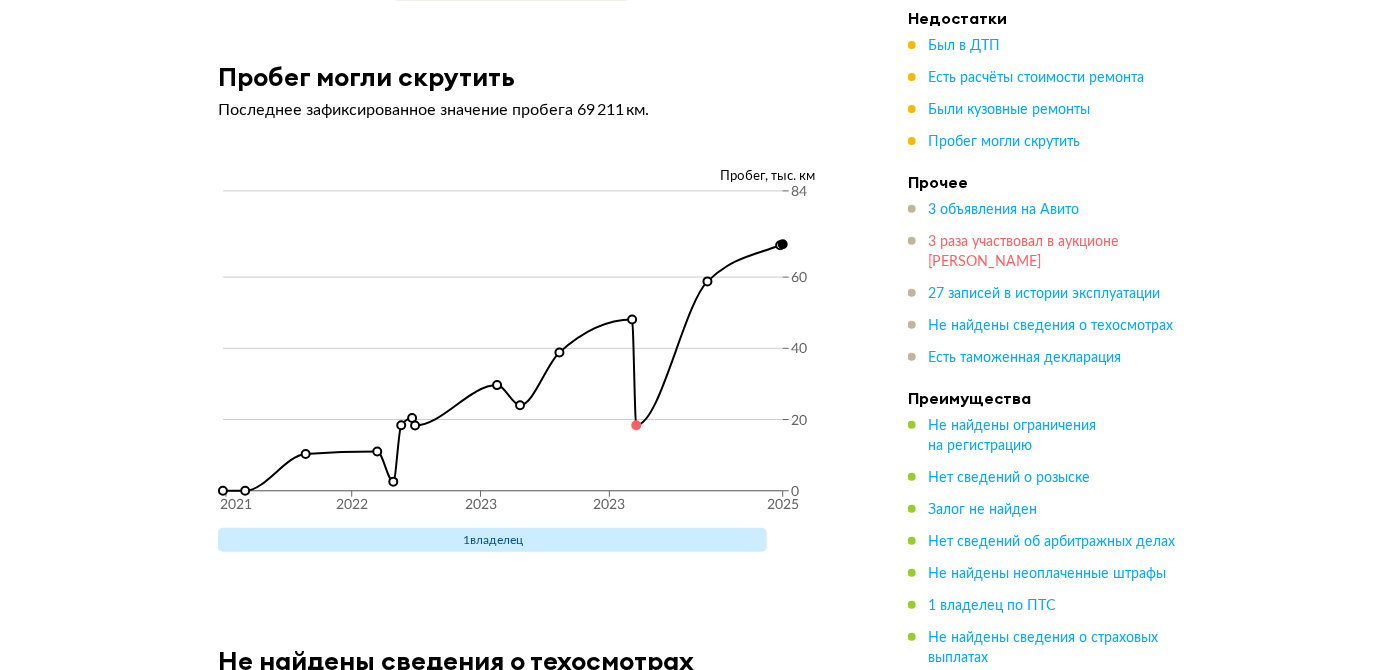 click on "3 раза участвовал в аукционе Авито Авто" at bounding box center (1023, 252) 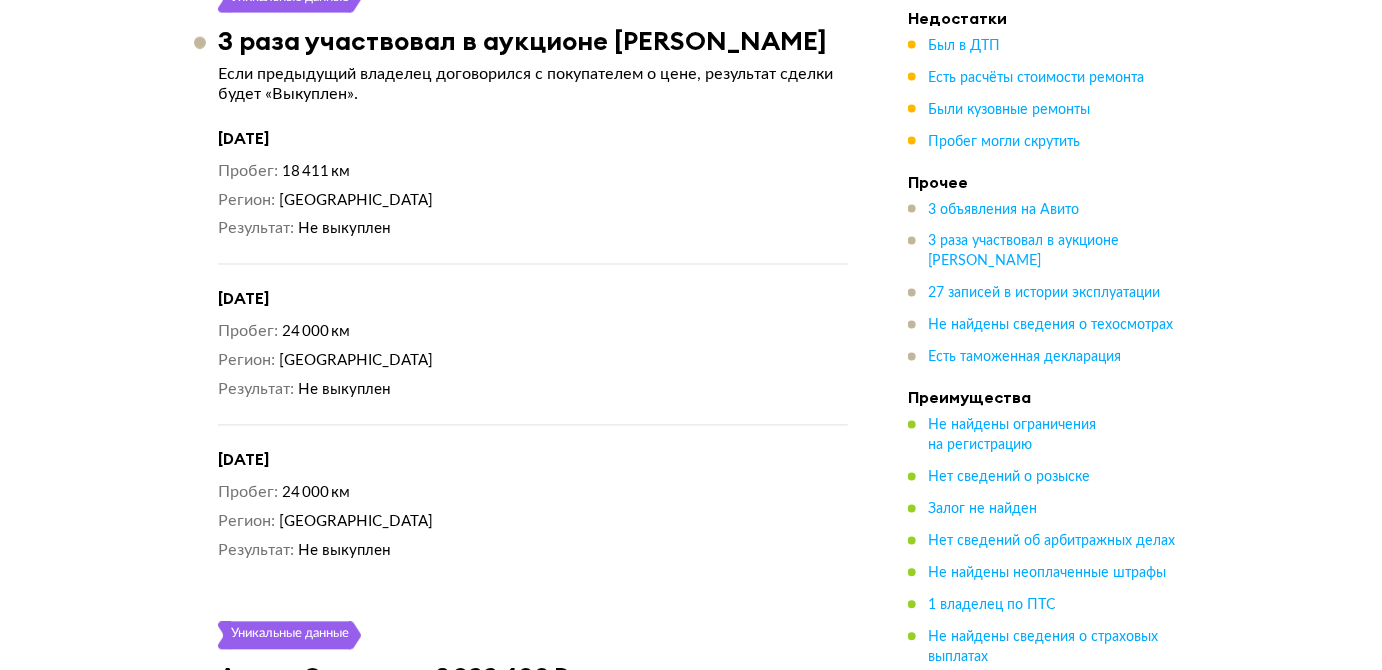 scroll, scrollTop: 5994, scrollLeft: 0, axis: vertical 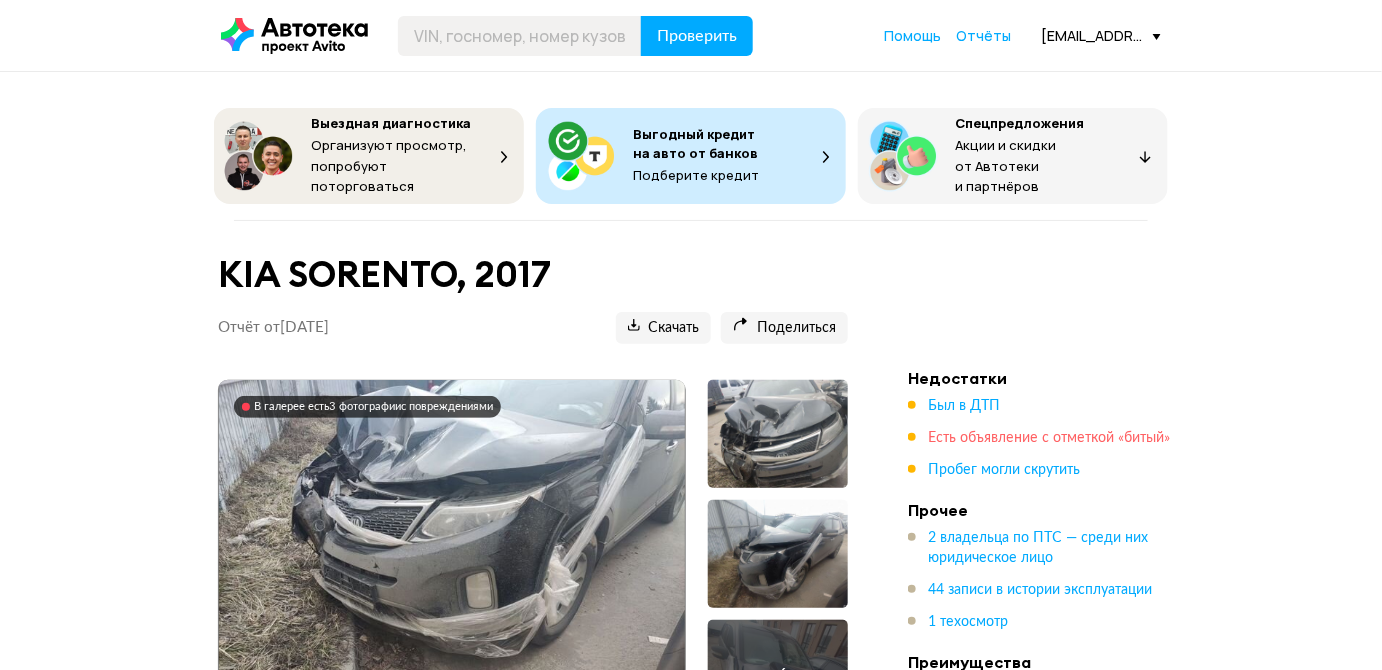 click on "Есть объявление с отметкой «битый»" at bounding box center (1049, 438) 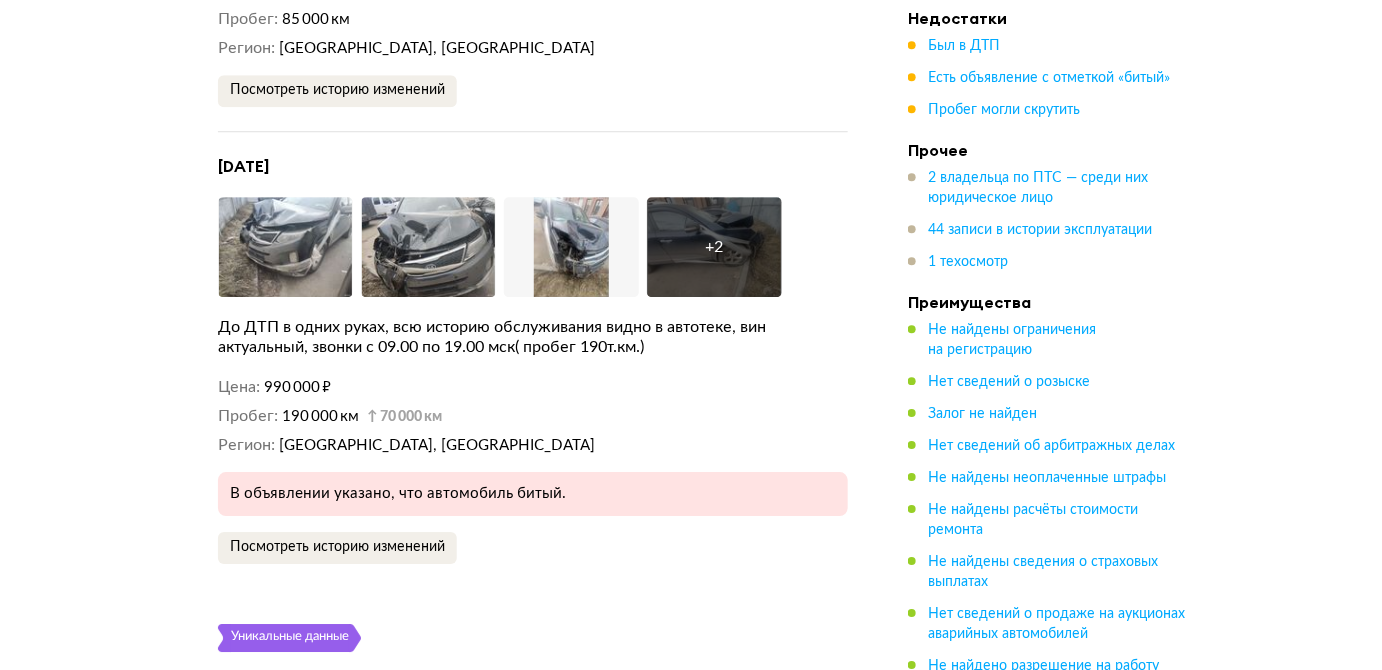 scroll, scrollTop: 4466, scrollLeft: 0, axis: vertical 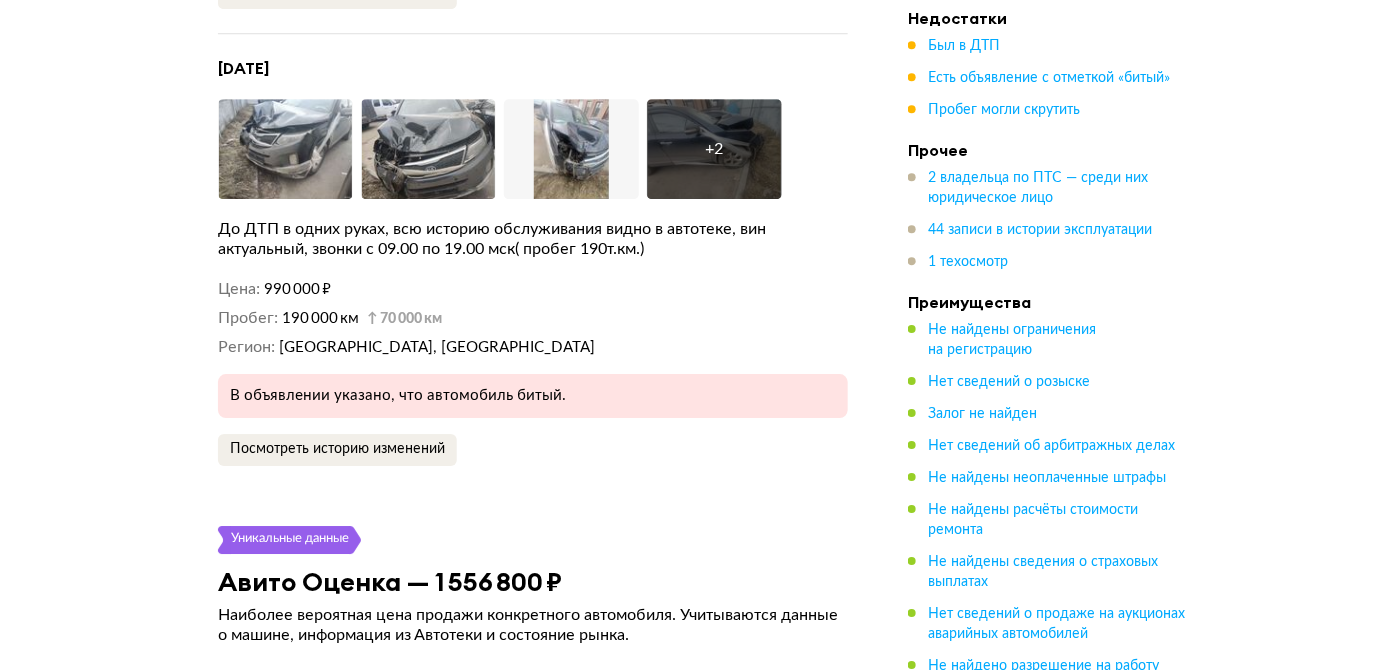 click on "+ 2" at bounding box center [714, 149] 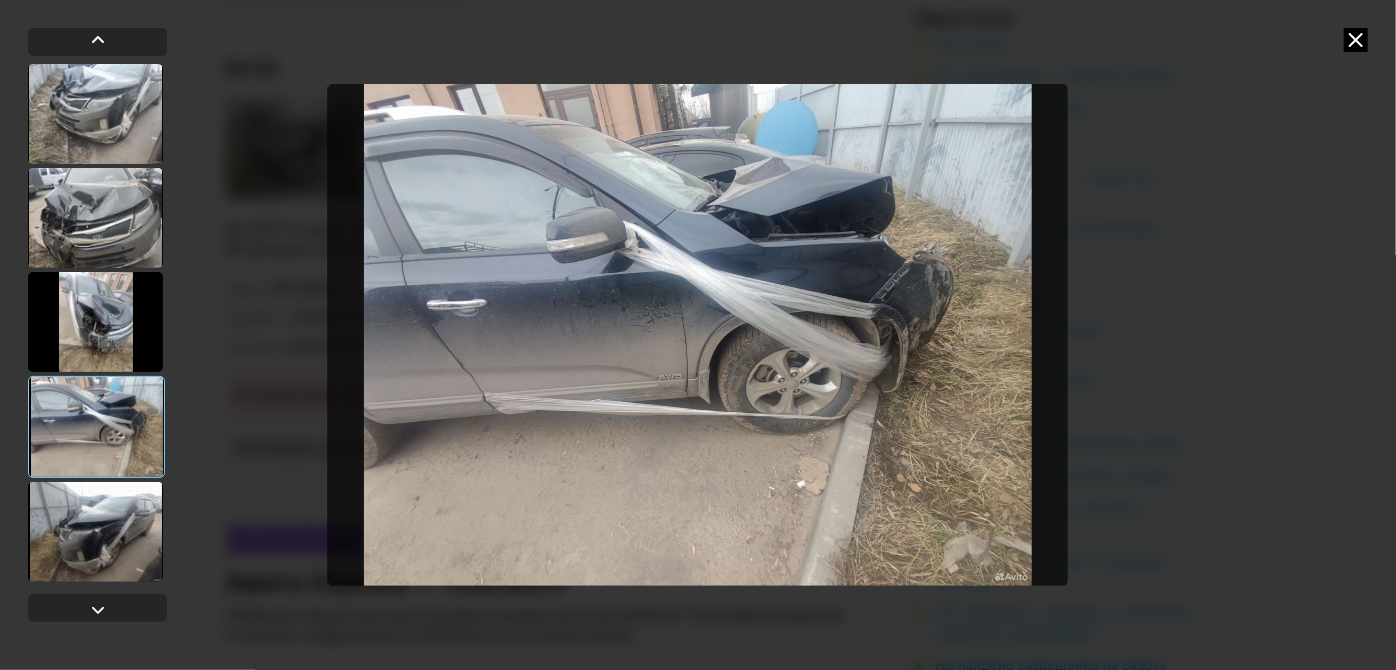 click at bounding box center (95, 322) 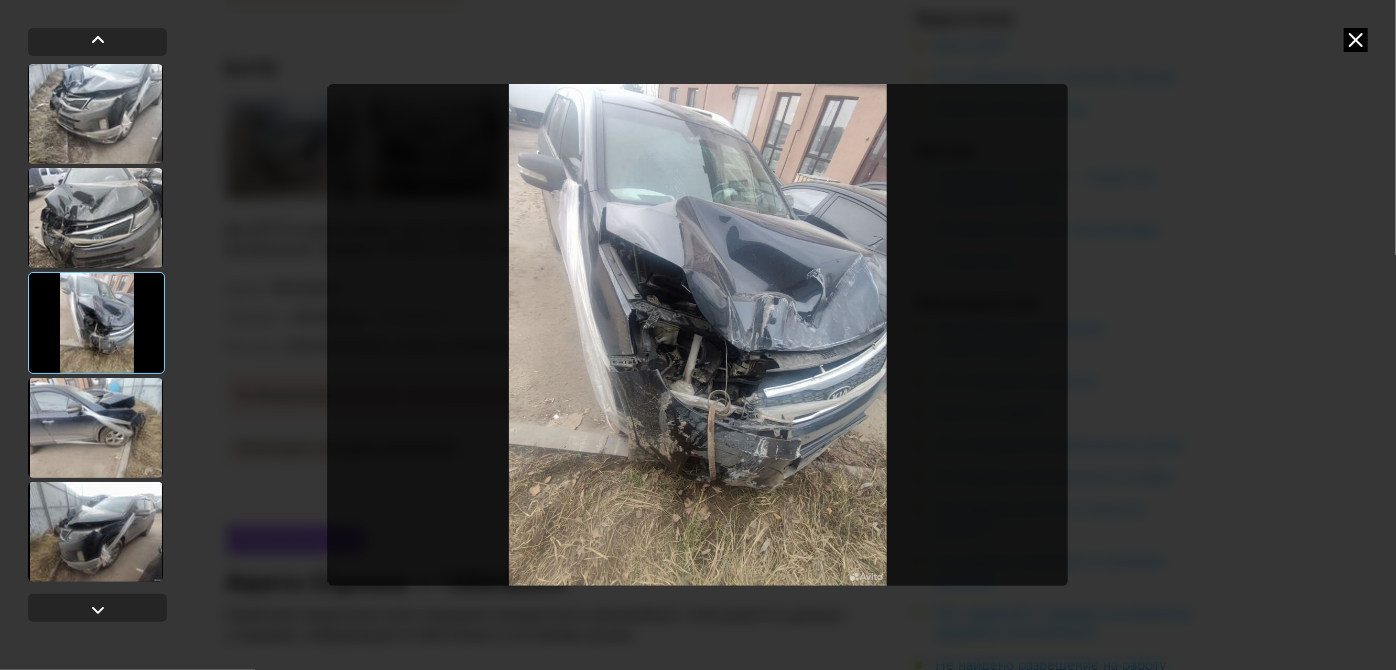 click at bounding box center [95, 218] 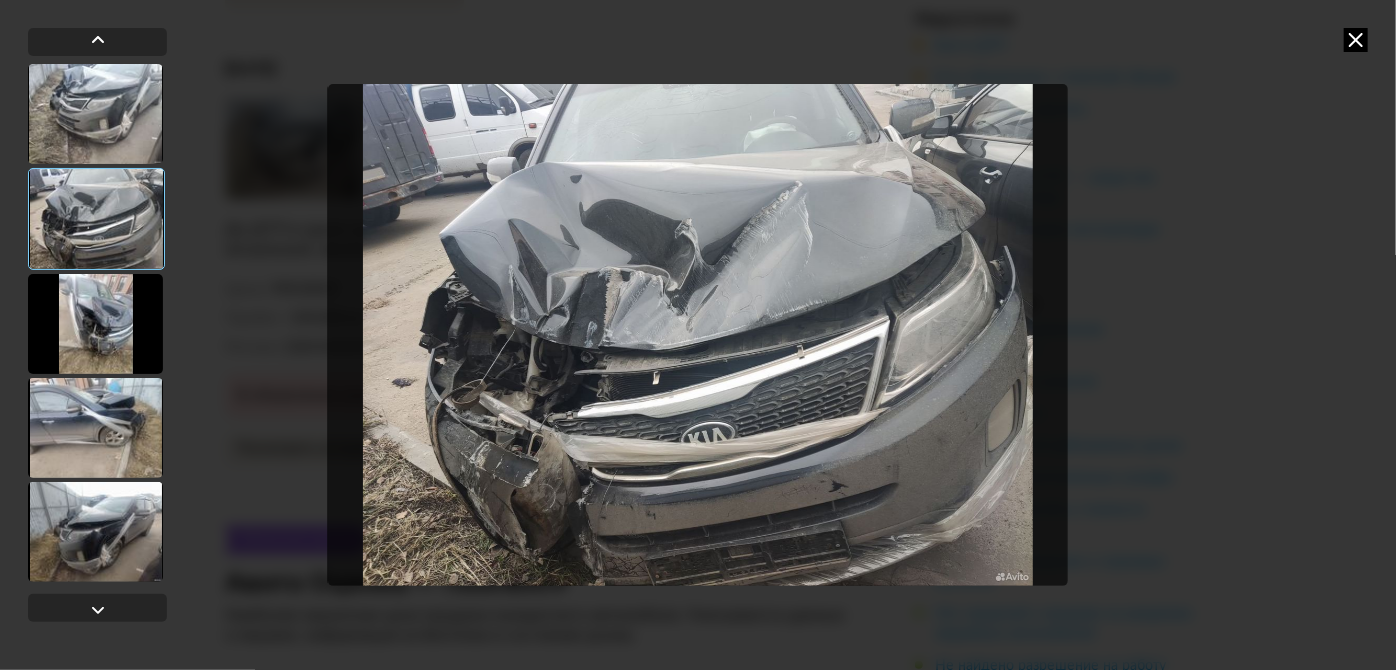 click at bounding box center [95, 532] 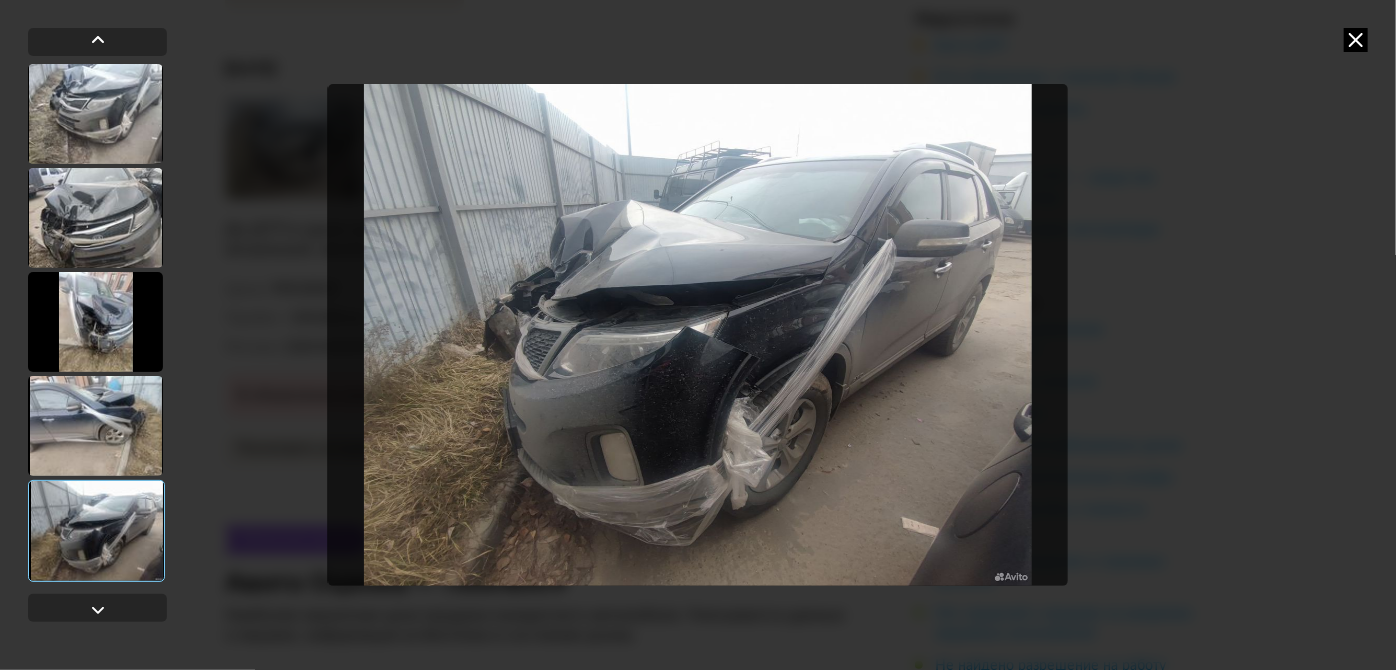 click at bounding box center [95, 114] 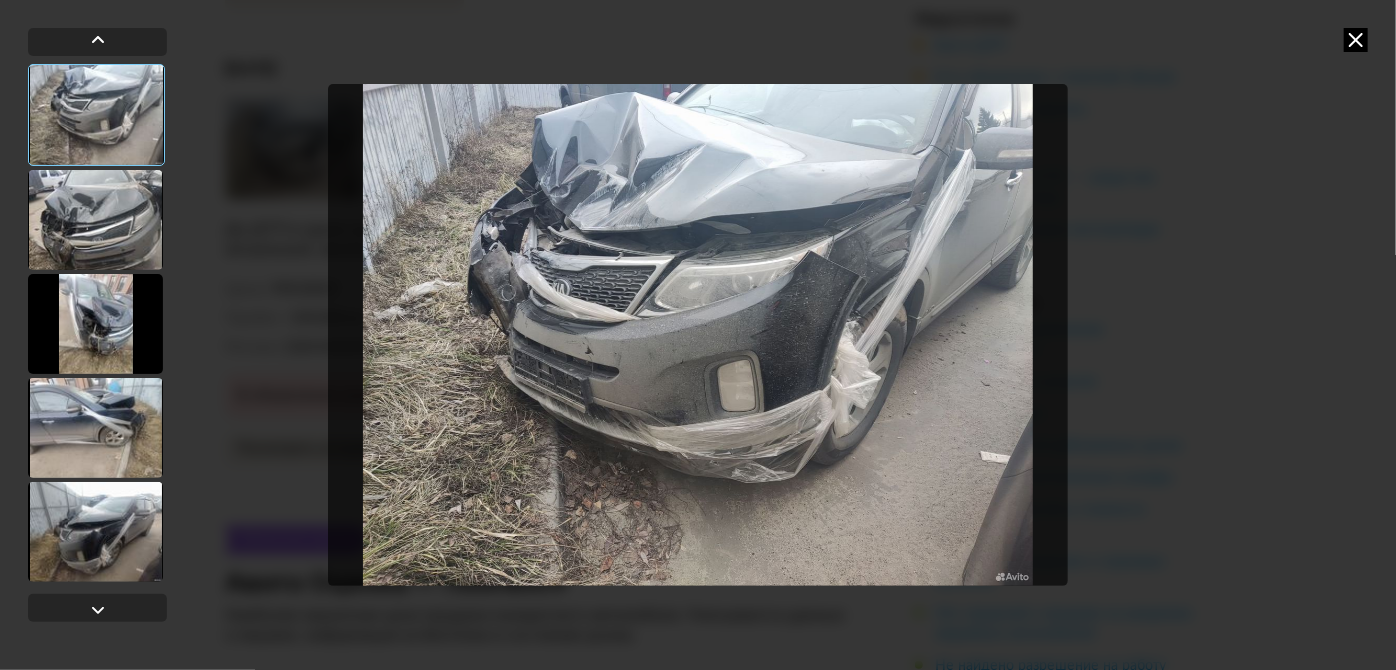 click at bounding box center [1356, 40] 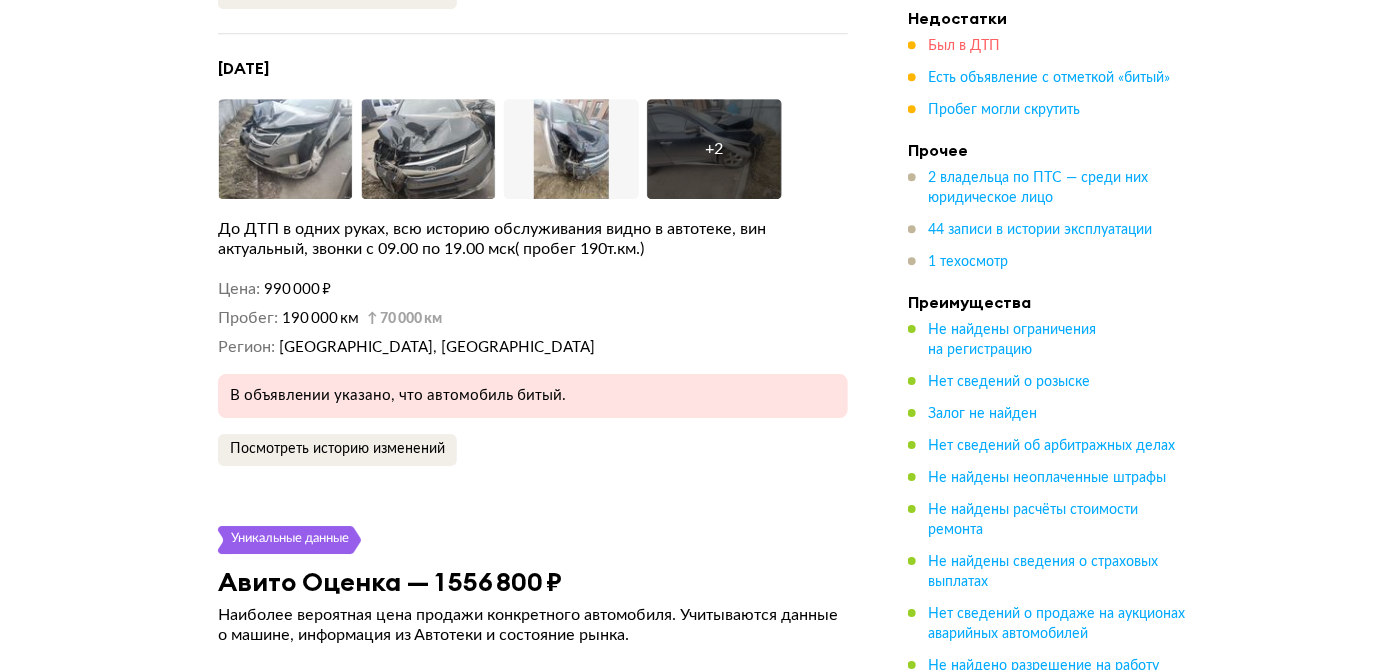 click on "Был в ДТП" at bounding box center (964, 46) 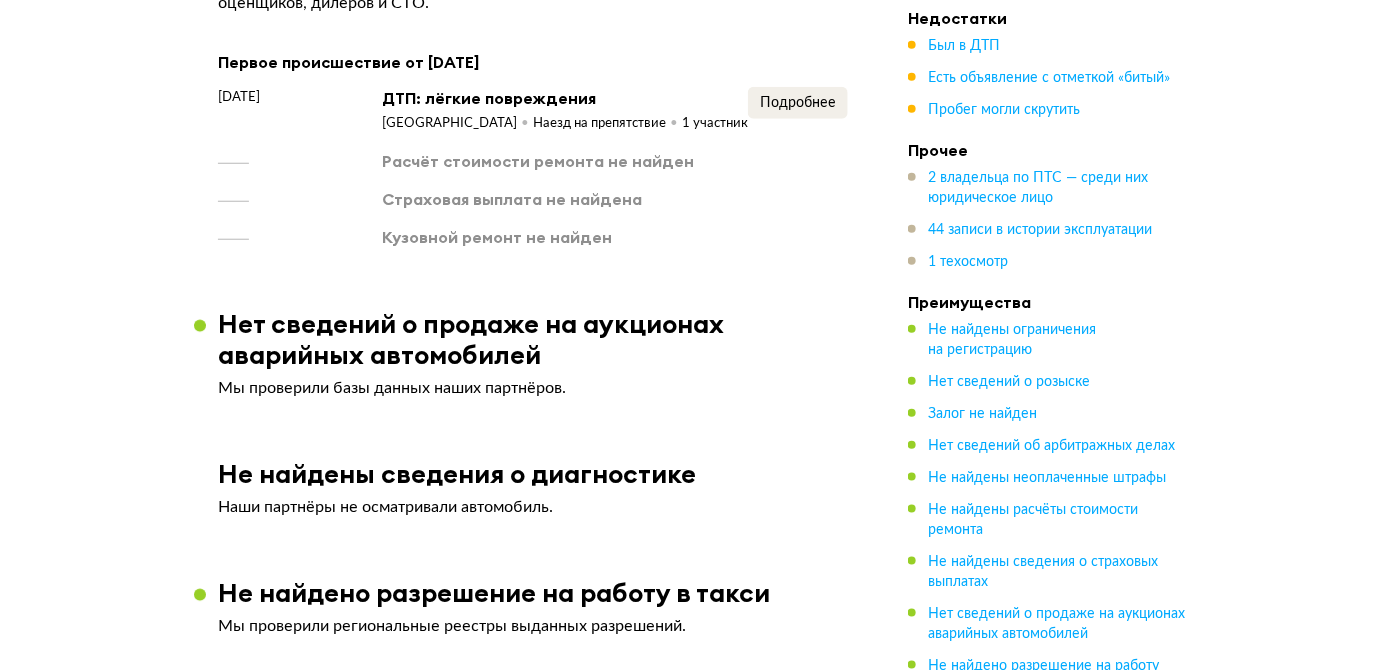 scroll, scrollTop: 3014, scrollLeft: 0, axis: vertical 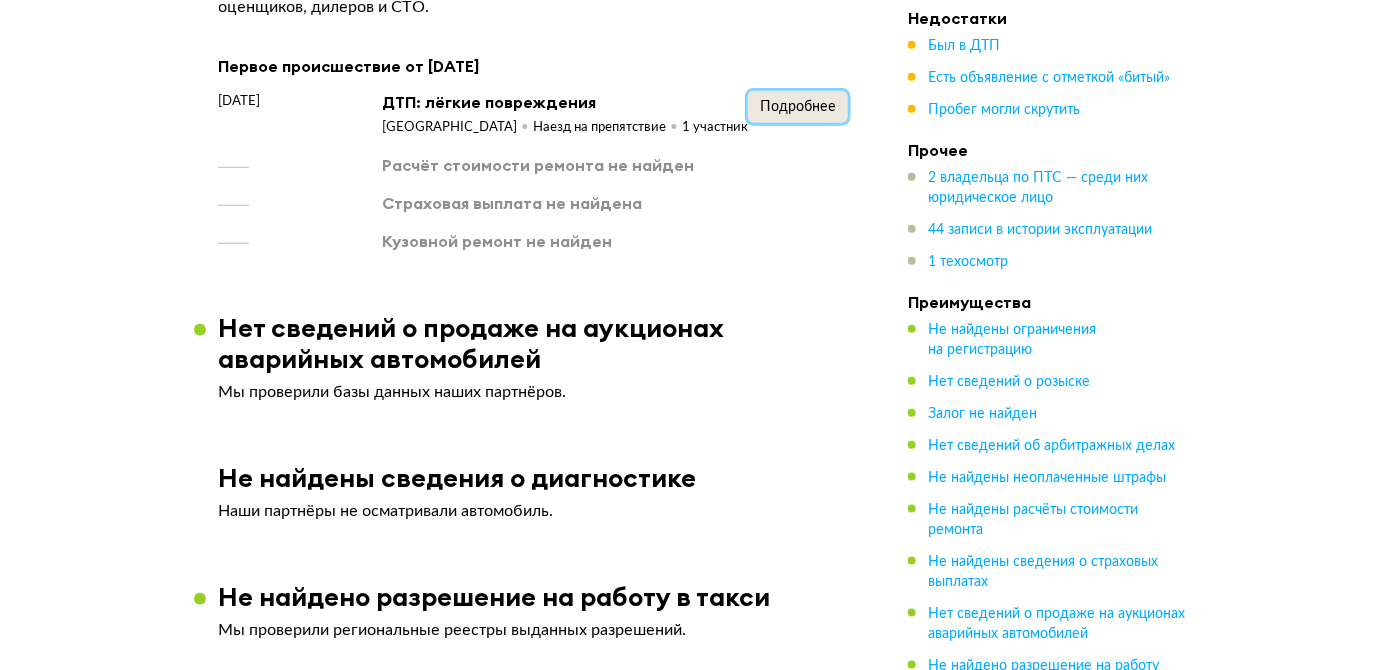 click on "Подробнее" at bounding box center (798, 107) 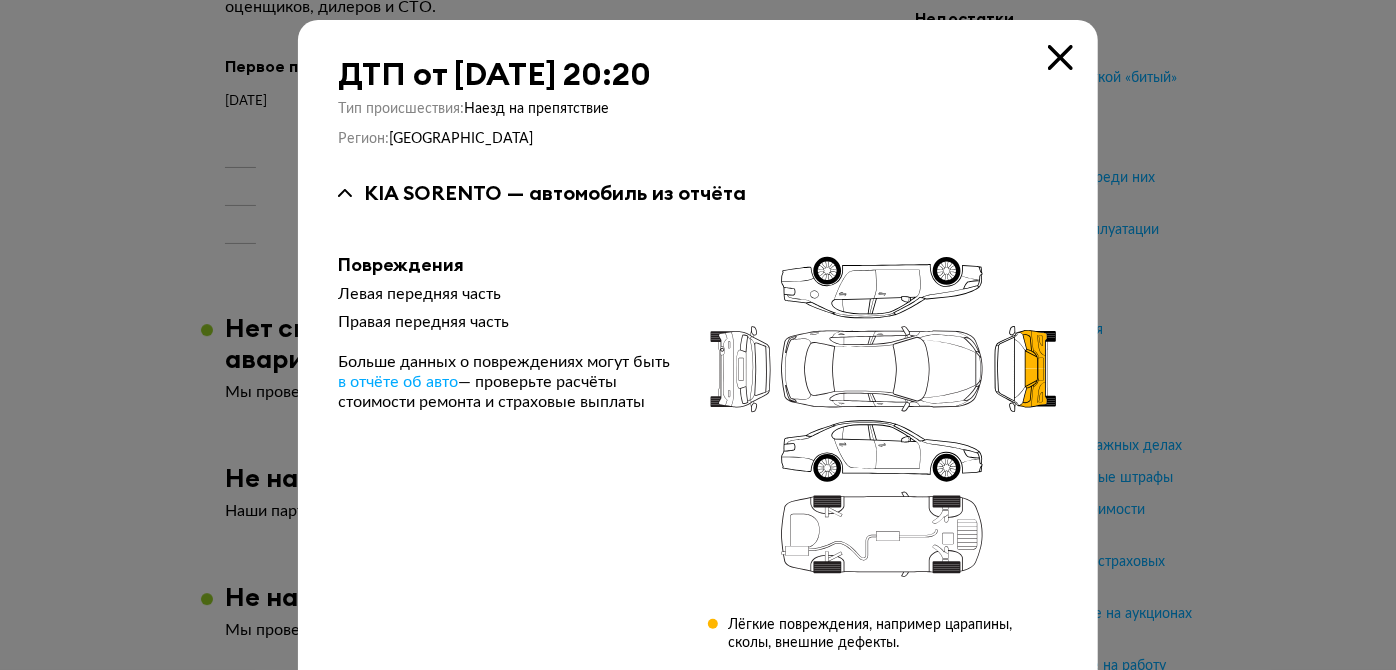 click at bounding box center (1060, 57) 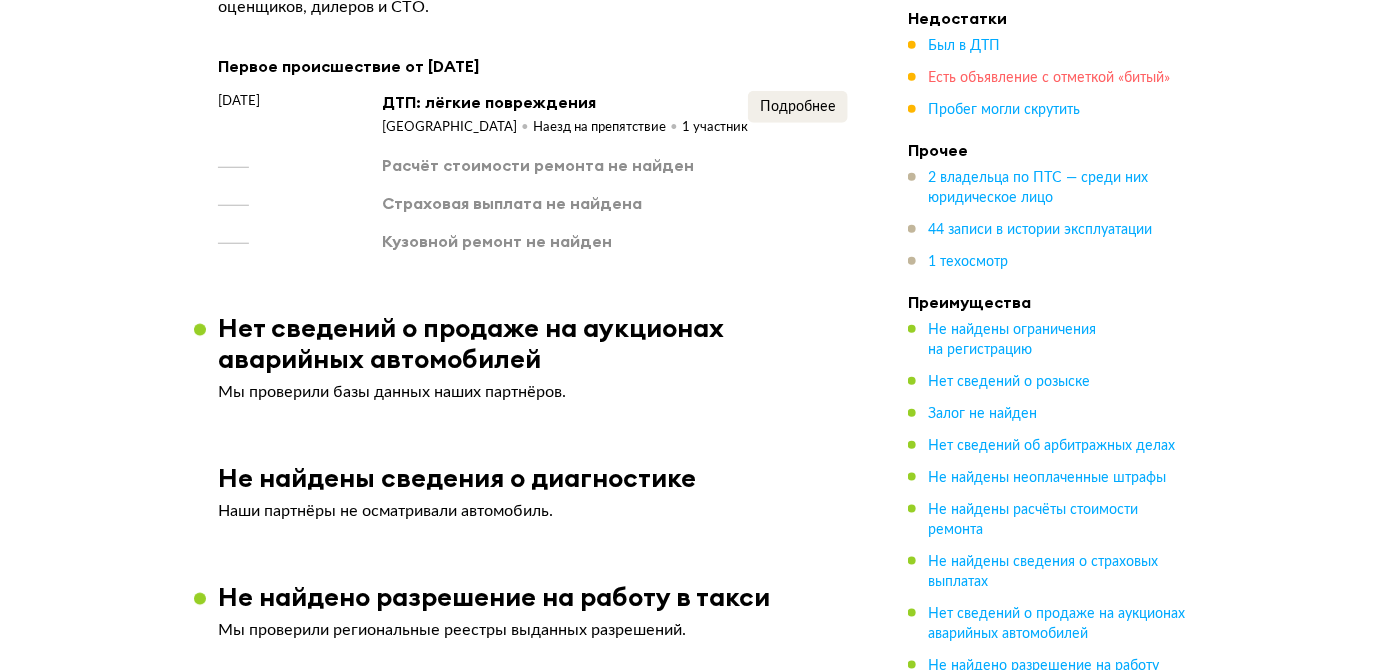 click on "Есть объявление с отметкой «битый»" at bounding box center (1049, 78) 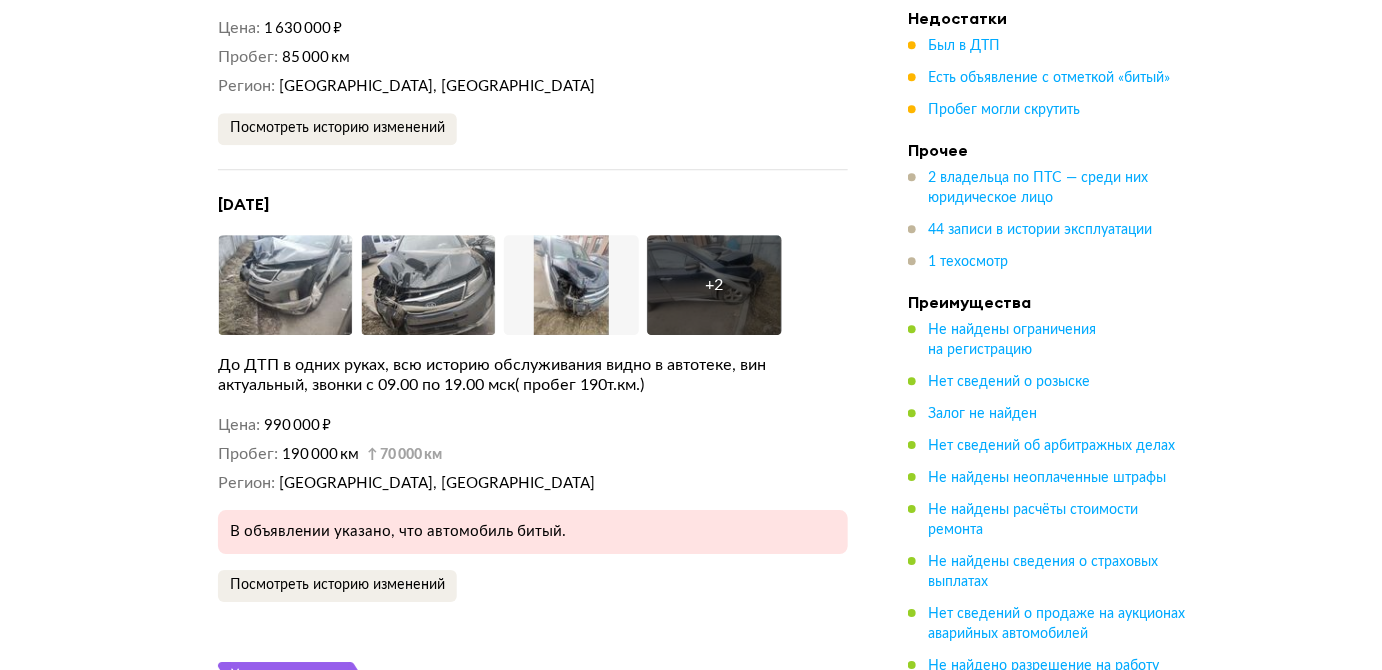 scroll, scrollTop: 4284, scrollLeft: 0, axis: vertical 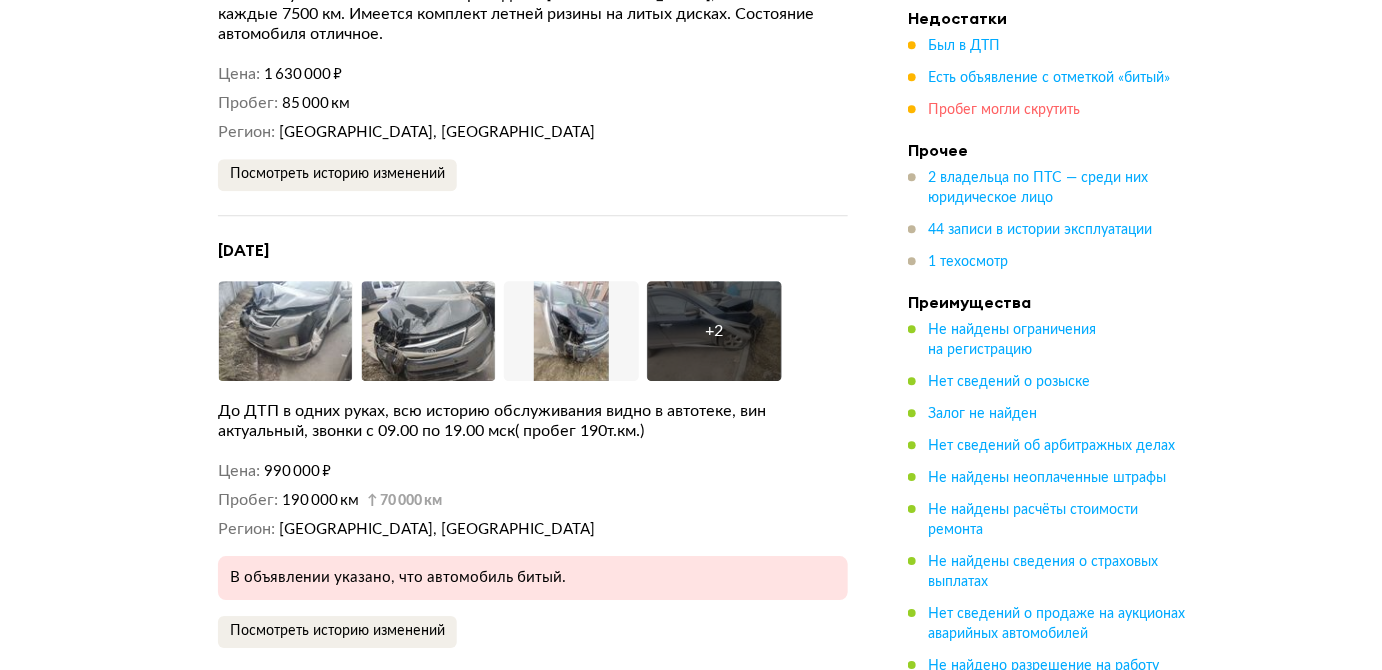 click on "Пробег могли скрутить" at bounding box center (1004, 110) 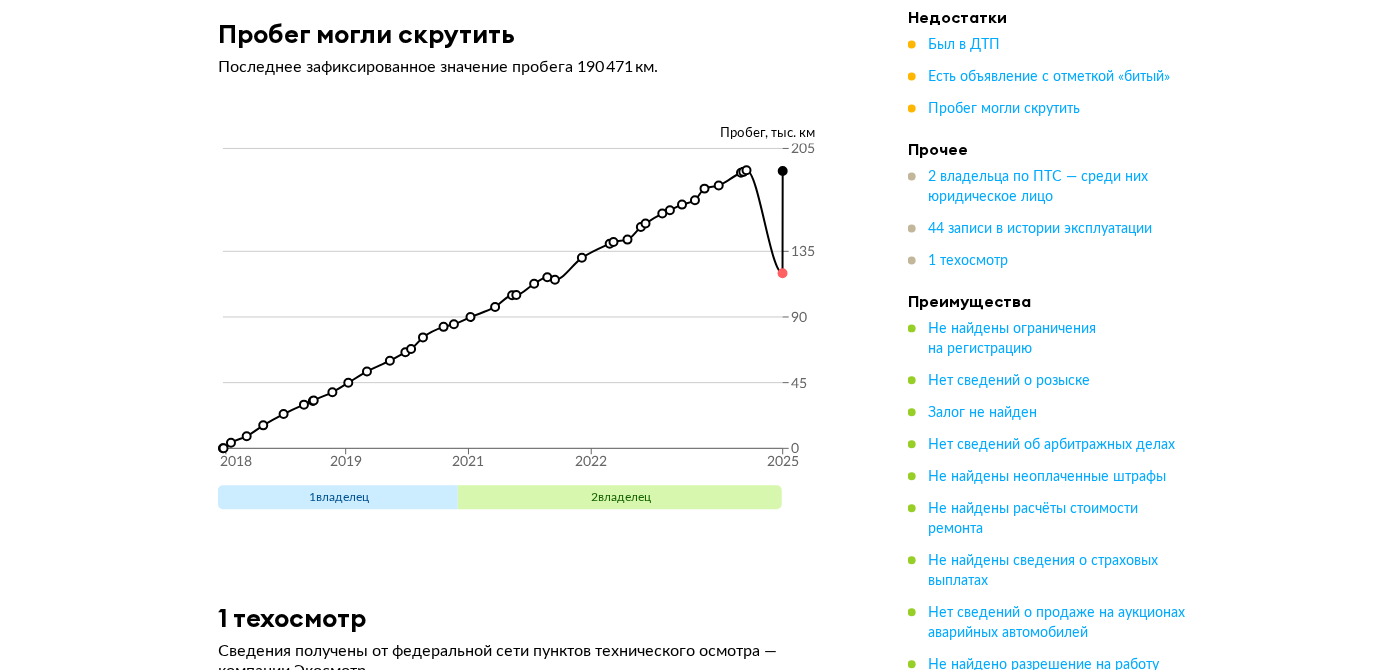 scroll, scrollTop: 11407, scrollLeft: 0, axis: vertical 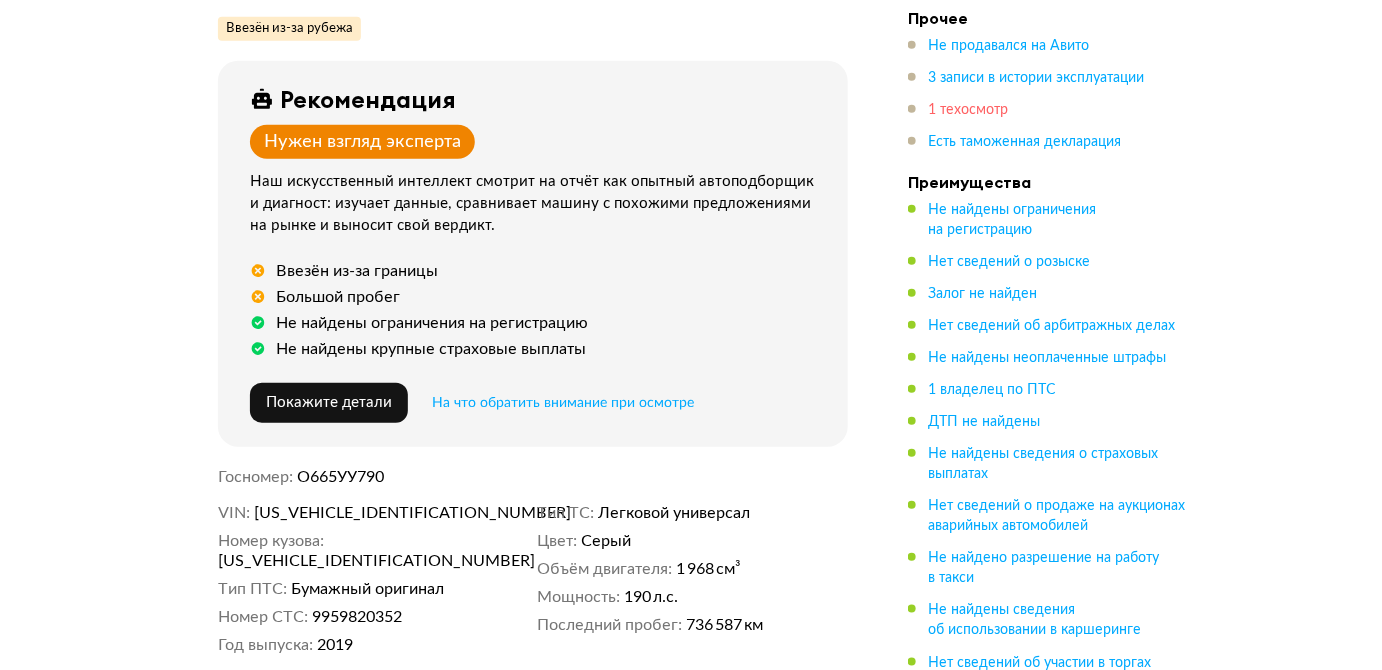 click on "1 техосмотр" at bounding box center [968, 110] 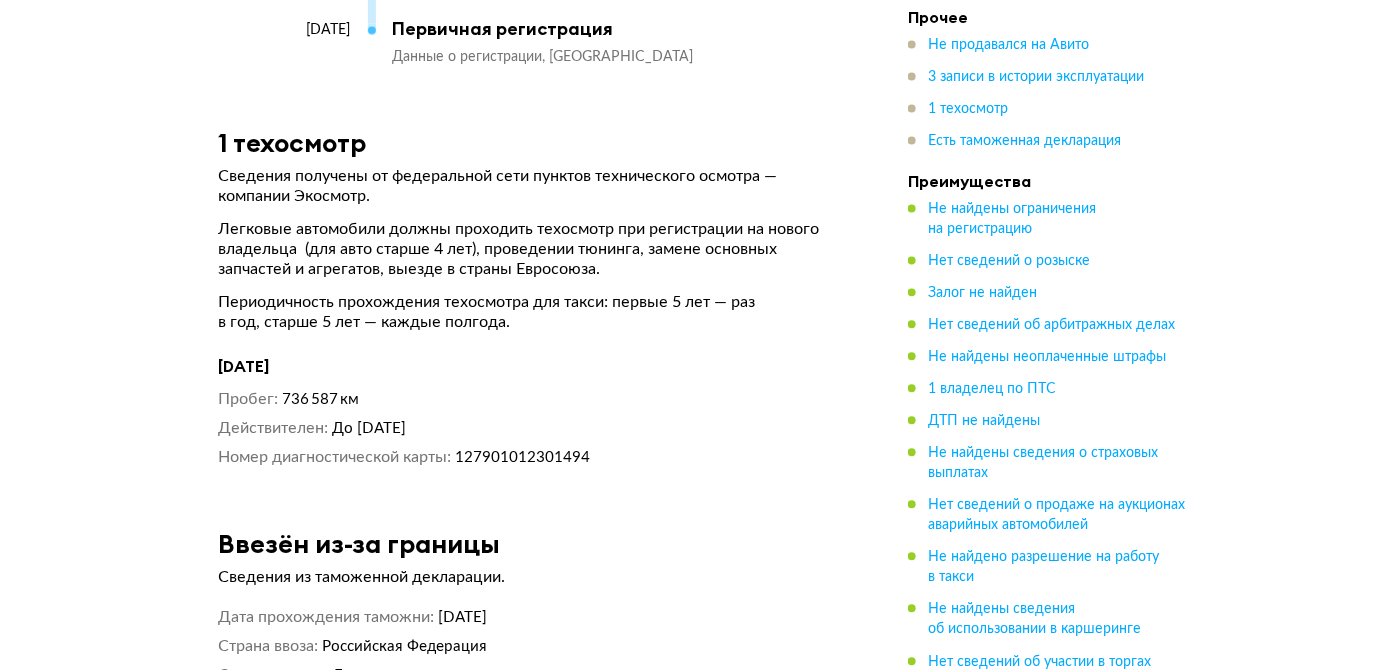 scroll, scrollTop: 3808, scrollLeft: 0, axis: vertical 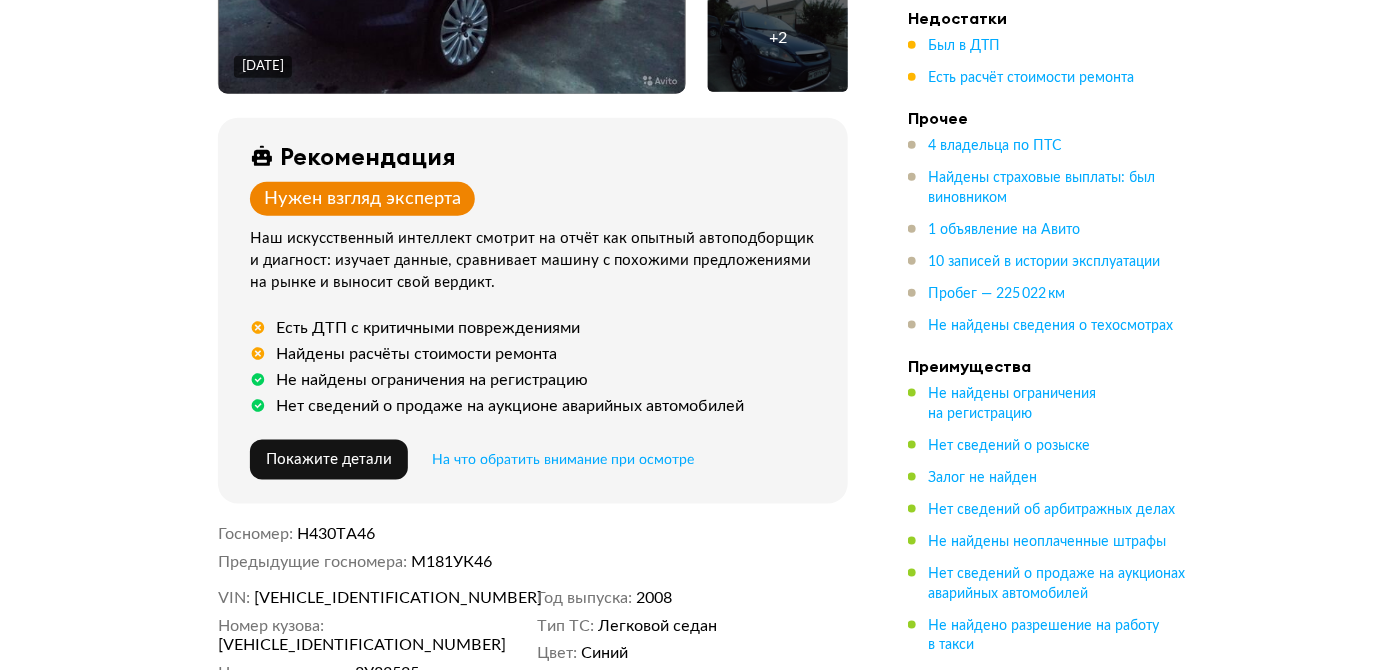 click on "WF0HXXWPDH8Y83525" at bounding box center [370, 598] 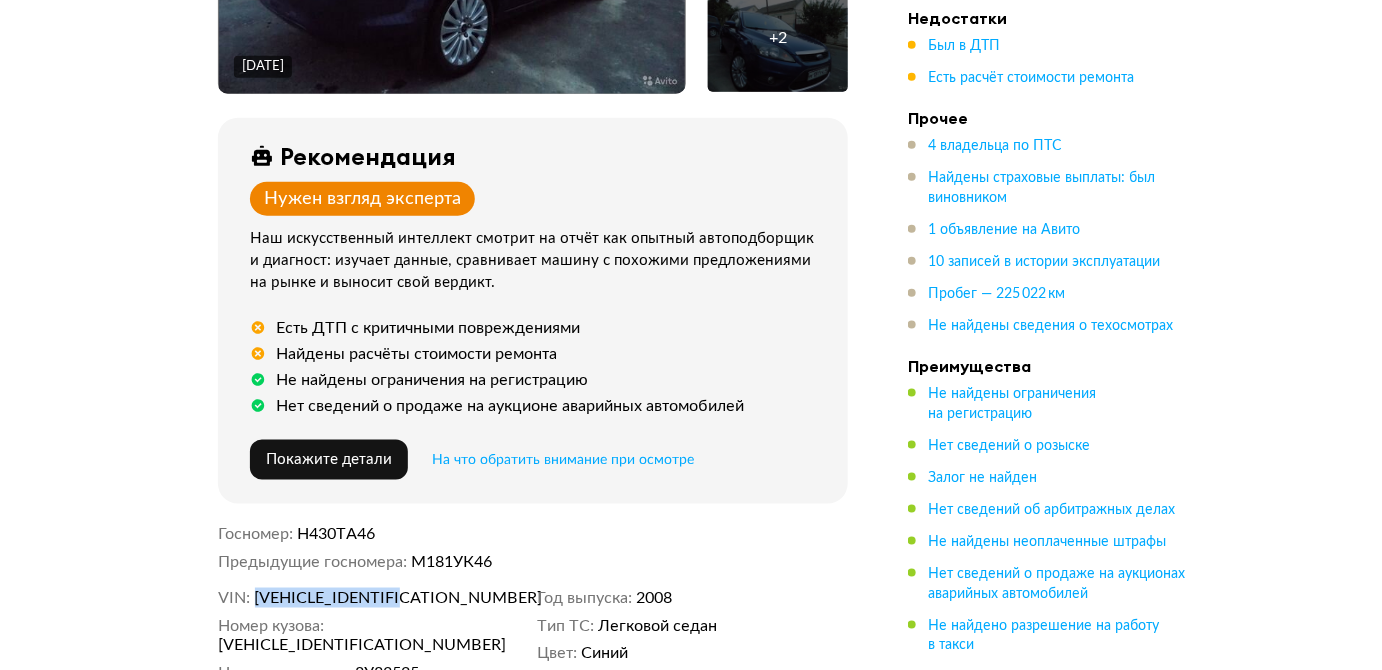 click on "WF0HXXWPDH8Y83525" at bounding box center (370, 598) 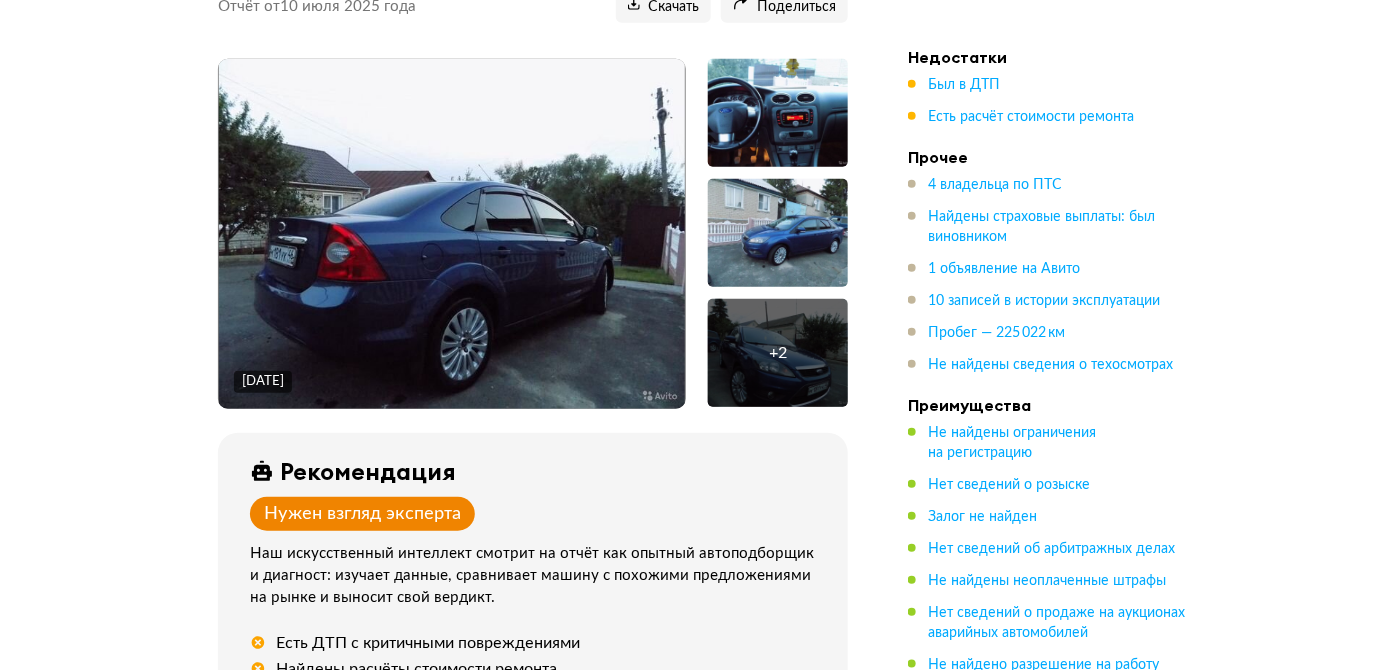scroll, scrollTop: 0, scrollLeft: 0, axis: both 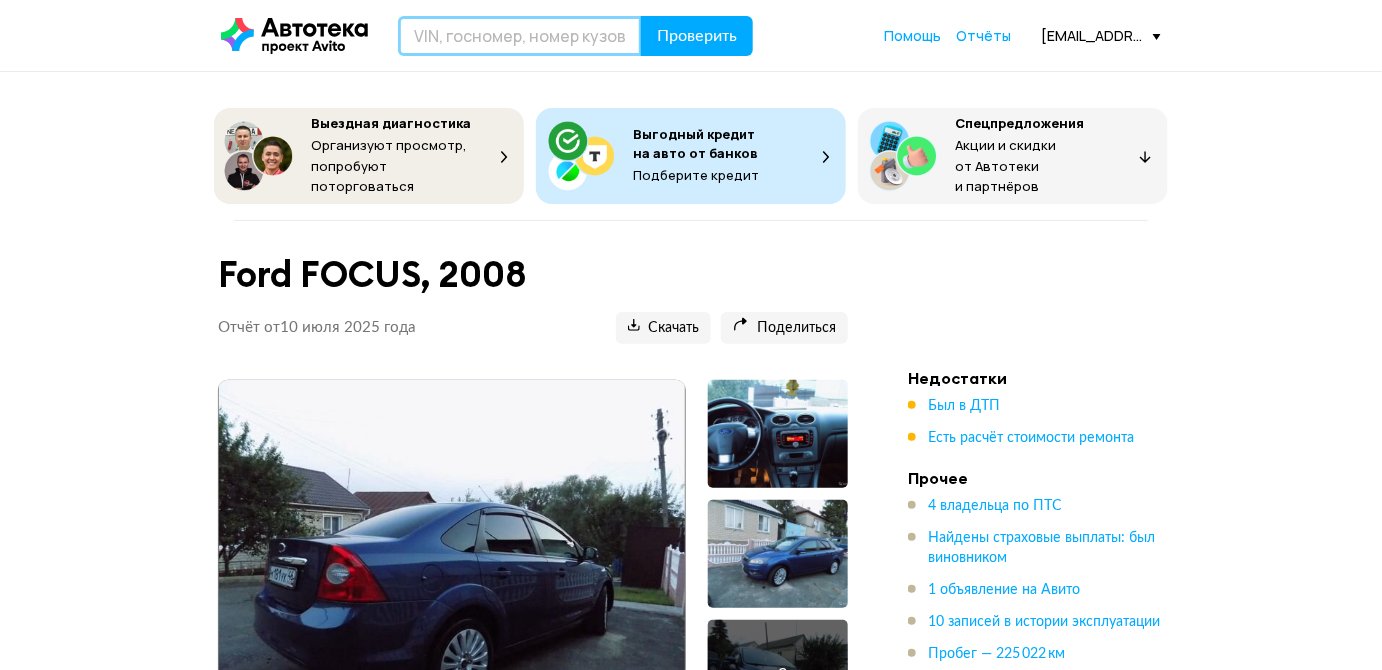 click at bounding box center (520, 36) 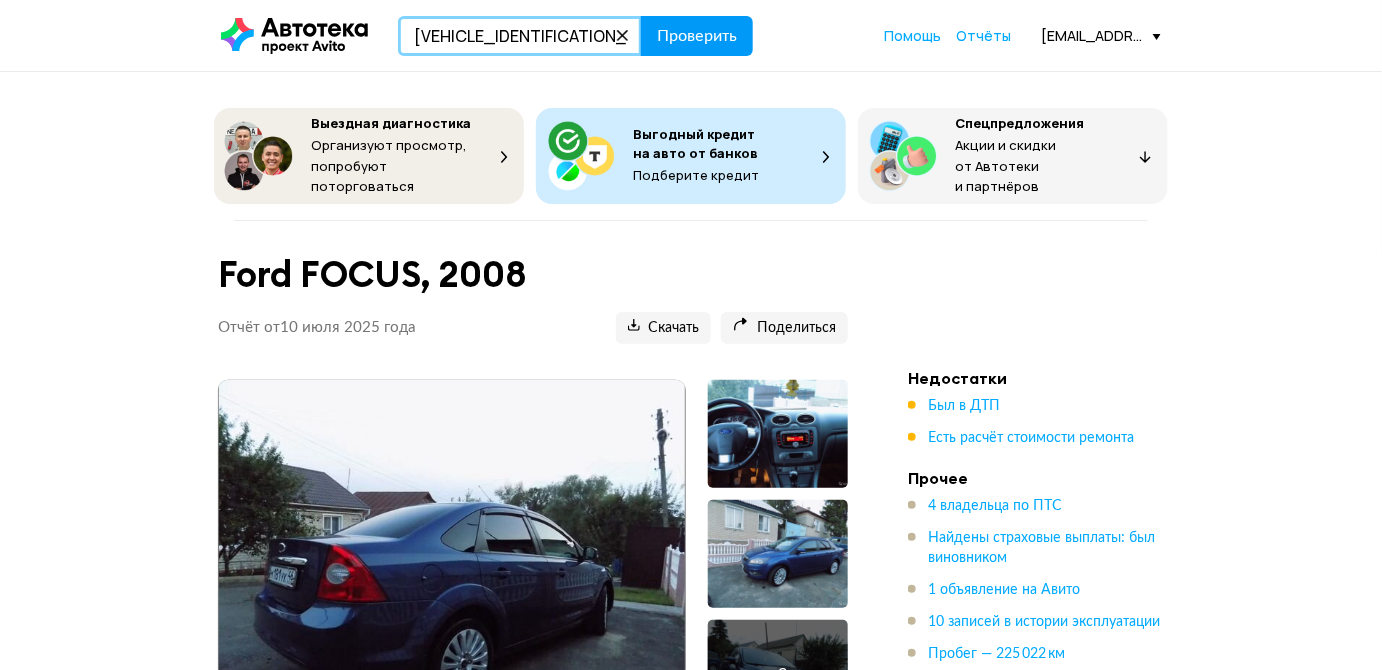 type on "WF0HXXWPDH8Y83525" 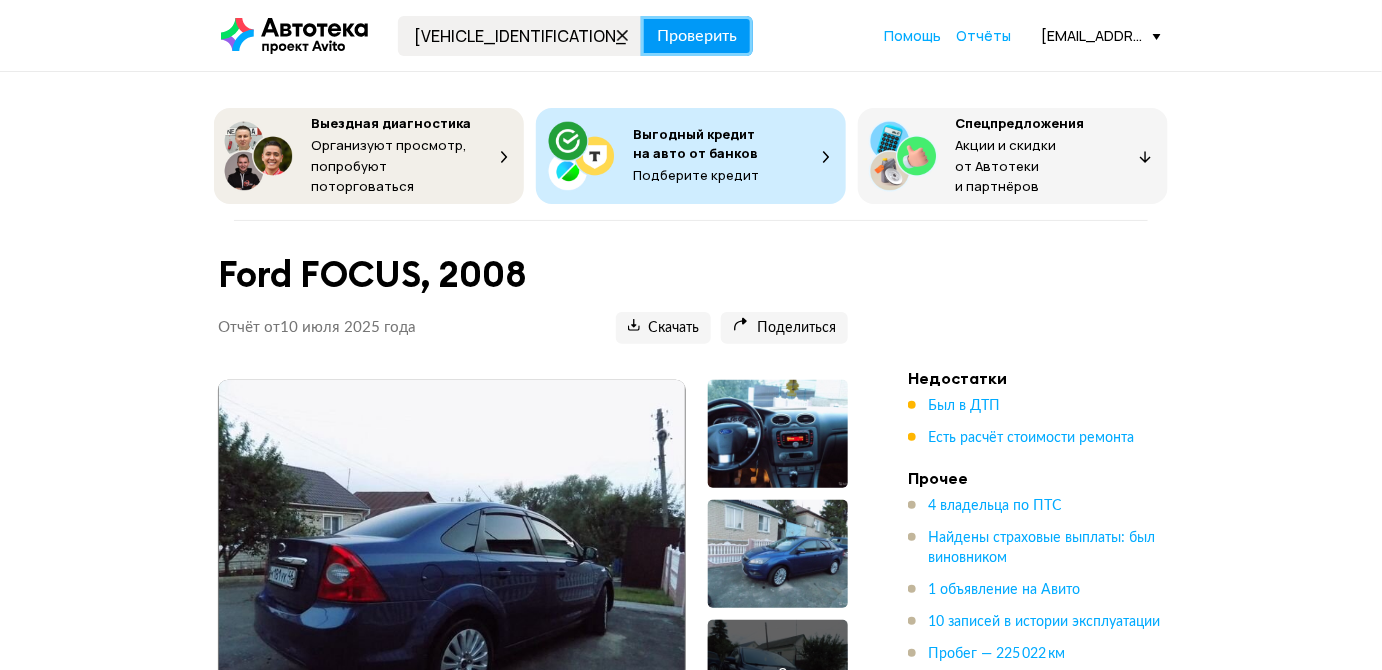 click on "Проверить" at bounding box center [697, 36] 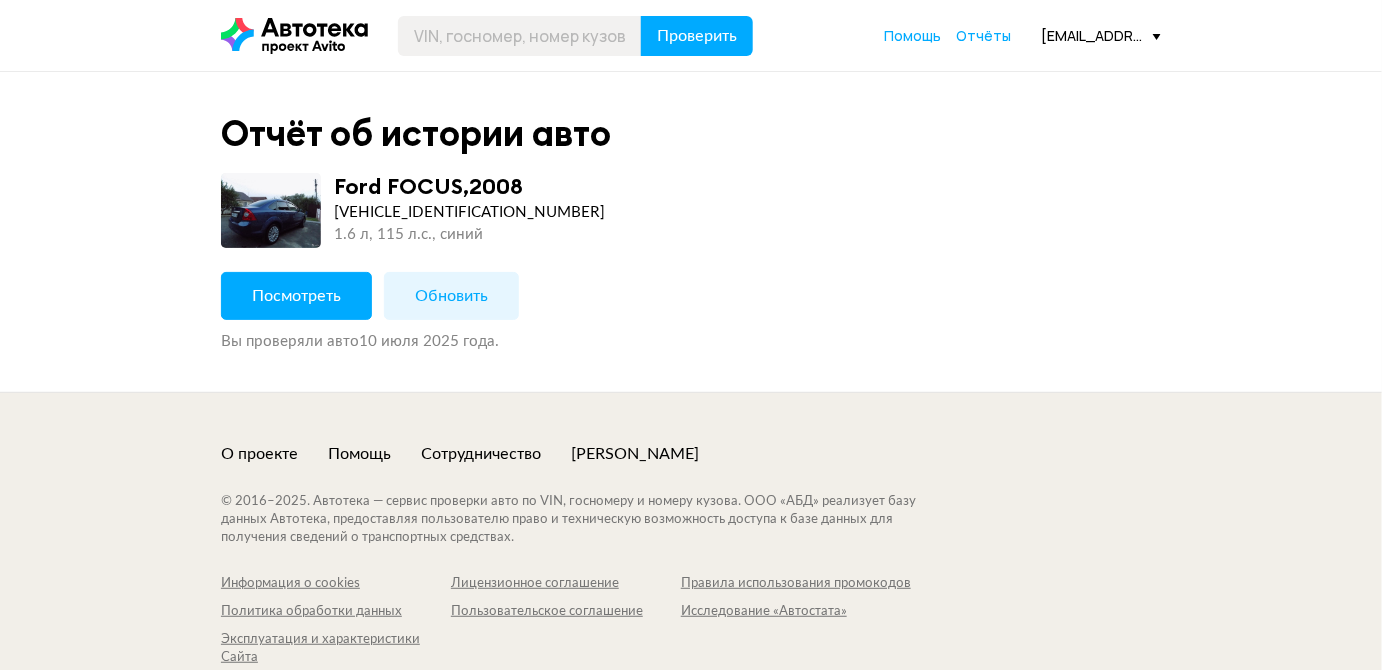 click on "Обновить" at bounding box center [451, 296] 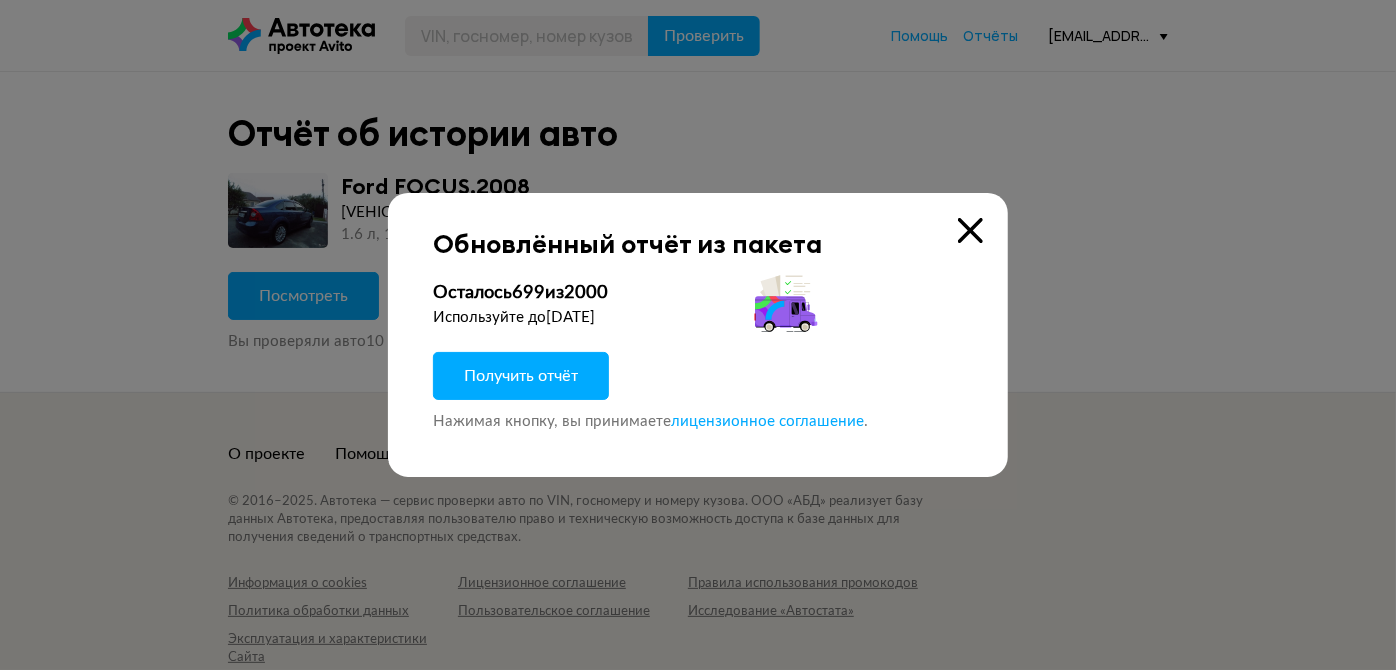 click on "Получить отчёт" at bounding box center [521, 376] 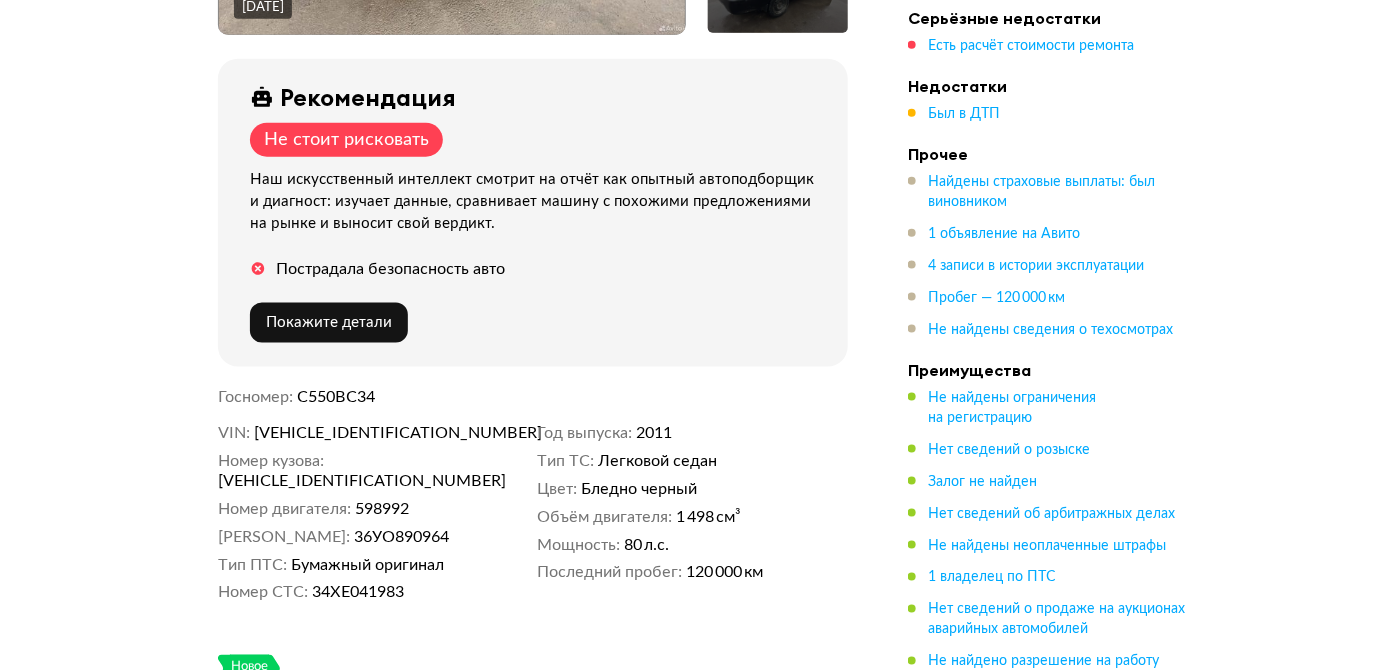 scroll, scrollTop: 727, scrollLeft: 0, axis: vertical 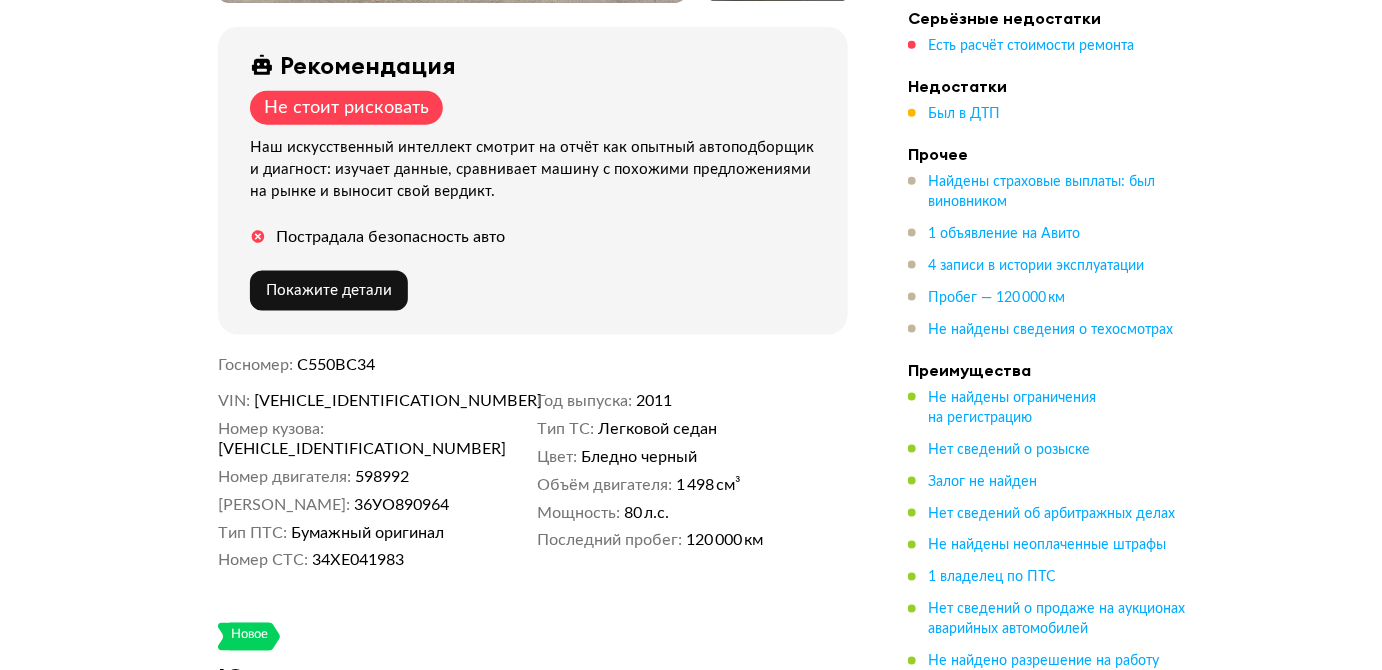 click on "[VEHICLE_IDENTIFICATION_NUMBER]" at bounding box center (370, 401) 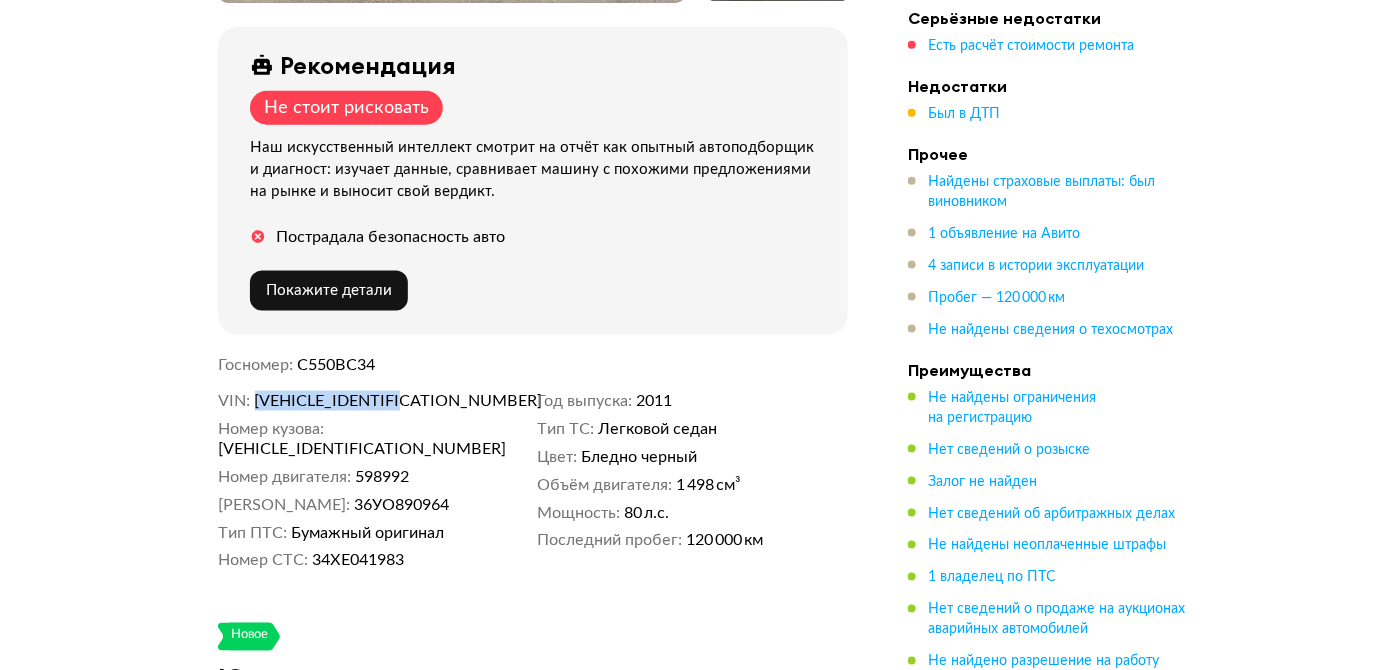 click on "[VEHICLE_IDENTIFICATION_NUMBER]" at bounding box center (370, 401) 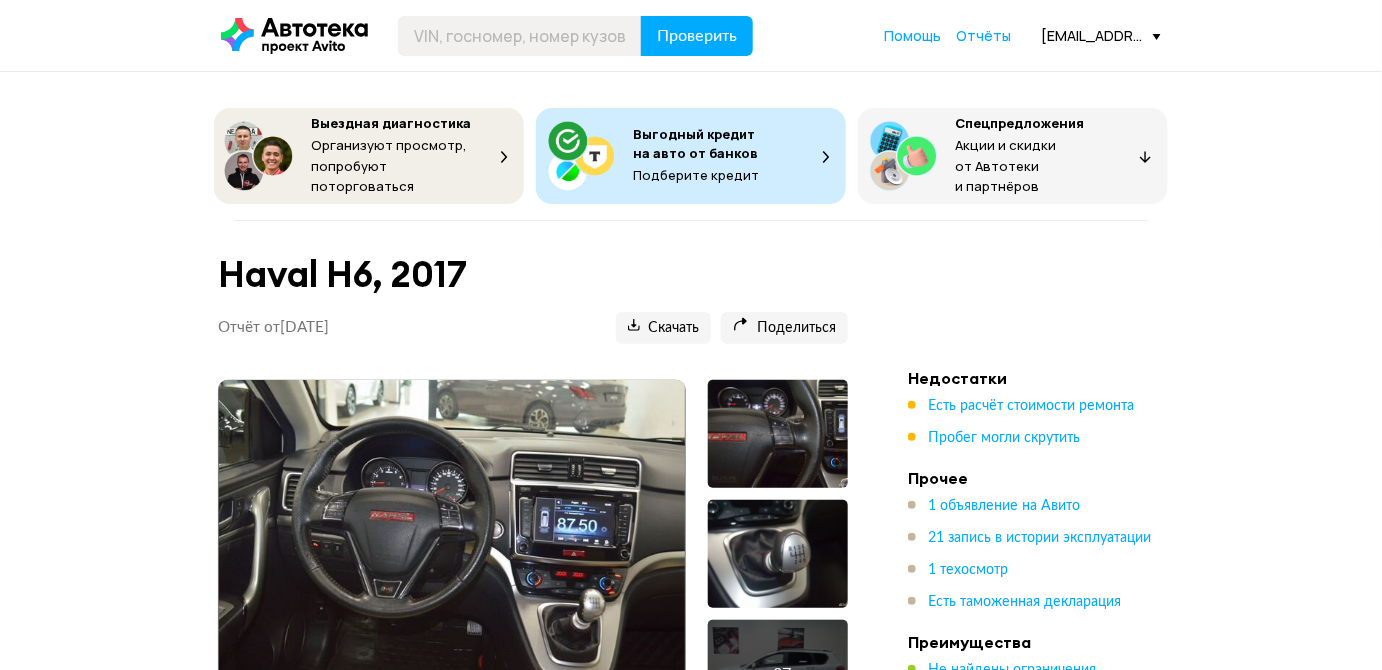 scroll, scrollTop: 272, scrollLeft: 0, axis: vertical 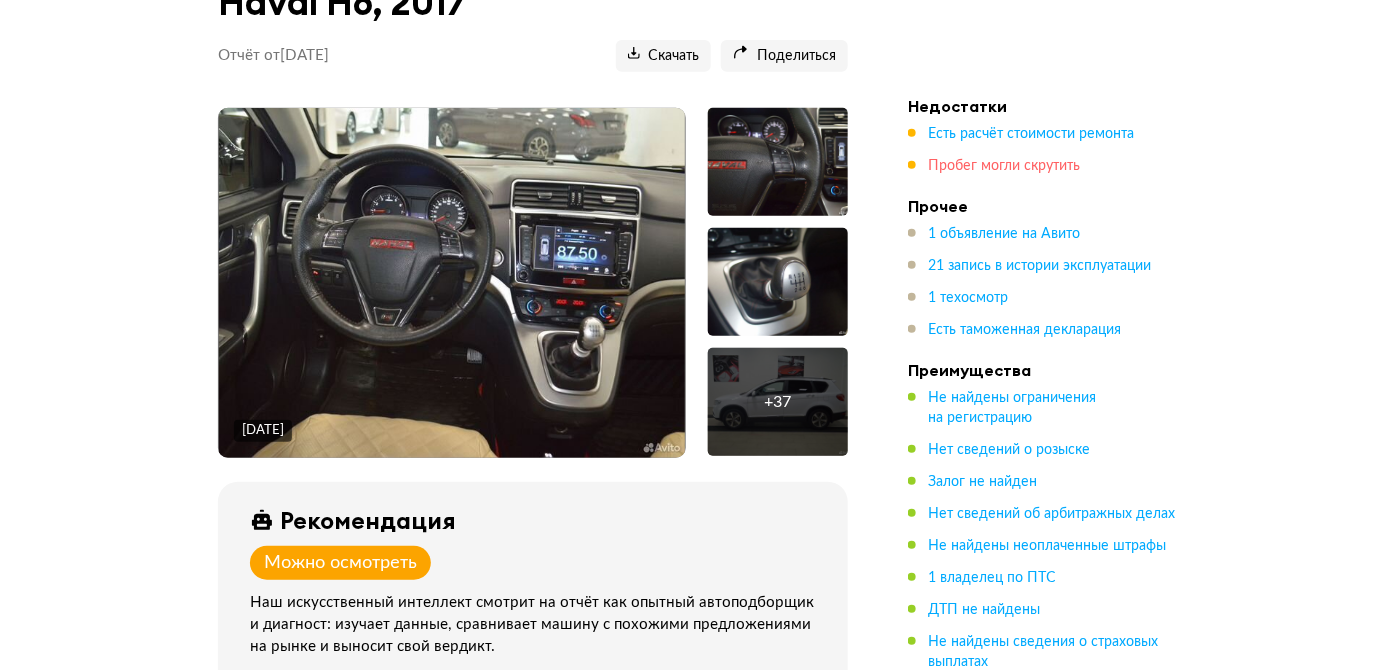 click on "Пробег могли скрутить" at bounding box center [1004, 166] 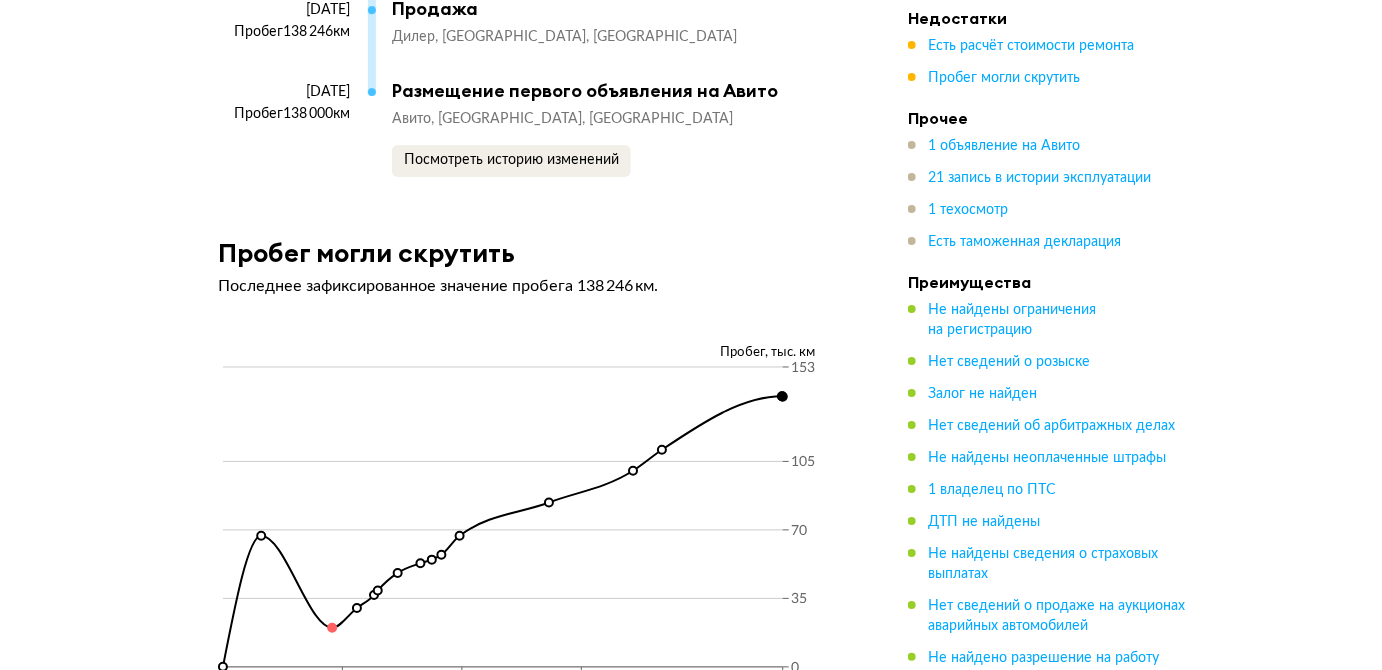 scroll, scrollTop: 7422, scrollLeft: 0, axis: vertical 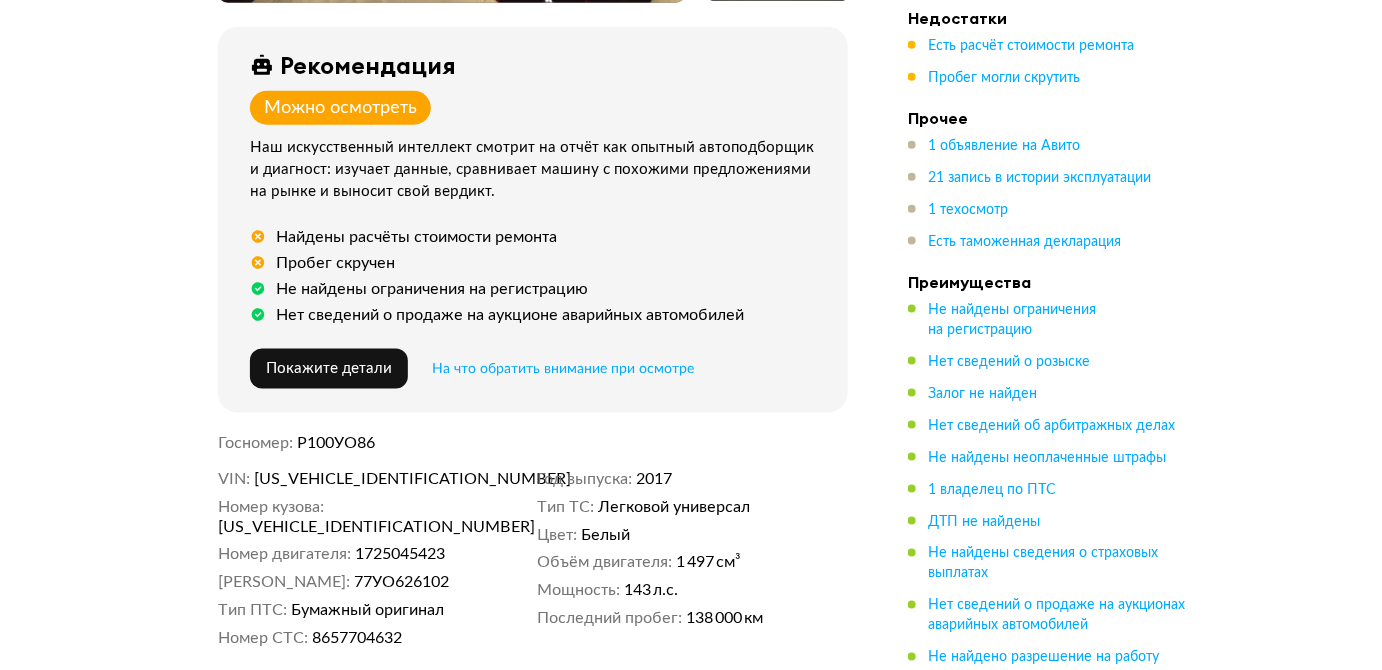 click on "[US_VEHICLE_IDENTIFICATION_NUMBER]" at bounding box center (370, 479) 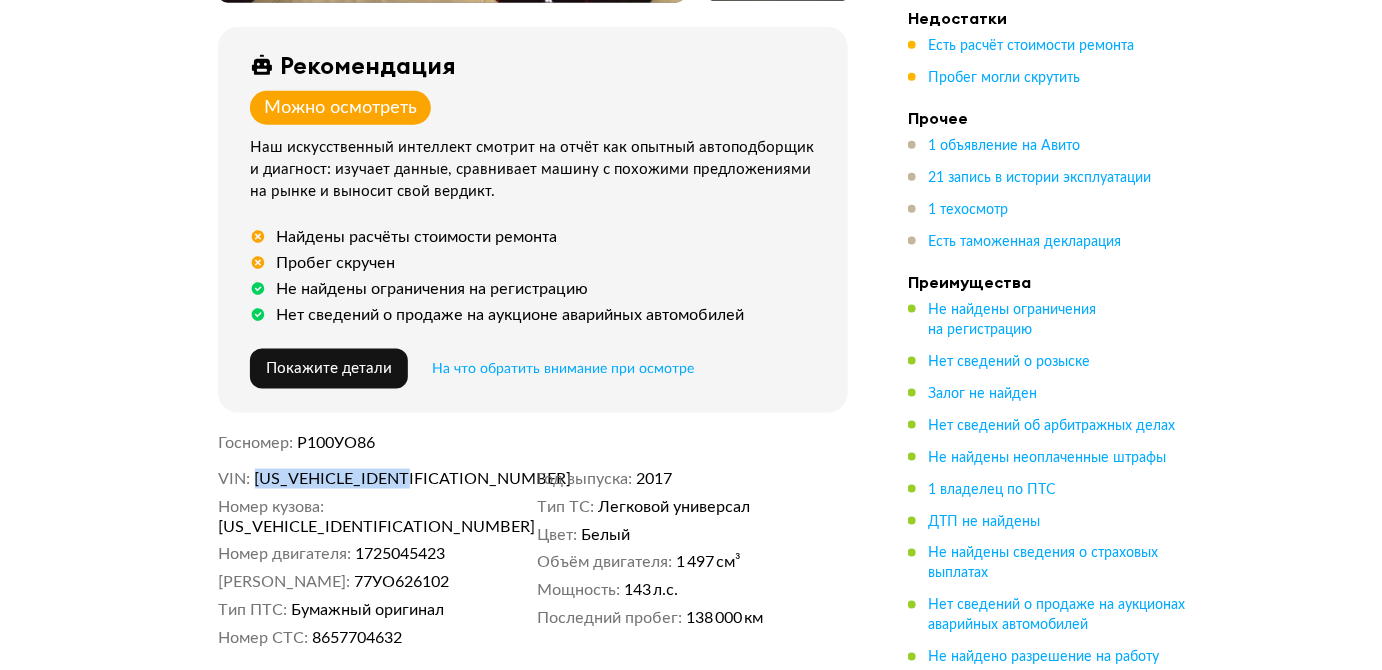click on "[US_VEHICLE_IDENTIFICATION_NUMBER]" at bounding box center (370, 479) 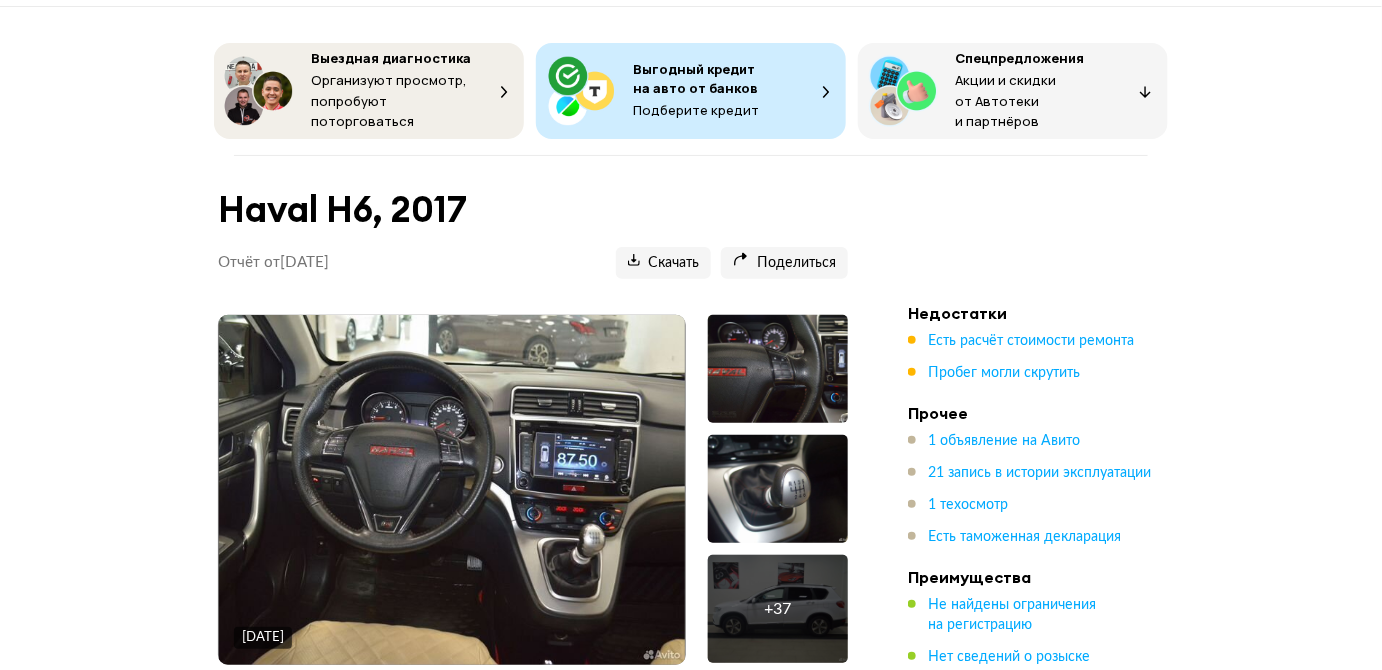 scroll, scrollTop: 0, scrollLeft: 0, axis: both 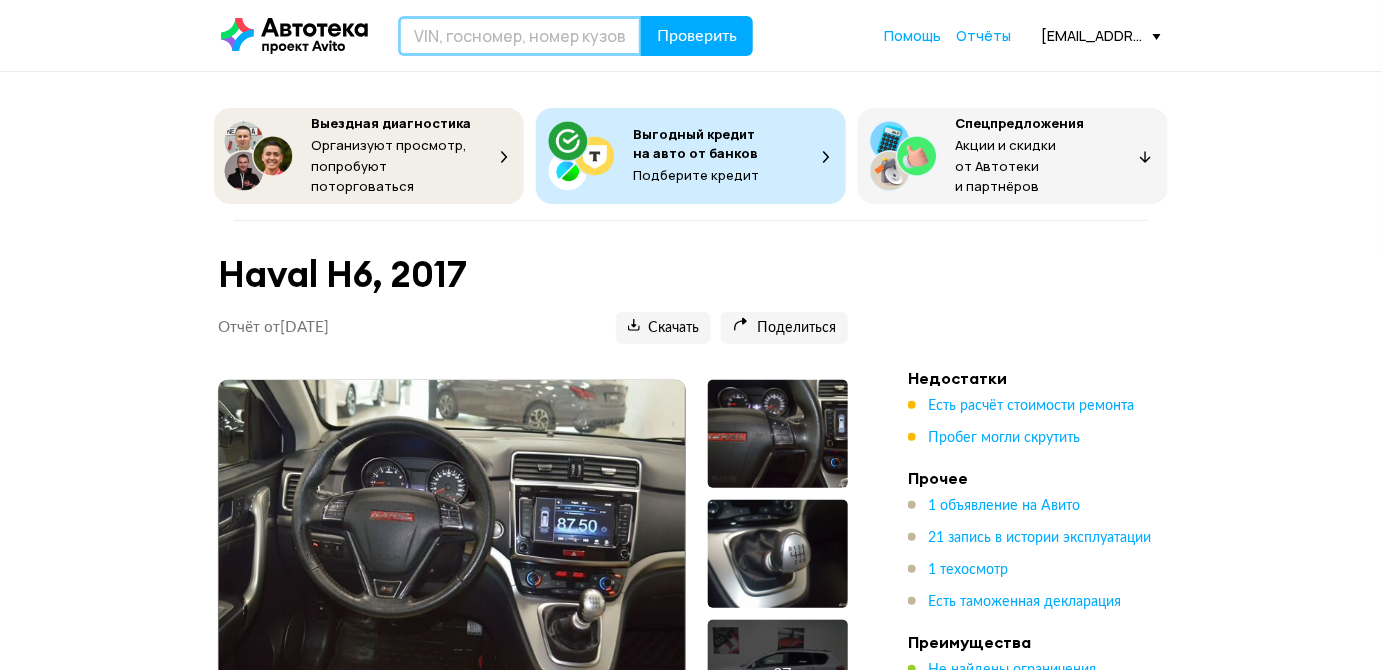 click at bounding box center (520, 36) 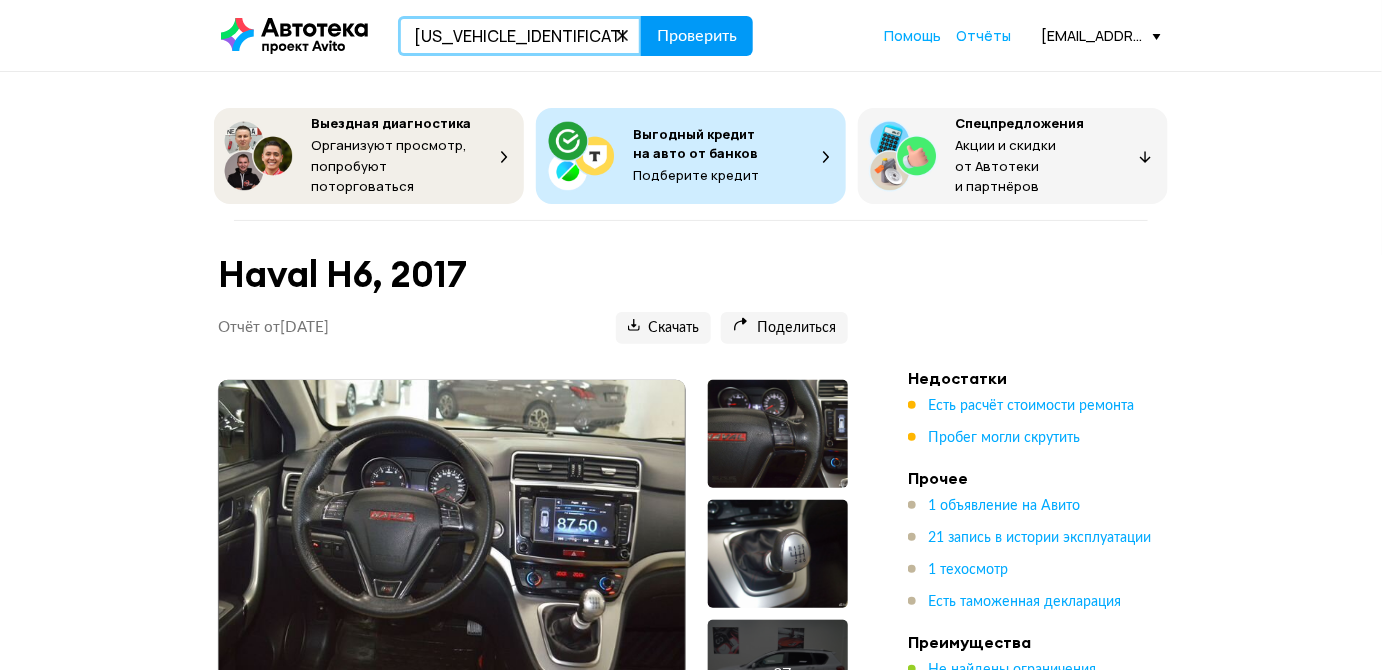 type on "[US_VEHICLE_IDENTIFICATION_NUMBER]" 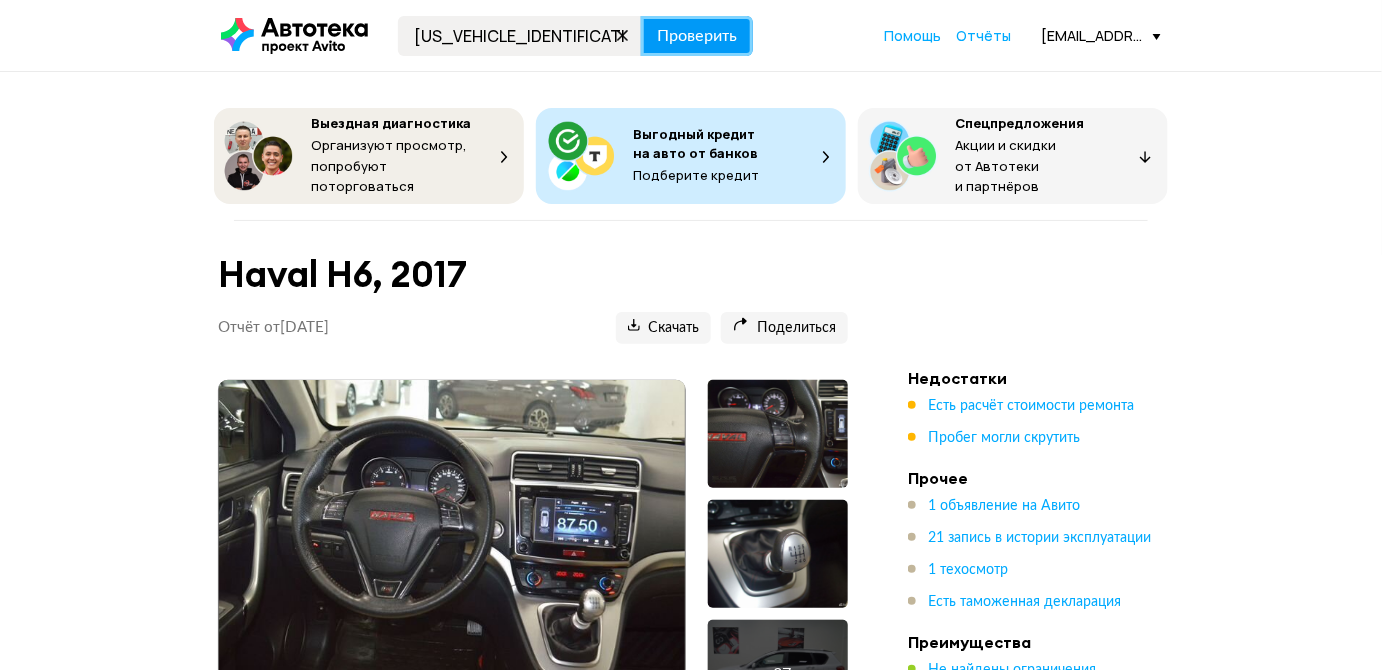click on "Проверить" at bounding box center (697, 36) 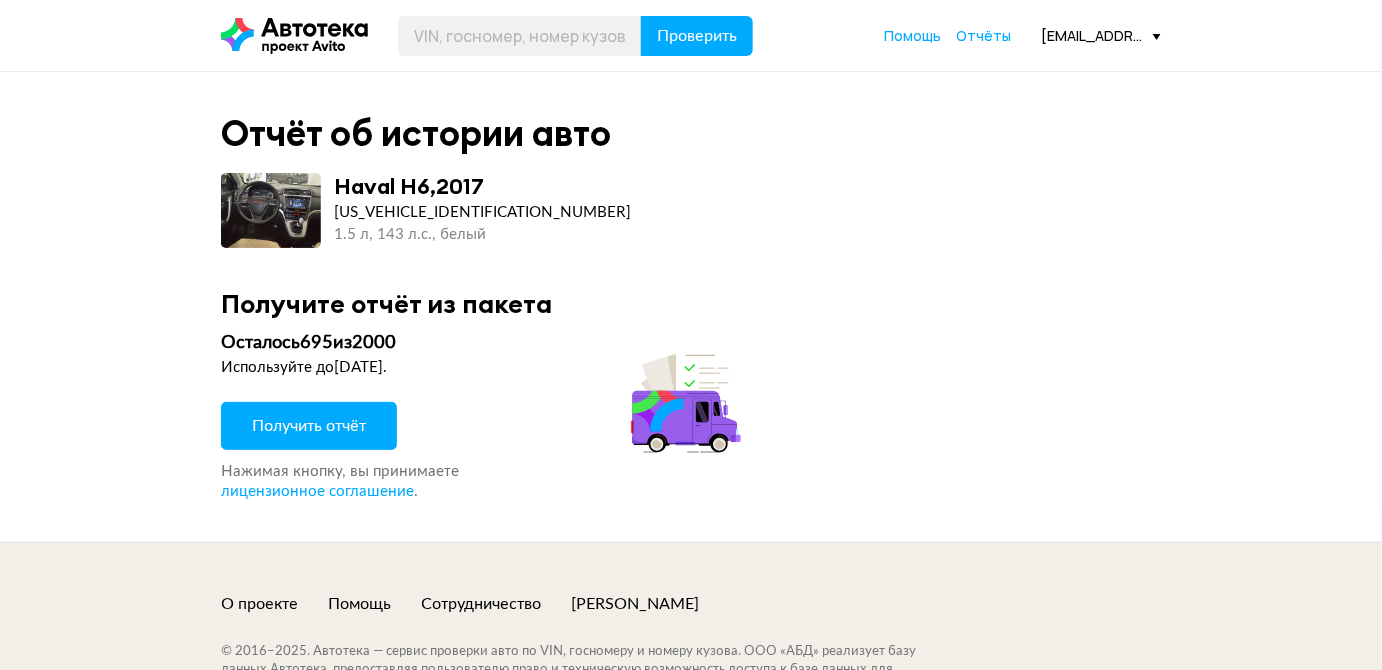 click on "Получить отчёт" at bounding box center (309, 426) 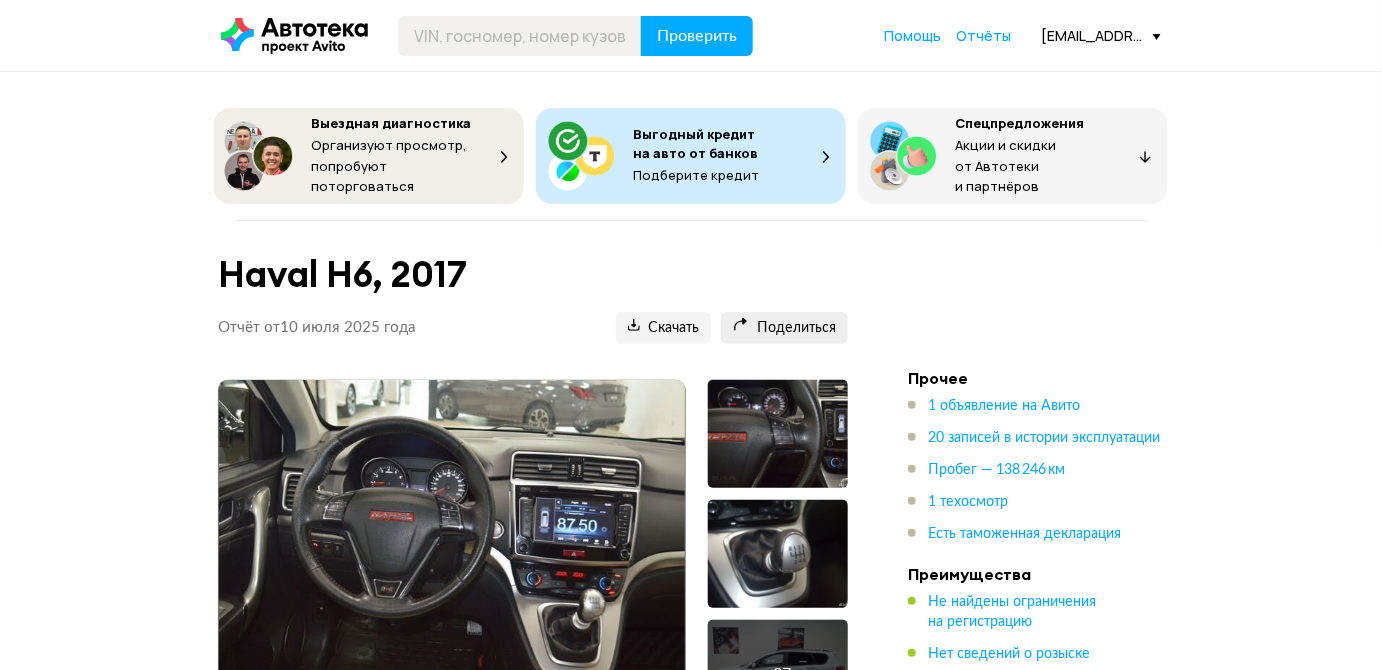 scroll, scrollTop: 90, scrollLeft: 0, axis: vertical 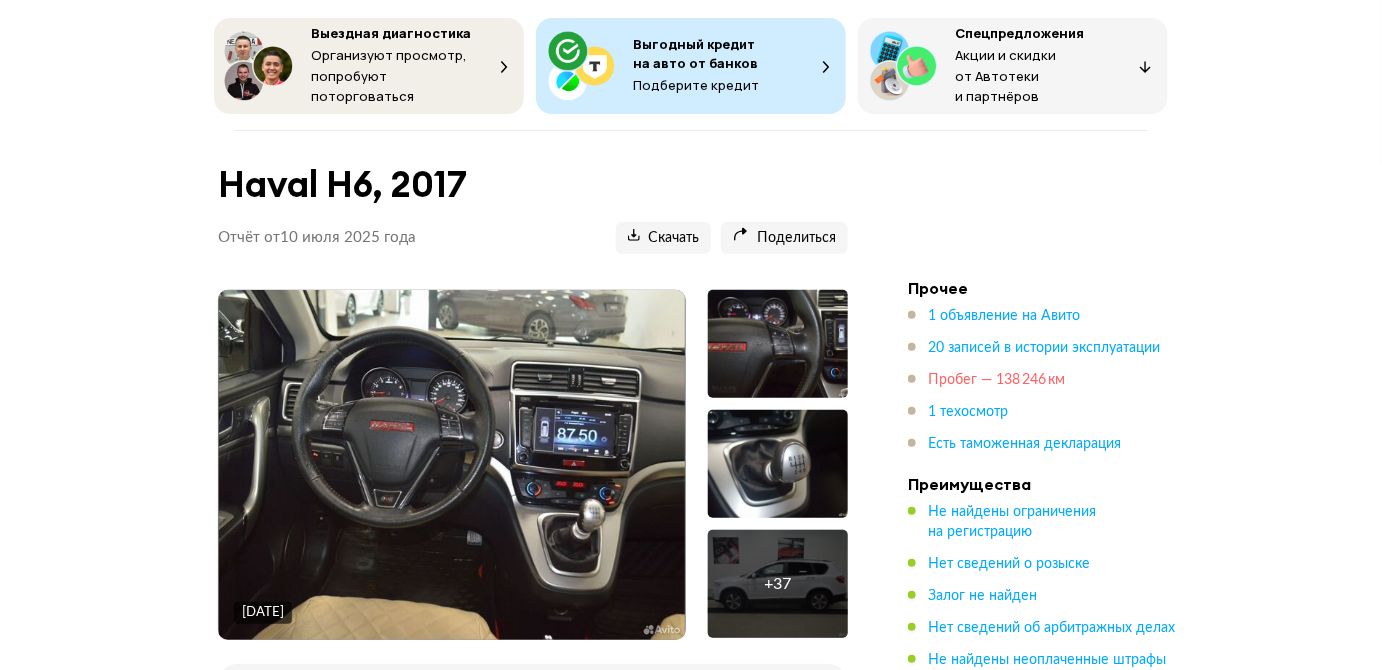 click on "Пробег —  138 246 км" at bounding box center (996, 380) 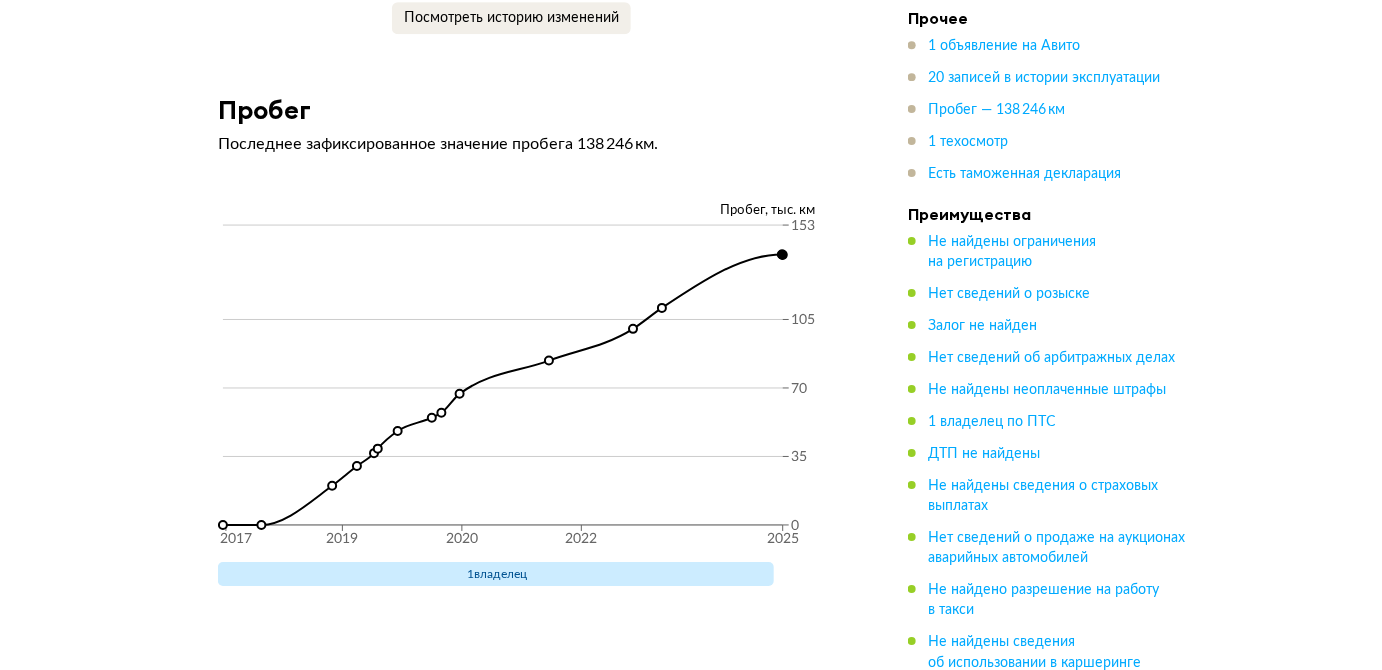 scroll, scrollTop: 7227, scrollLeft: 0, axis: vertical 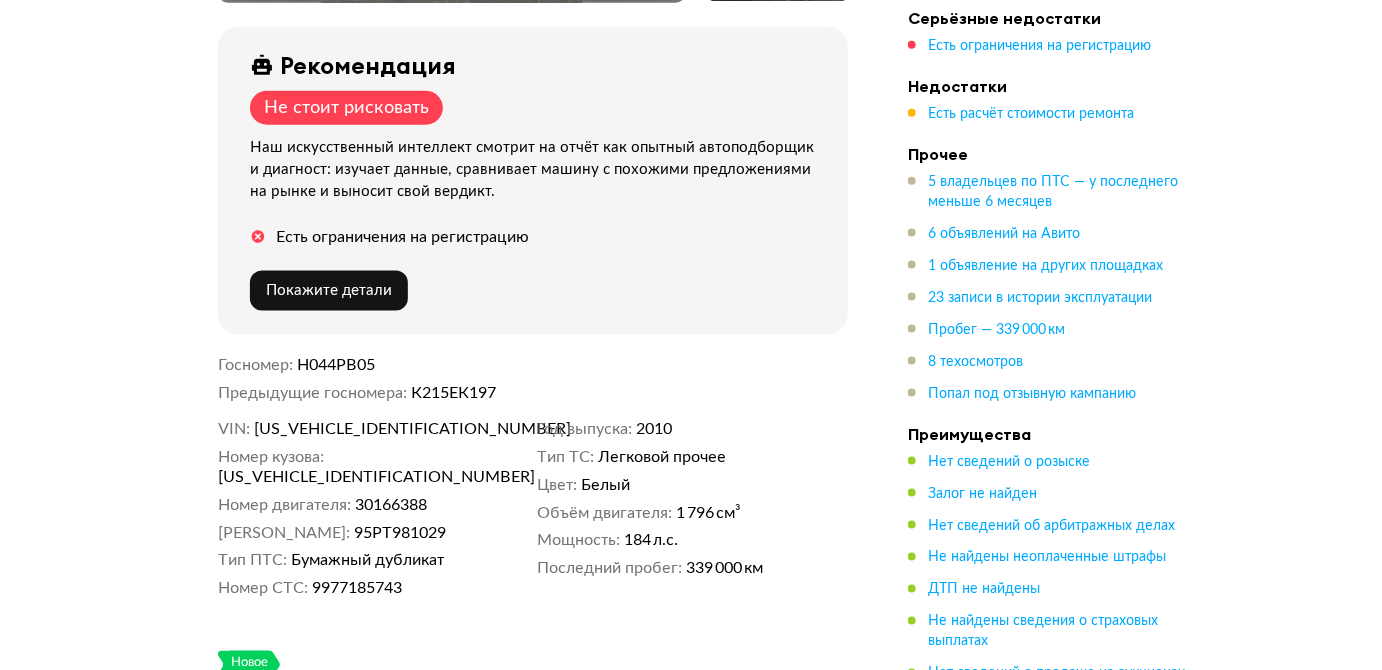 click on "WDD2120481A358537" at bounding box center (370, 429) 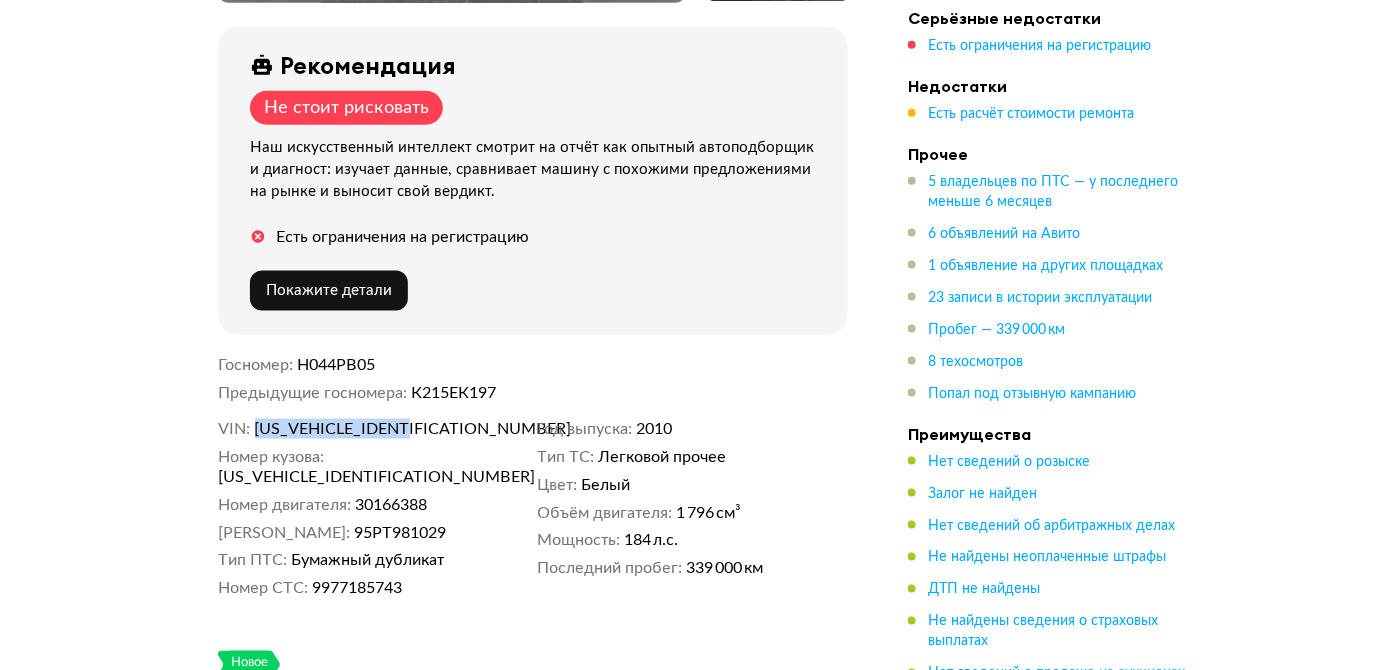 click on "WDD2120481A358537" at bounding box center (370, 429) 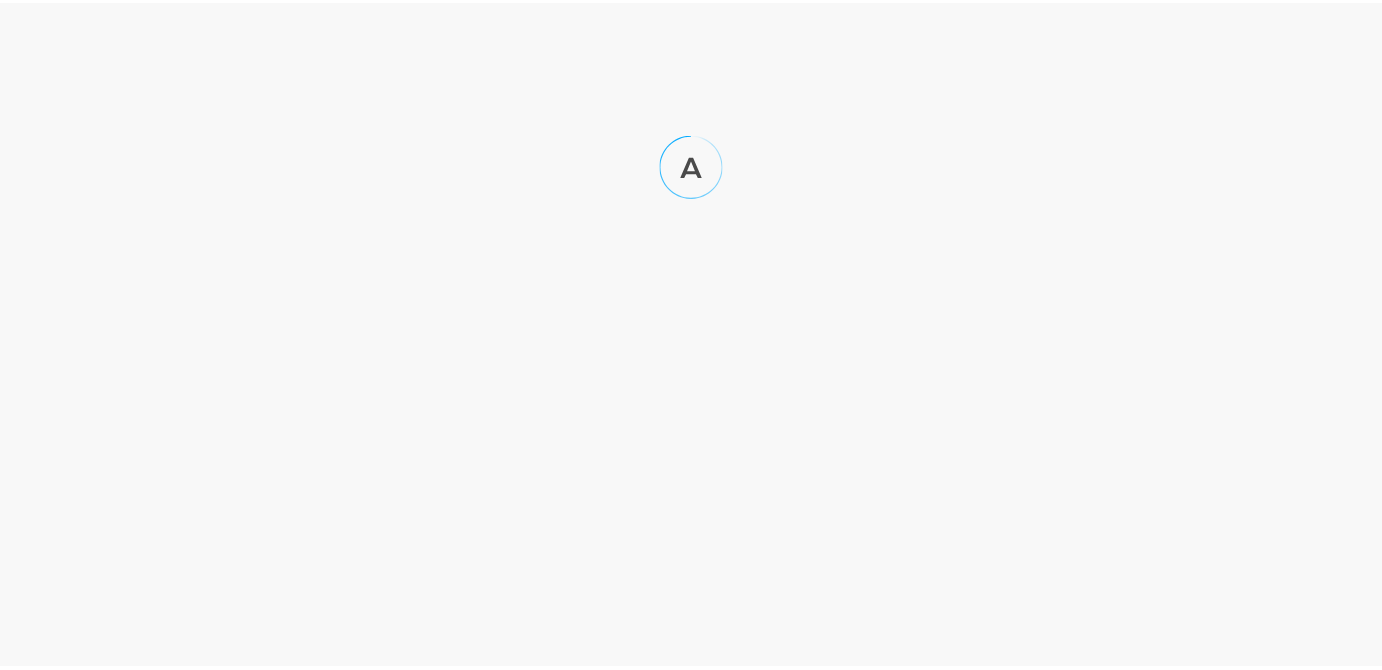 scroll, scrollTop: 0, scrollLeft: 0, axis: both 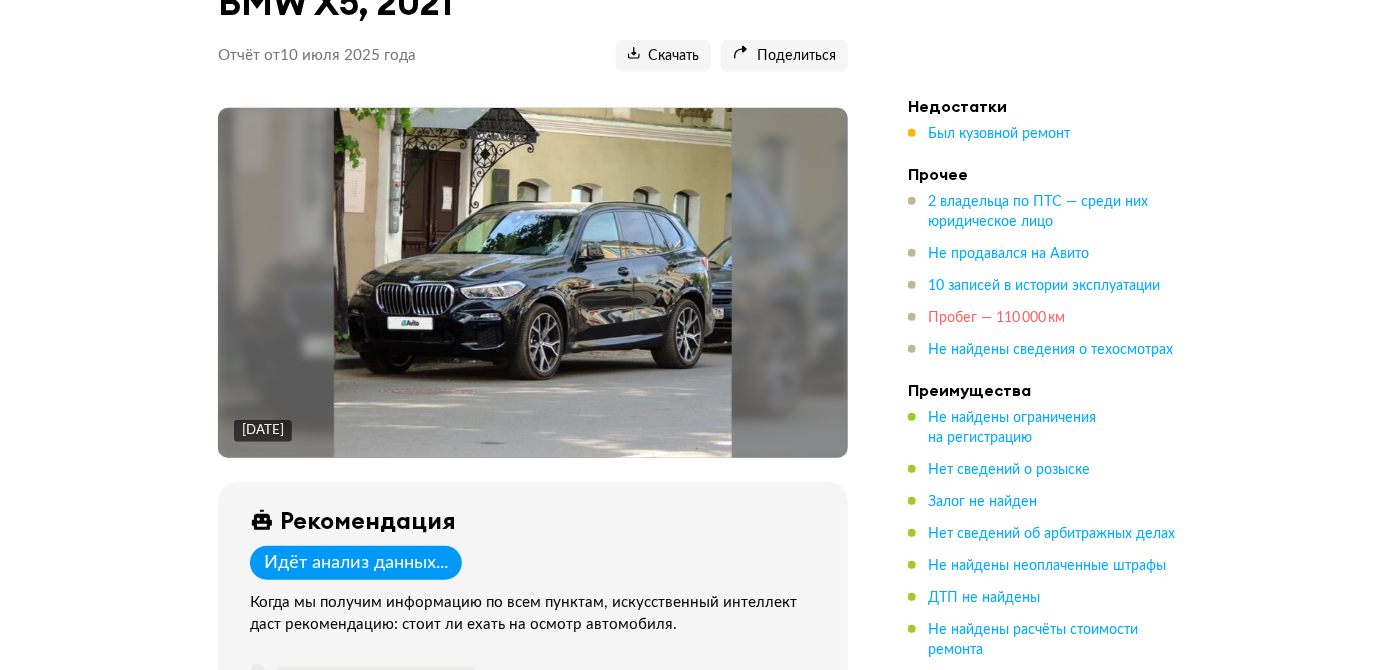 click on "Пробег —  110 000 км" at bounding box center (996, 318) 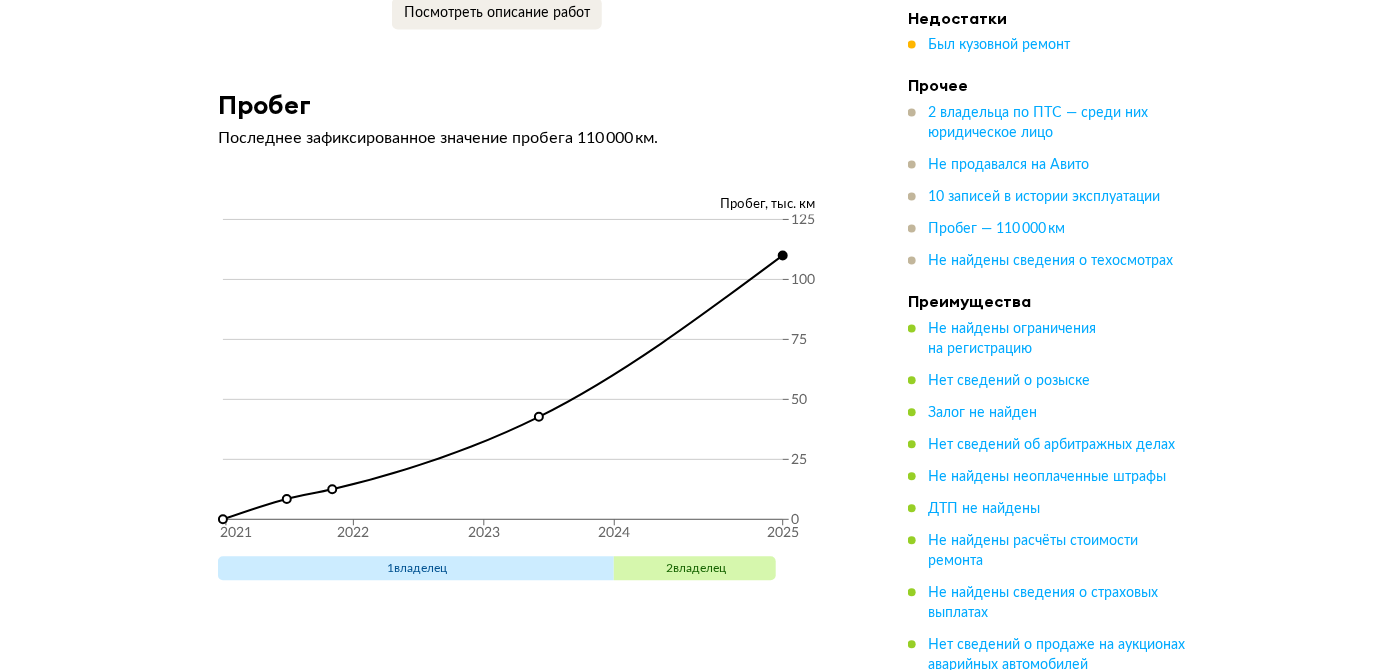 scroll, scrollTop: 6307, scrollLeft: 0, axis: vertical 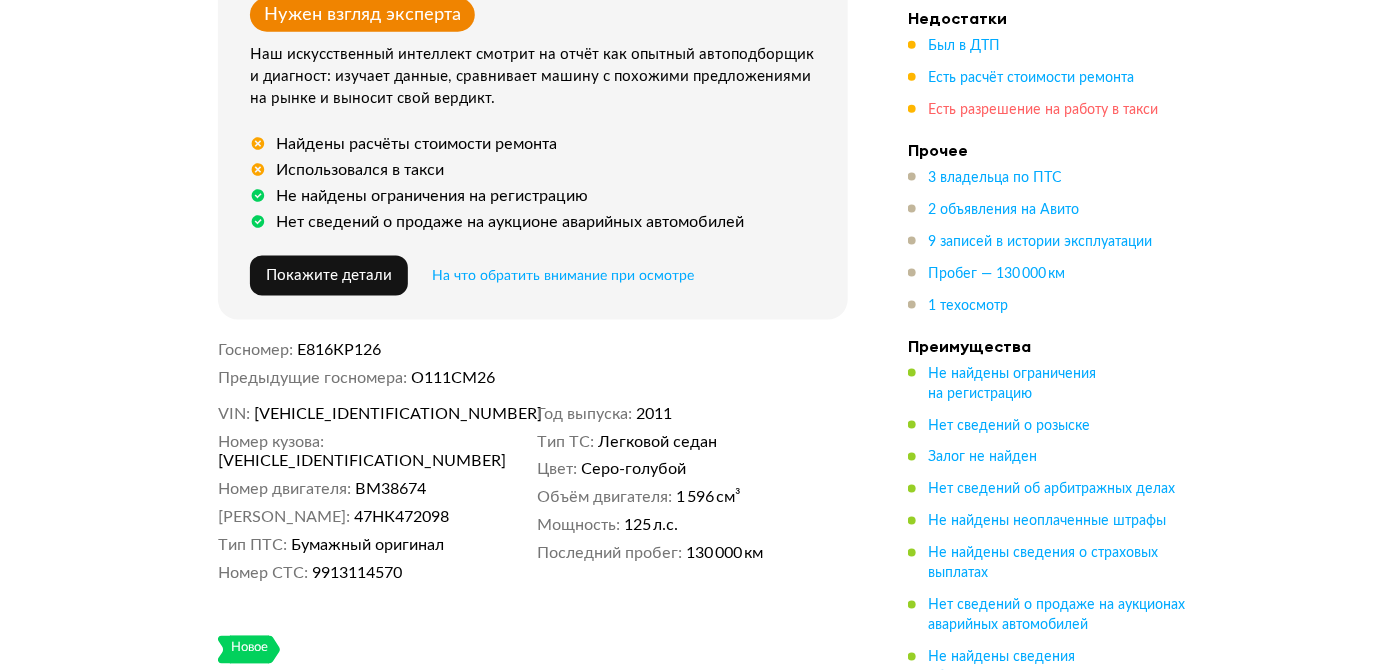 click on "Есть разрешение на работу в такси" at bounding box center [1043, 110] 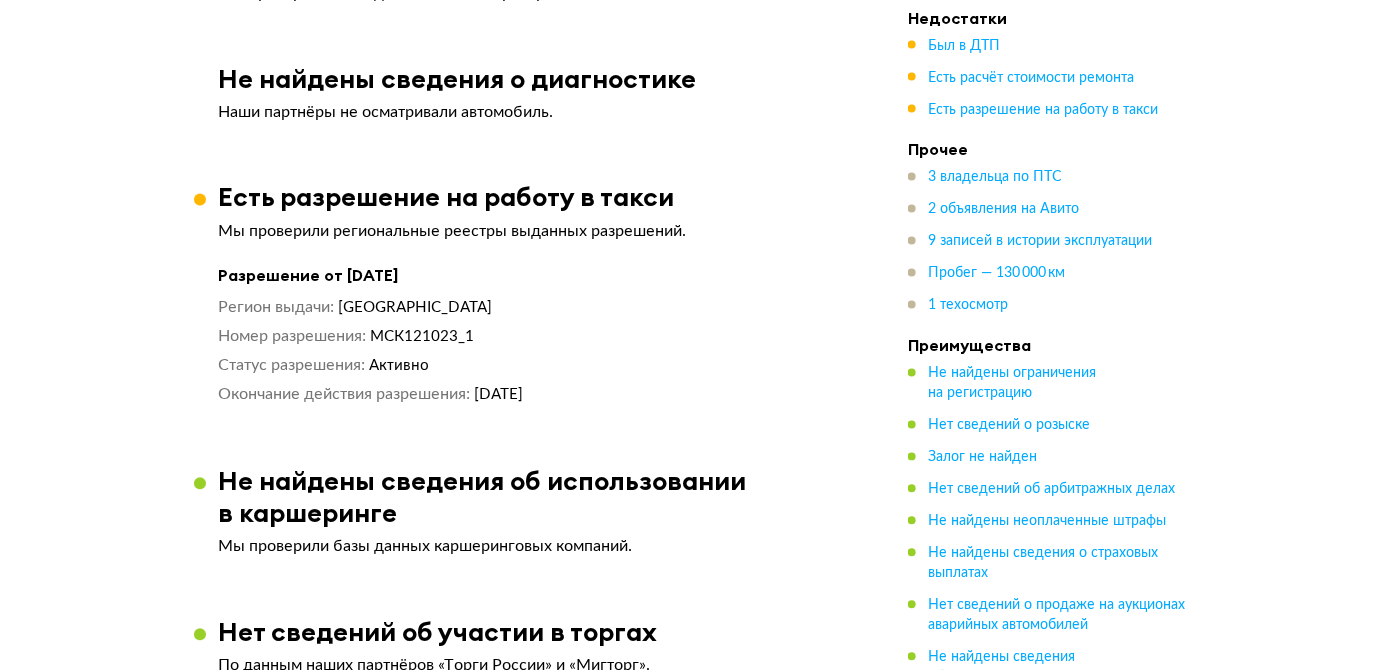 scroll, scrollTop: 3719, scrollLeft: 0, axis: vertical 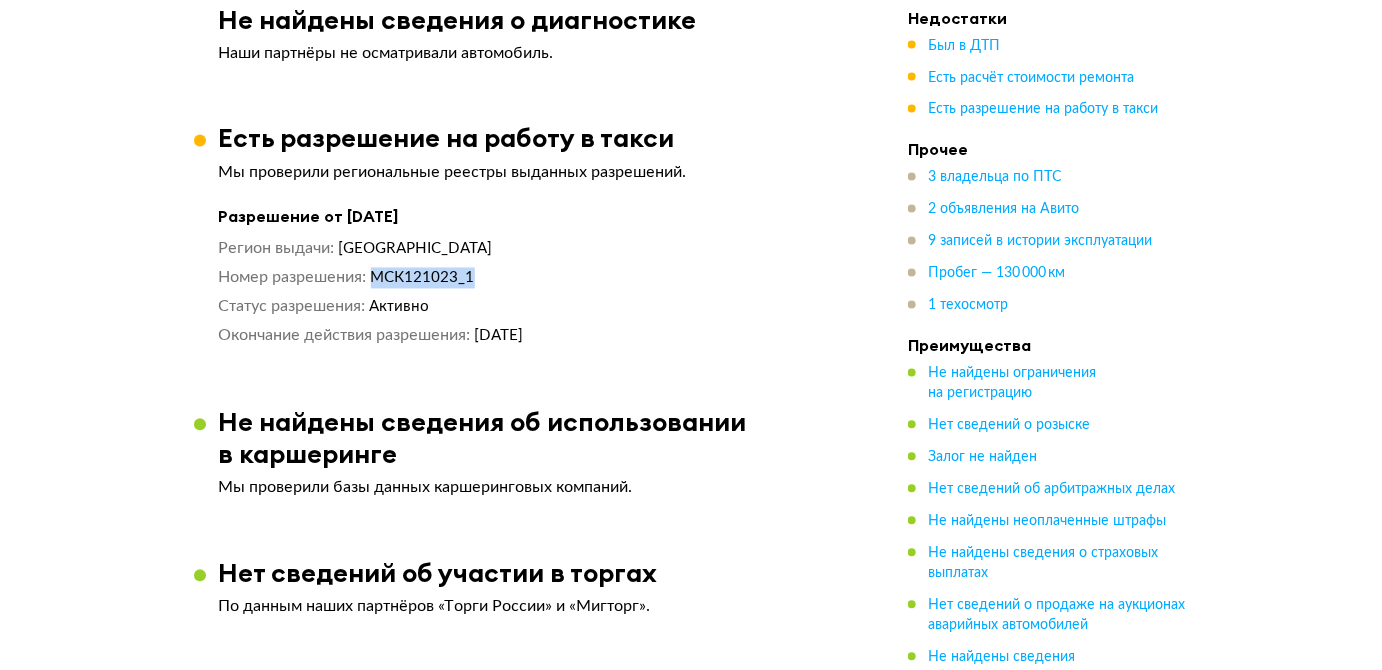drag, startPoint x: 373, startPoint y: 256, endPoint x: 485, endPoint y: 249, distance: 112.21854 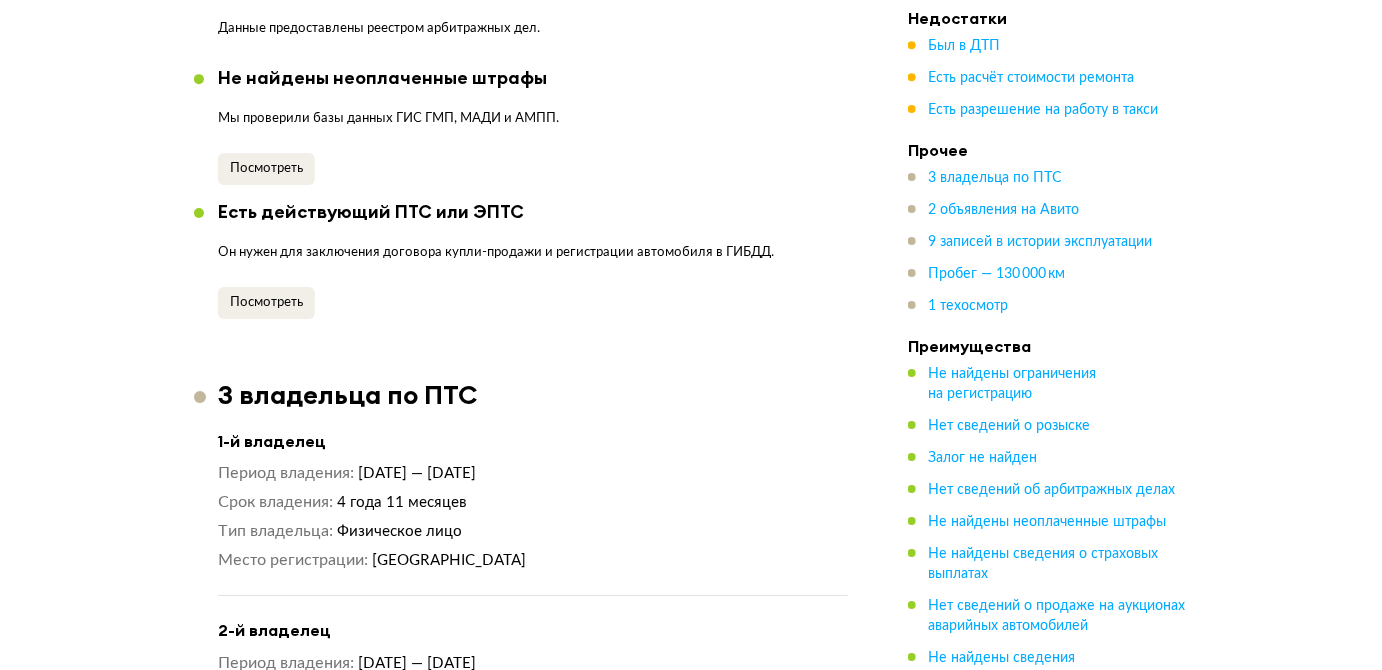 scroll, scrollTop: 0, scrollLeft: 0, axis: both 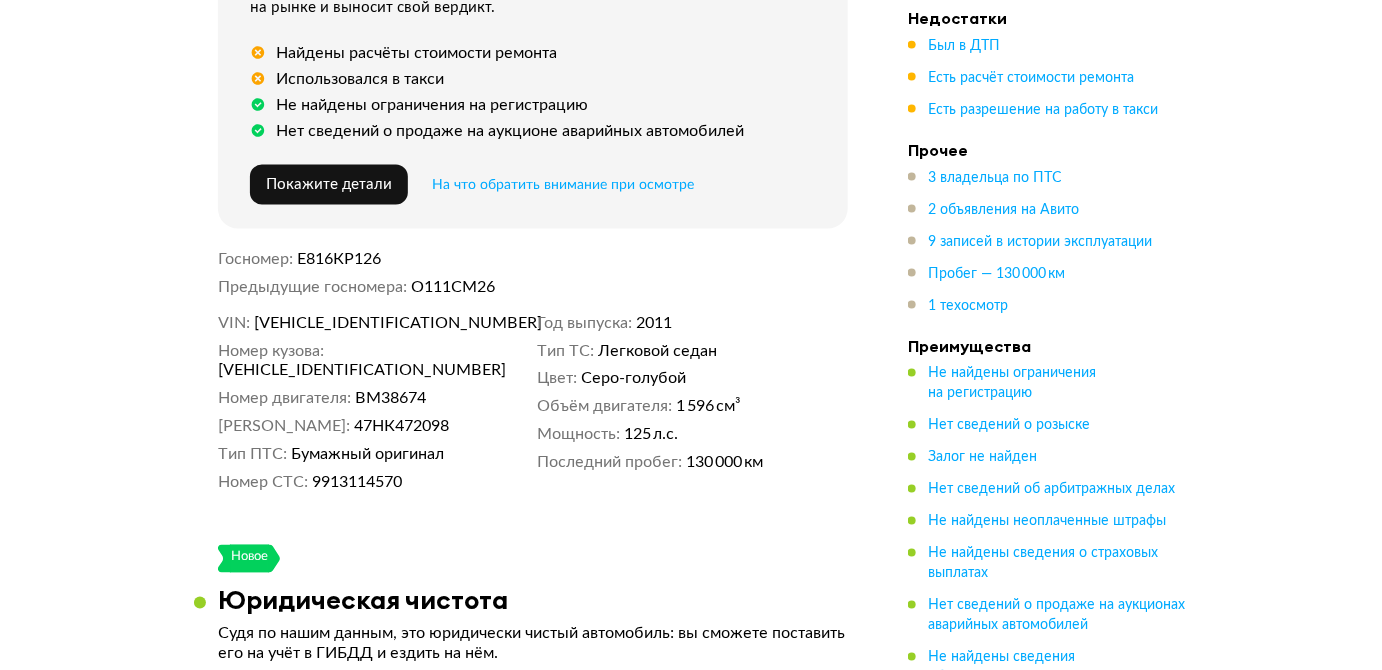click on "Е816КР126" at bounding box center [340, 259] 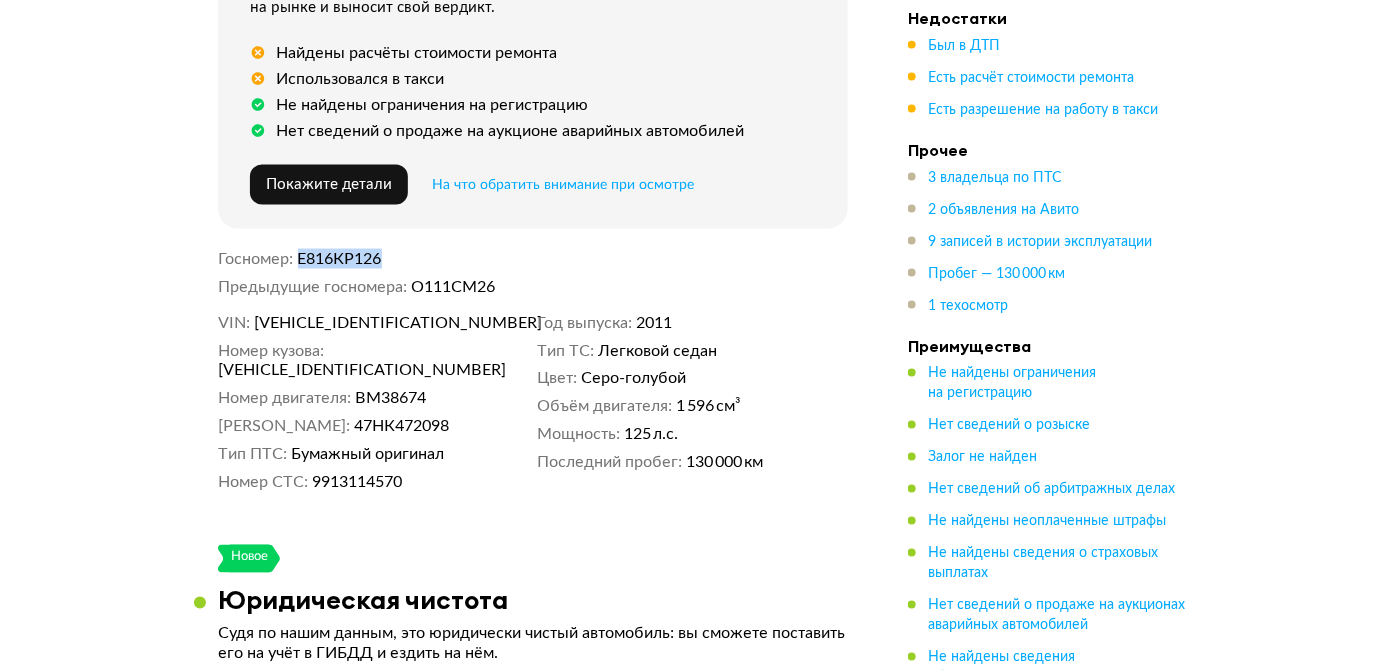 click on "Е816КР126" at bounding box center (340, 259) 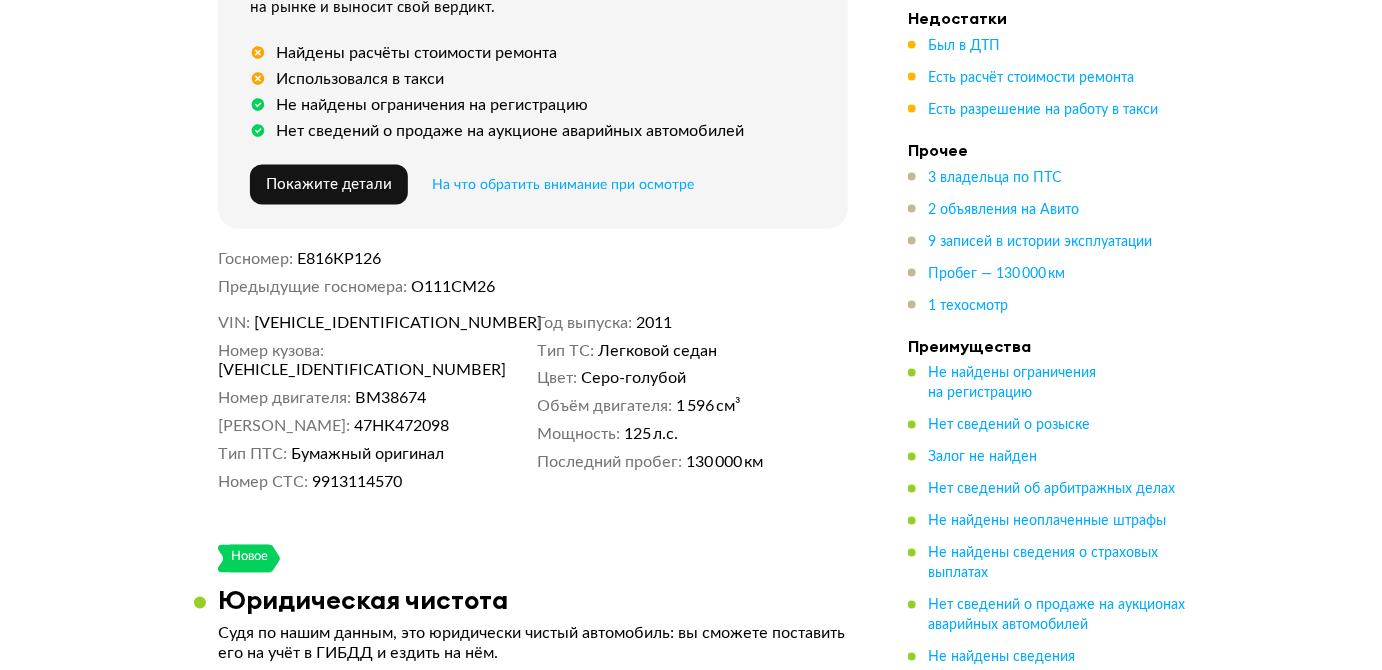 click on "О111СМ26" at bounding box center [630, 287] 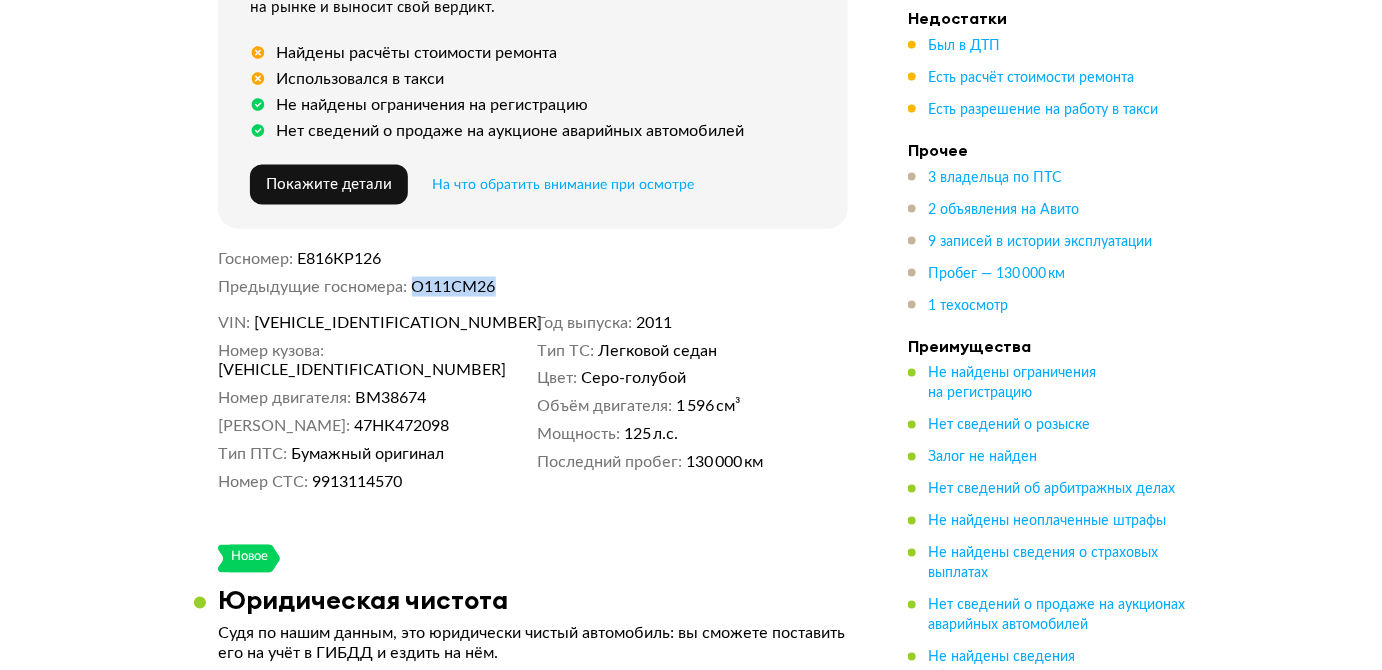click on "О111СМ26" at bounding box center [630, 287] 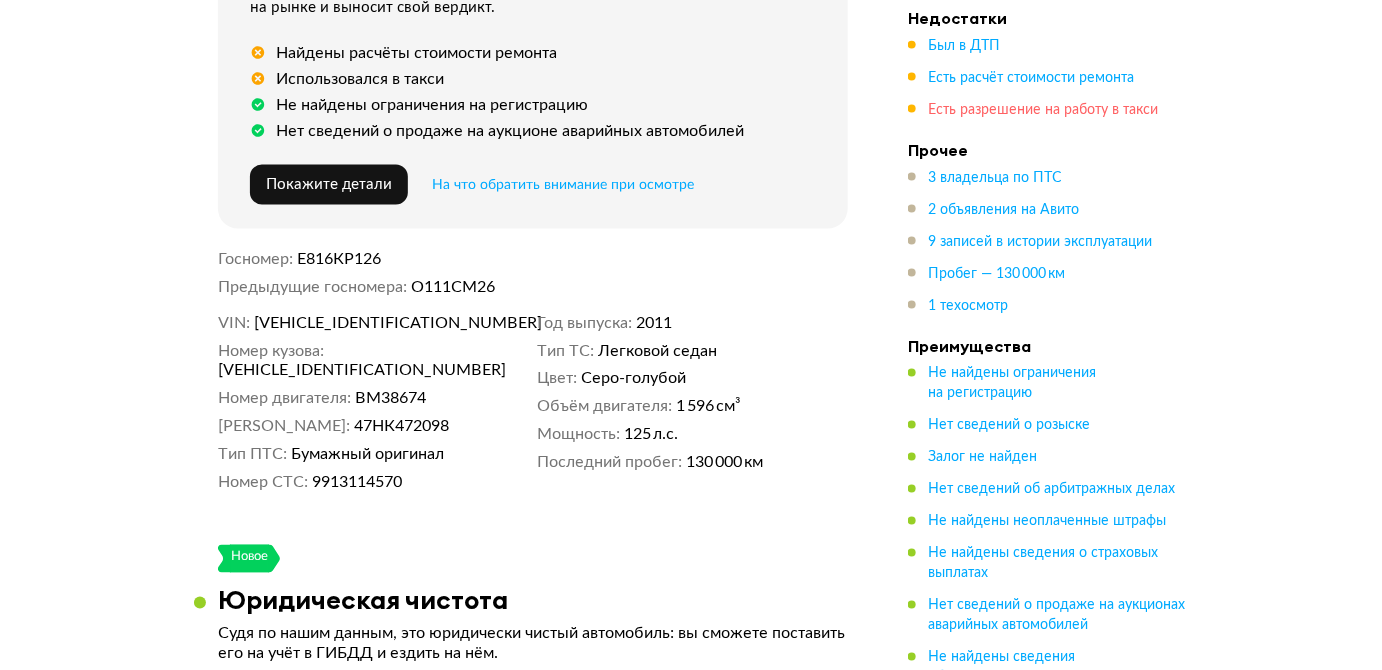 click on "Есть разрешение на работу в такси" at bounding box center [1043, 110] 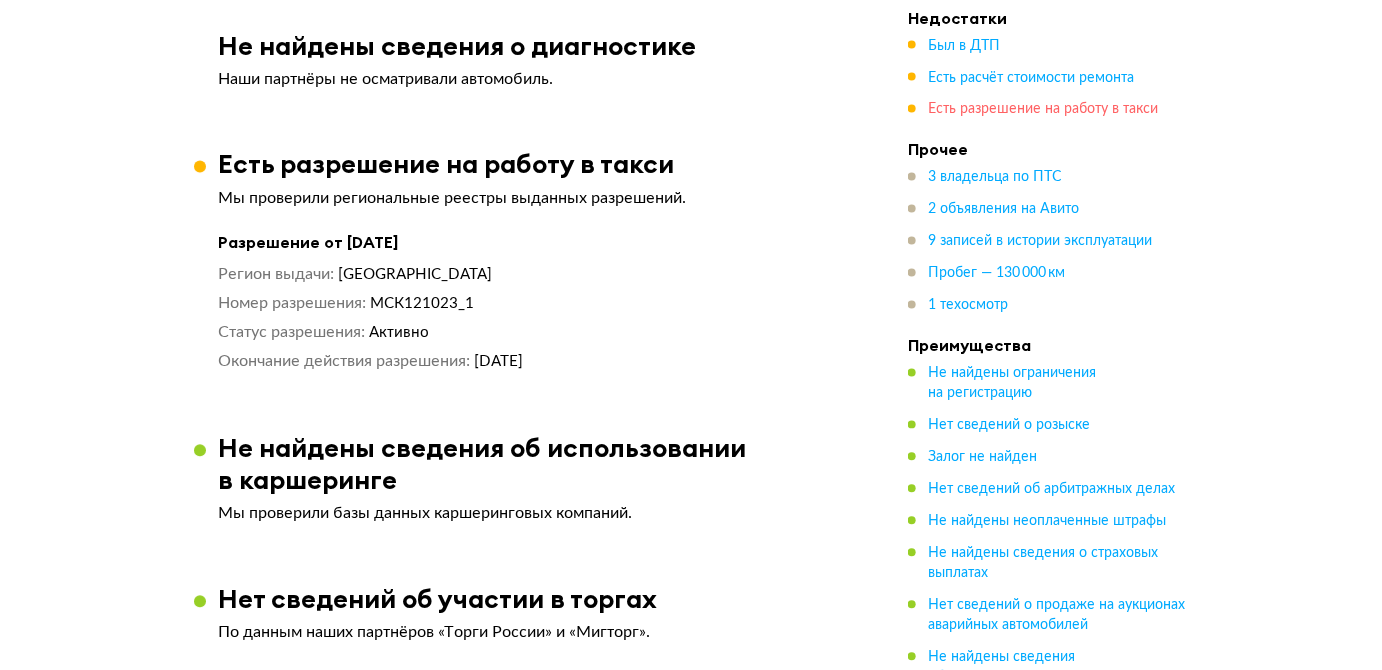 scroll, scrollTop: 3719, scrollLeft: 0, axis: vertical 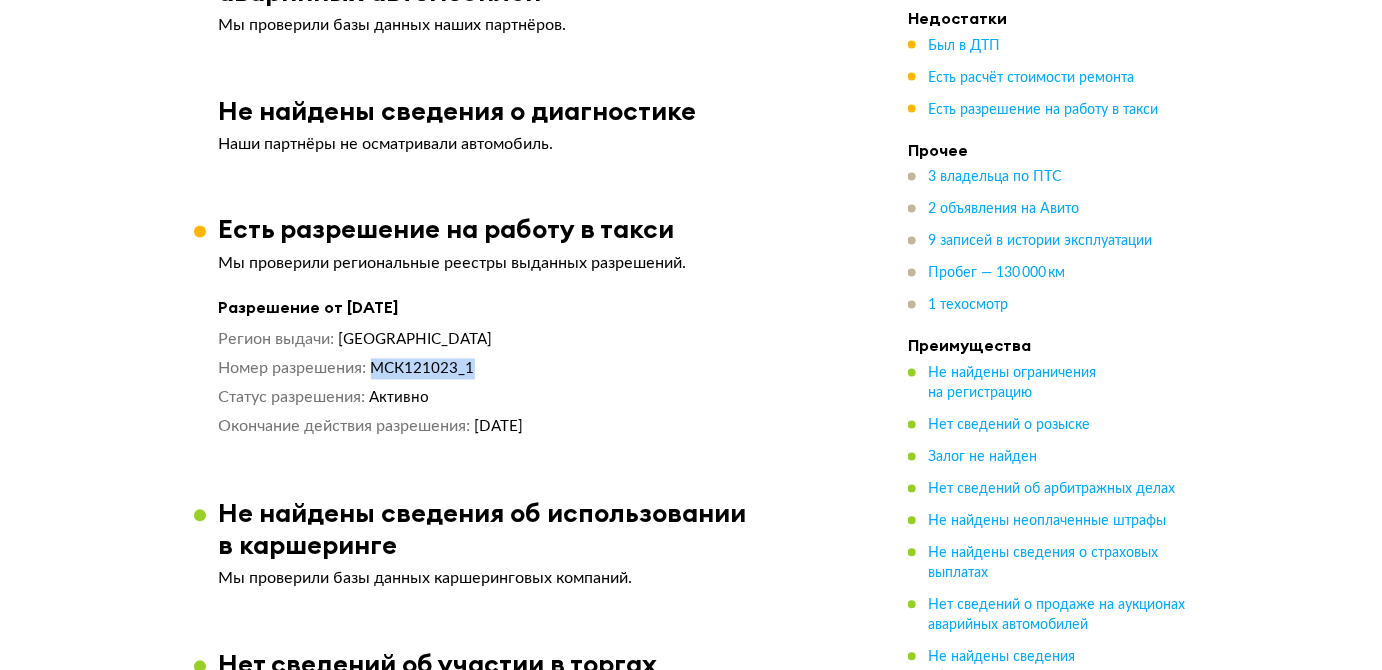 drag, startPoint x: 373, startPoint y: 344, endPoint x: 544, endPoint y: 339, distance: 171.07309 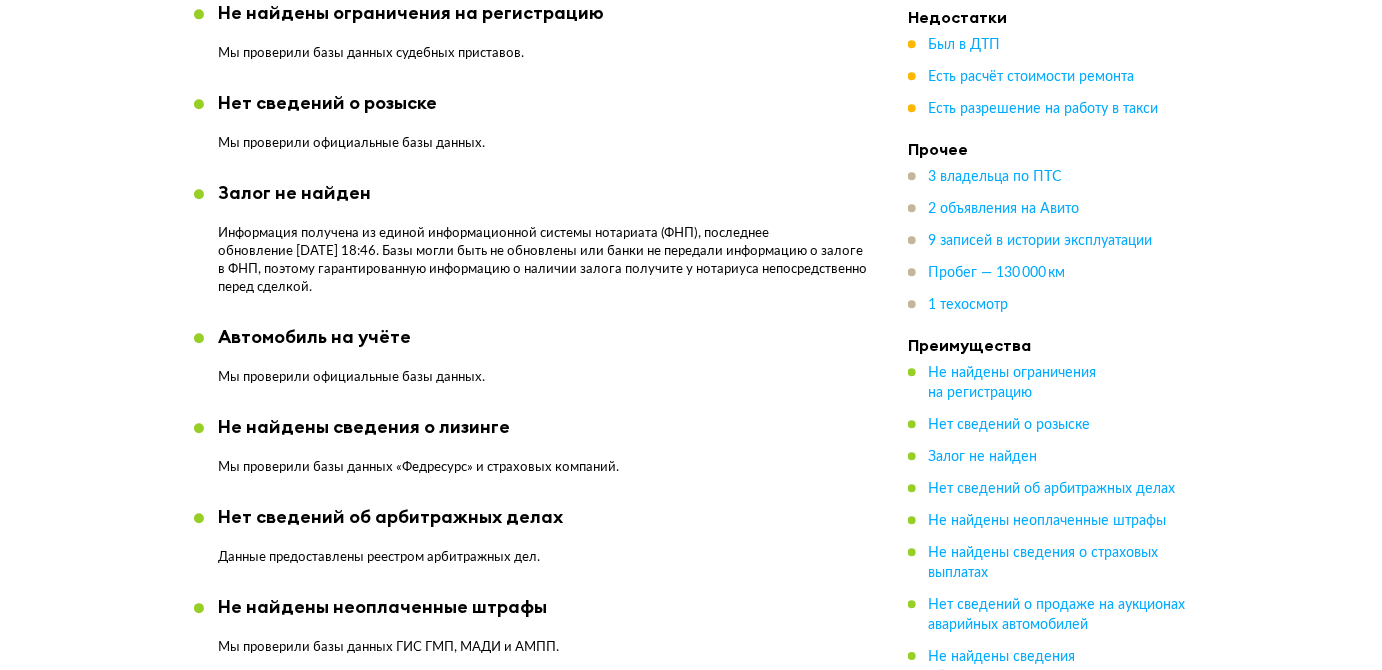 scroll, scrollTop: 651, scrollLeft: 0, axis: vertical 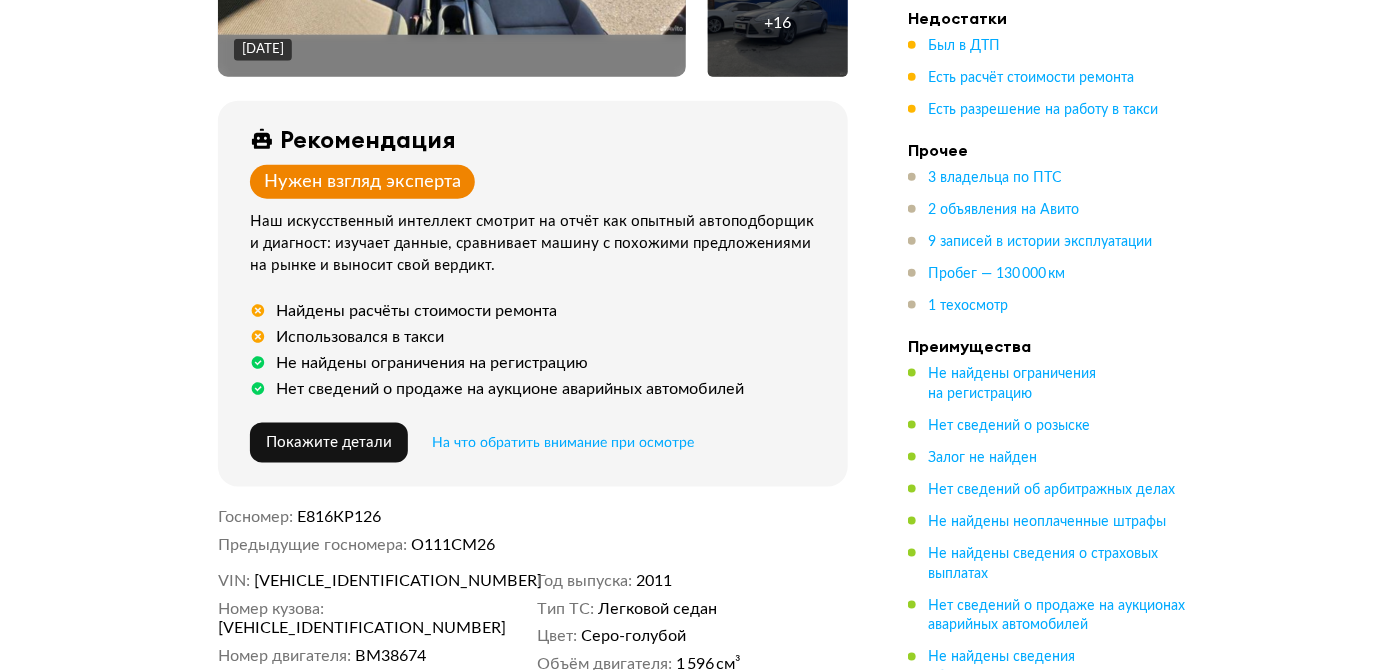 click on "X9FMXXEEBMBM38674" at bounding box center [370, 581] 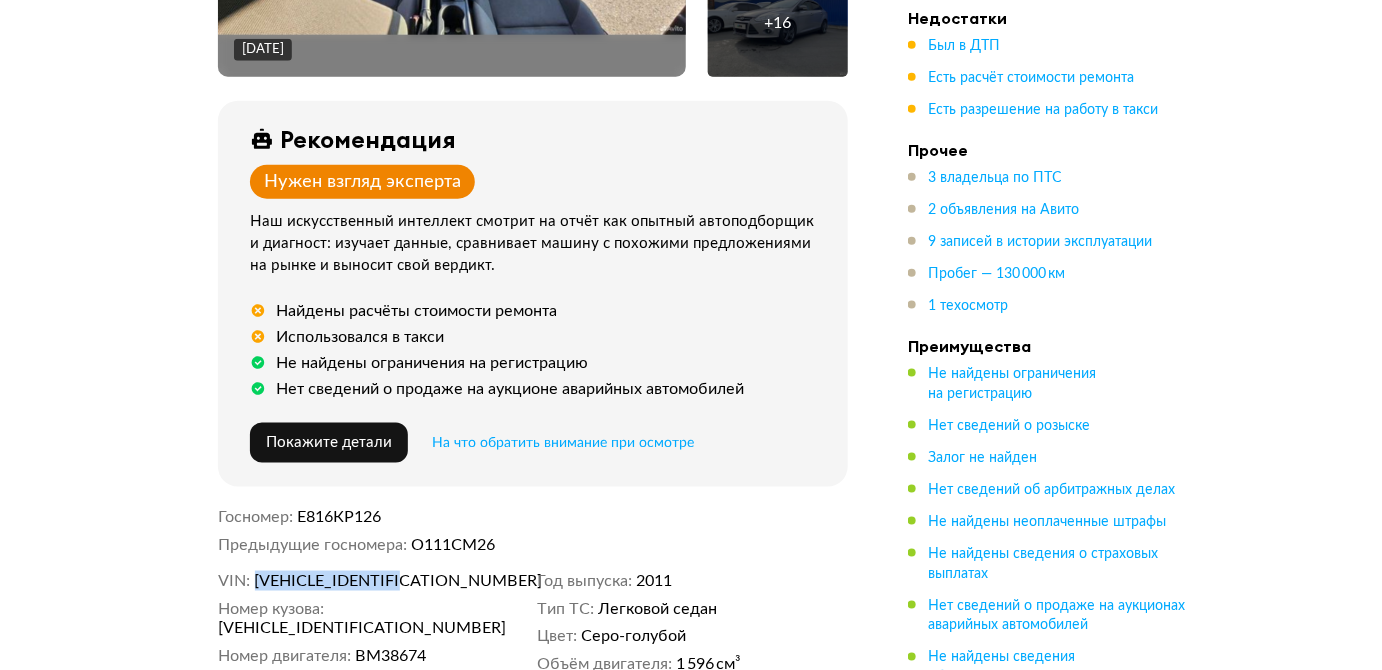 click on "X9FMXXEEBMBM38674" at bounding box center [370, 581] 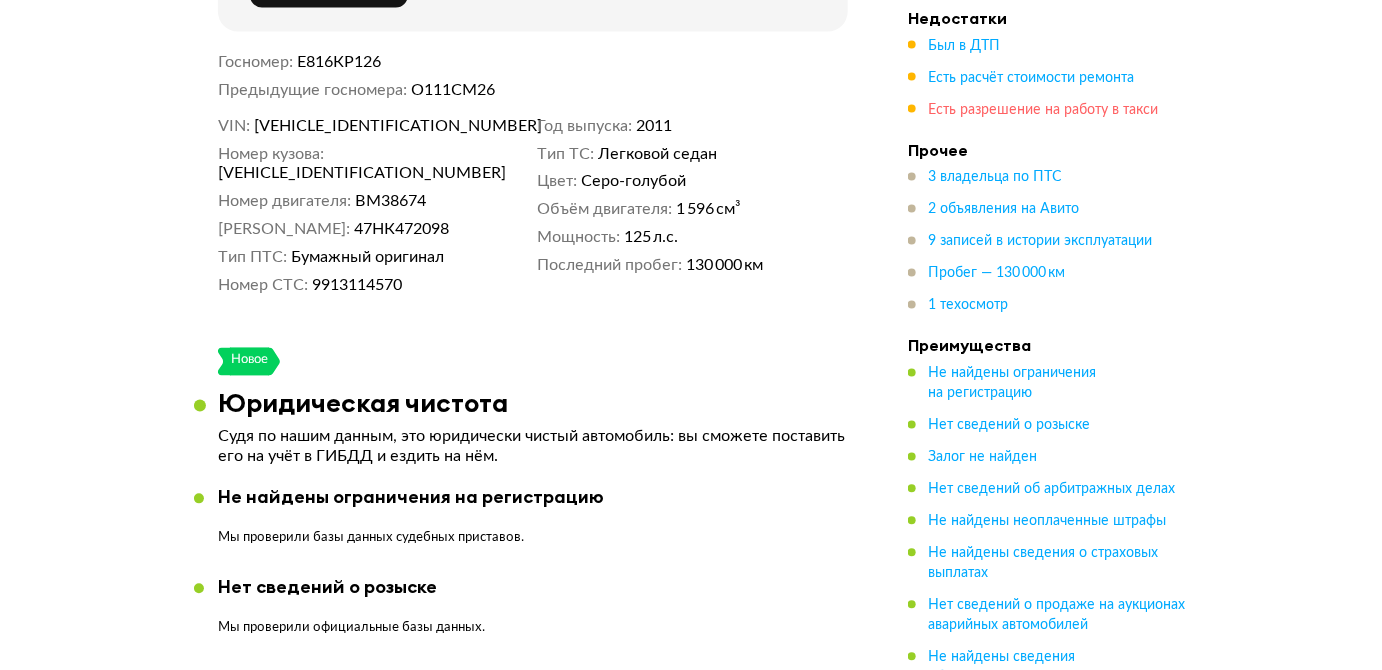 click on "Есть разрешение на работу в такси" at bounding box center (1043, 110) 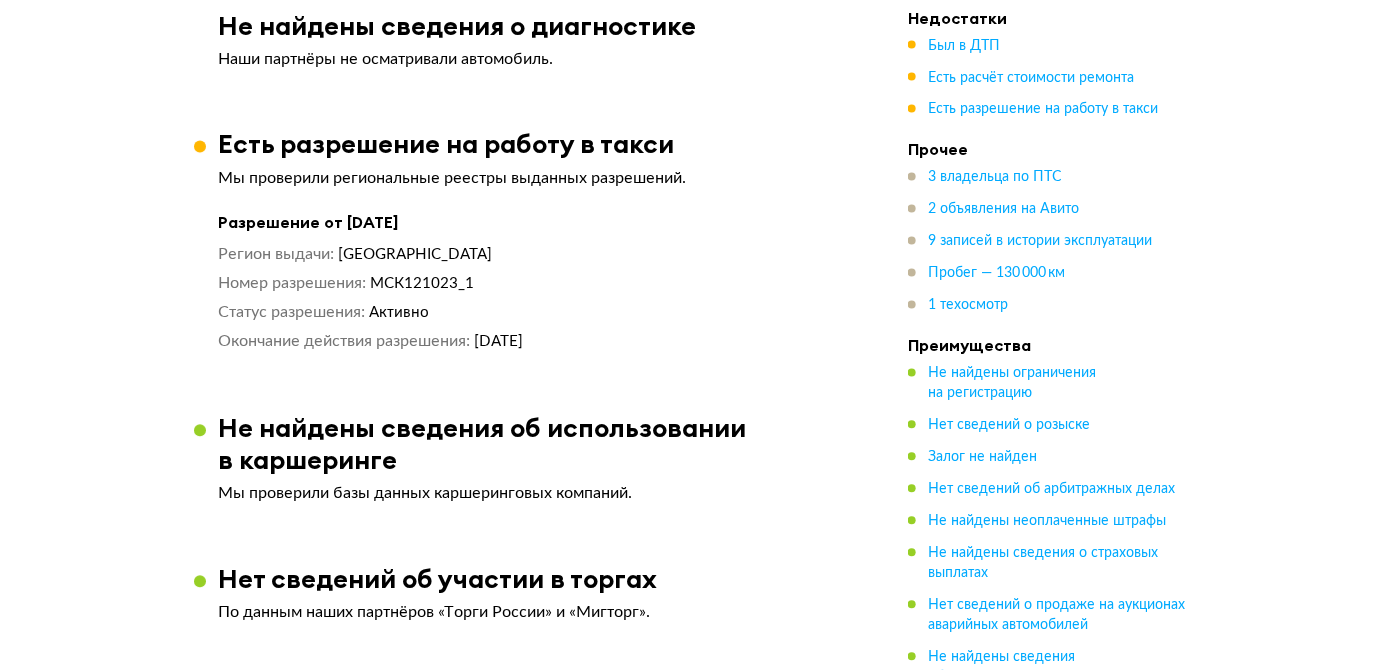 scroll, scrollTop: 3719, scrollLeft: 0, axis: vertical 